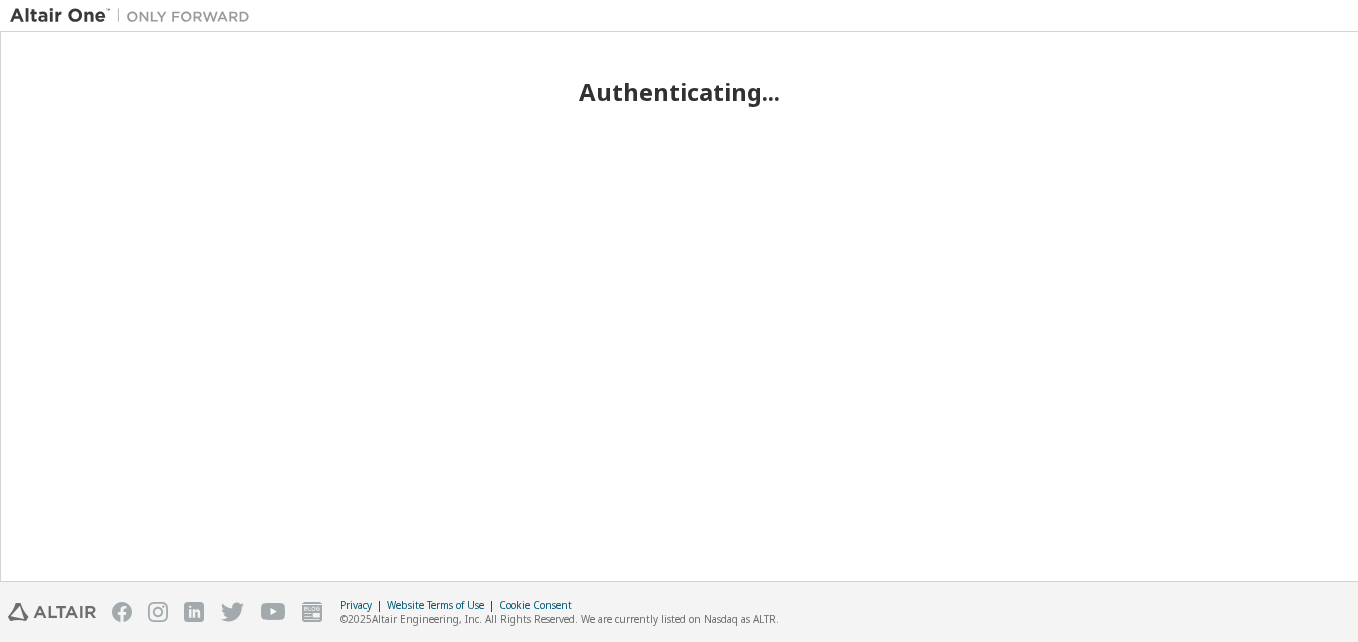 scroll, scrollTop: 0, scrollLeft: 0, axis: both 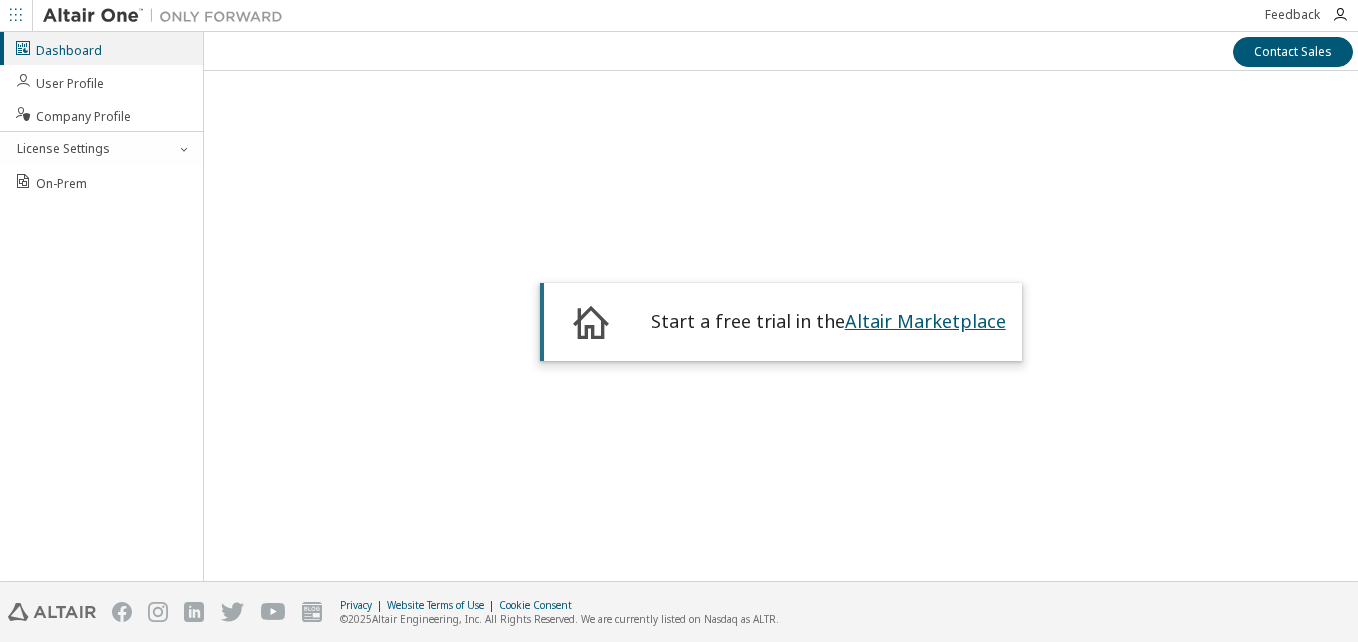 click on "Altair Marketplace" at bounding box center [925, 321] 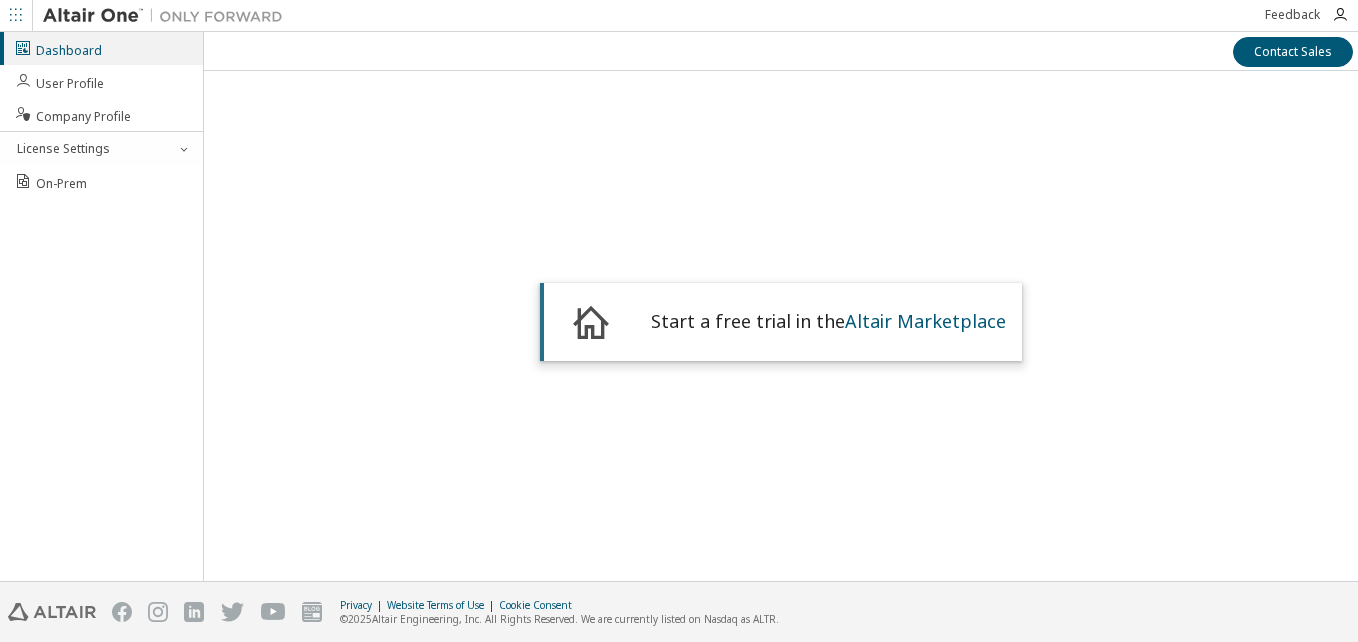 scroll, scrollTop: 0, scrollLeft: 0, axis: both 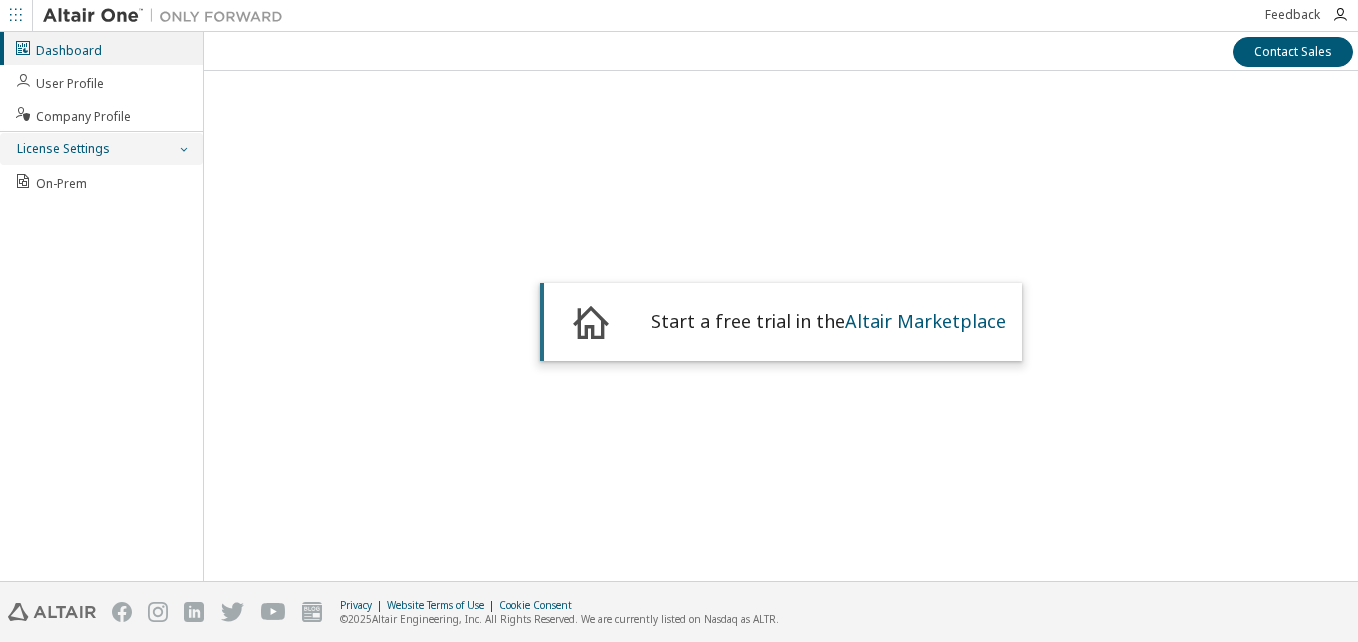 click on "License Settings" at bounding box center (62, 149) 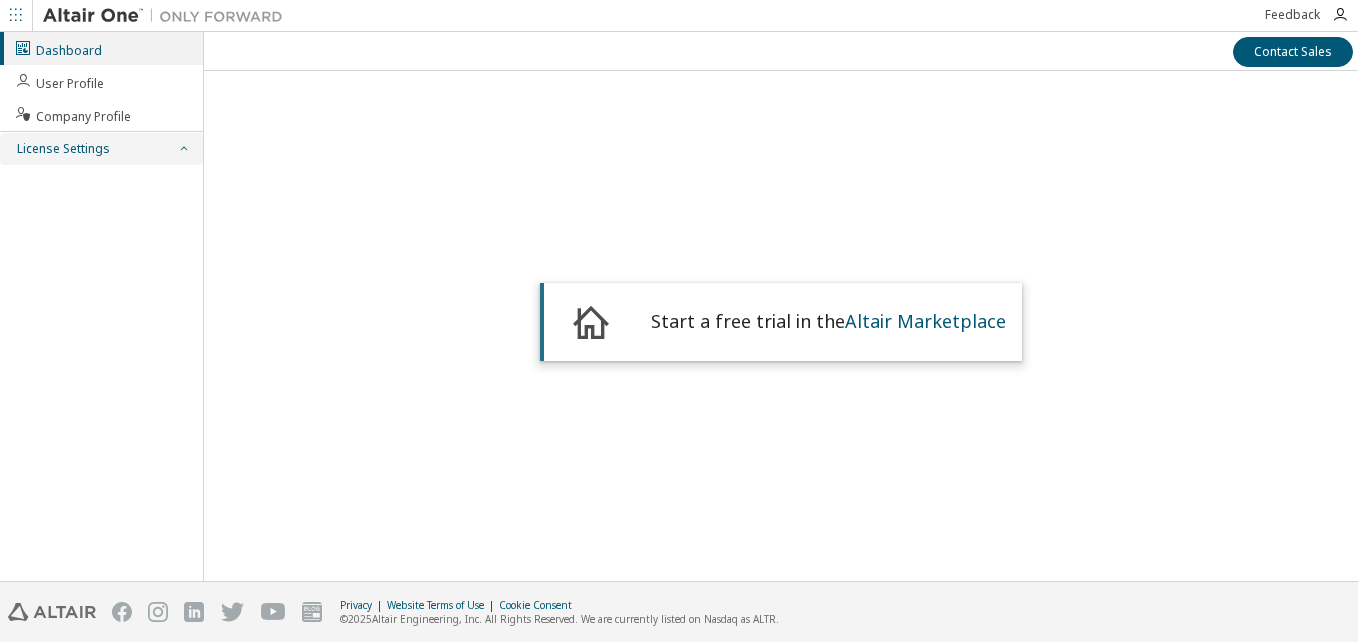 click on "License Settings" at bounding box center (101, 149) 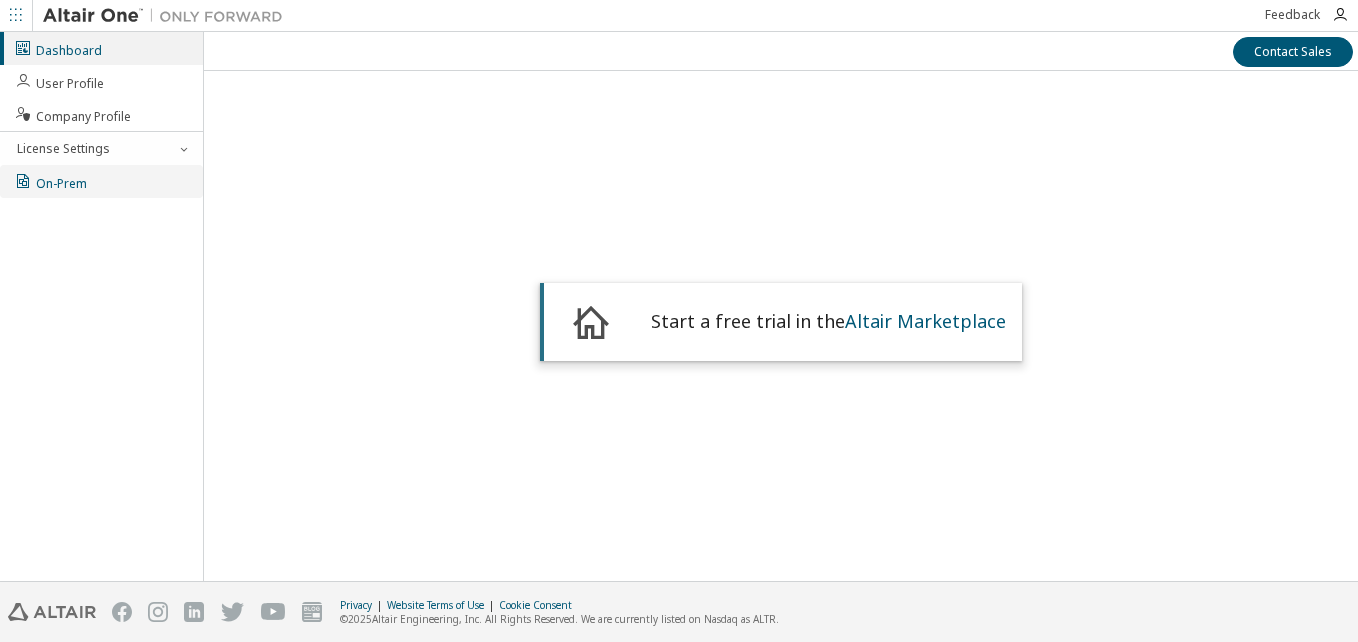 click on "On-Prem" at bounding box center [101, 181] 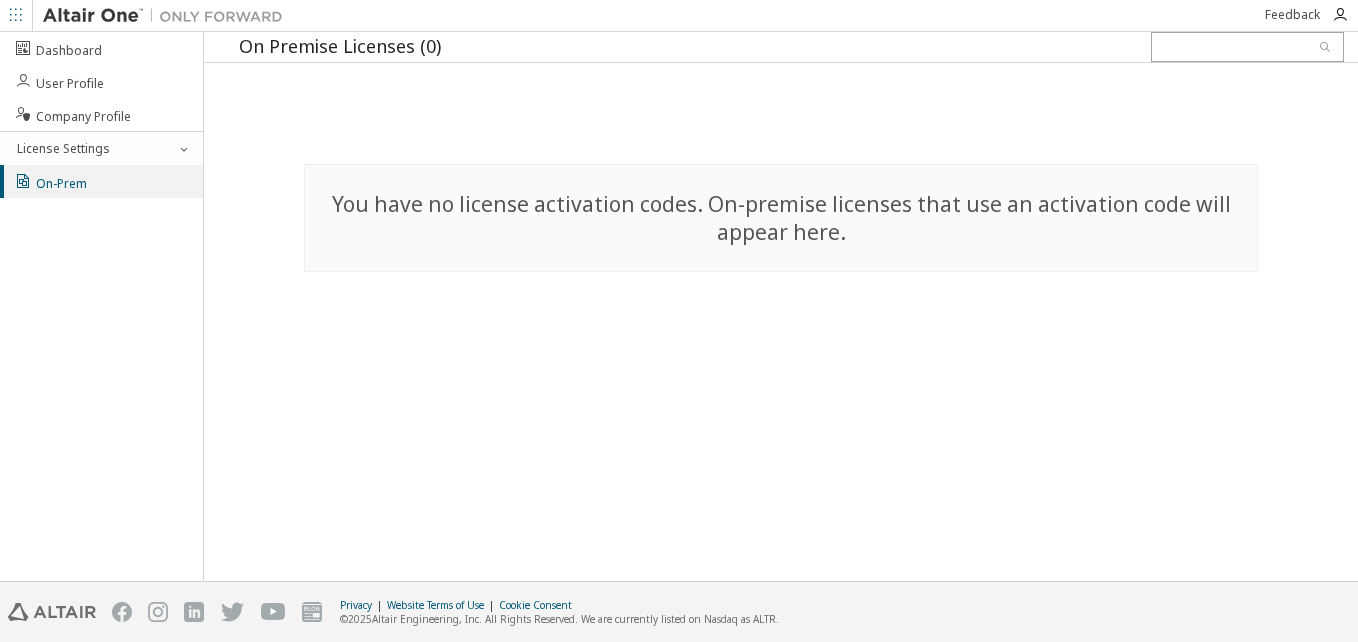 click on "On-Prem" at bounding box center [101, 181] 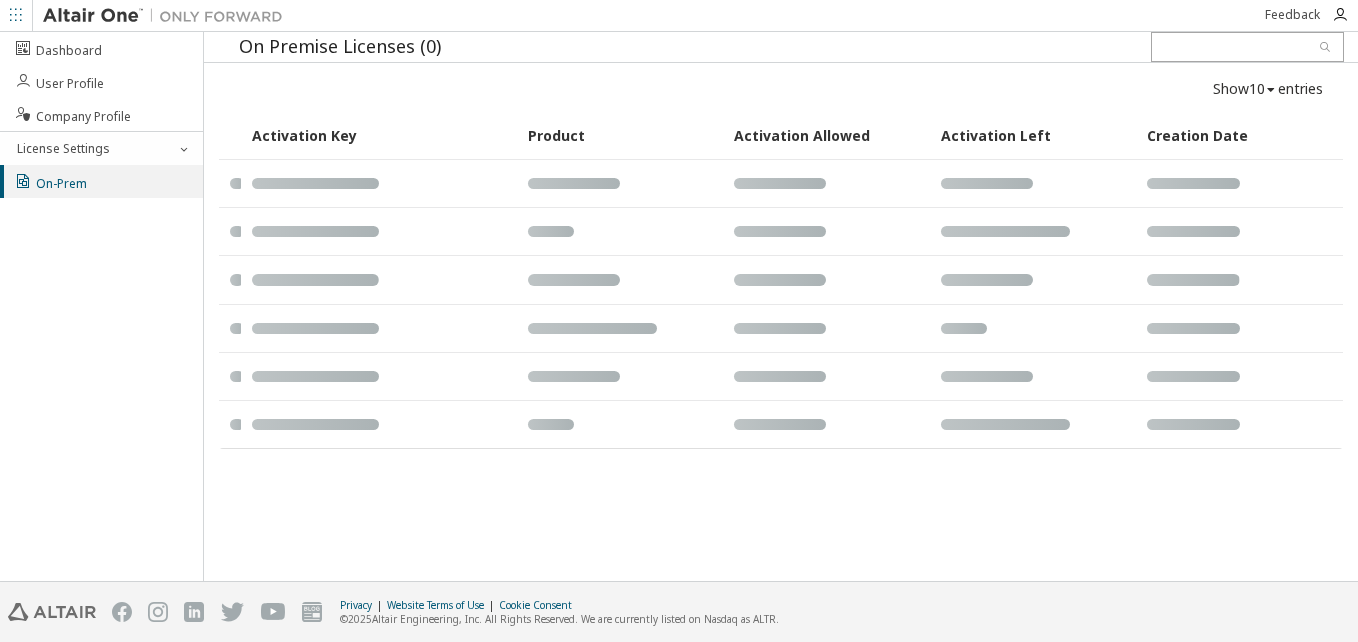 scroll, scrollTop: 0, scrollLeft: 0, axis: both 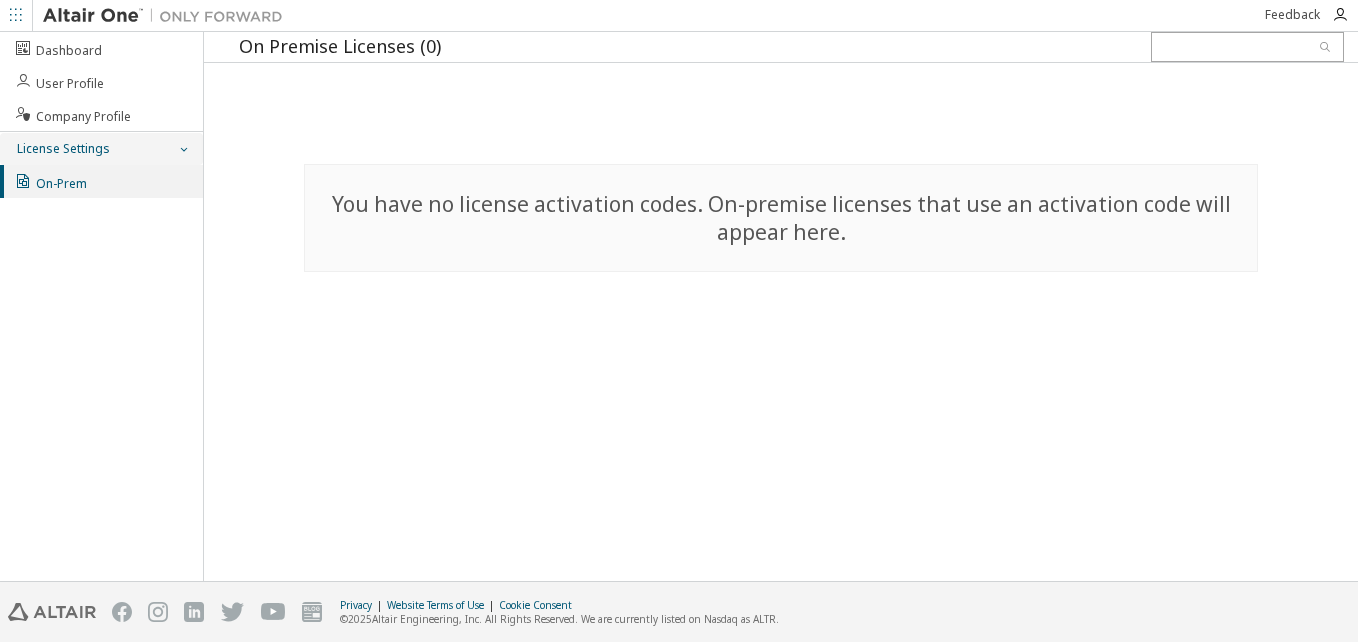 click on "License Settings" at bounding box center [101, 149] 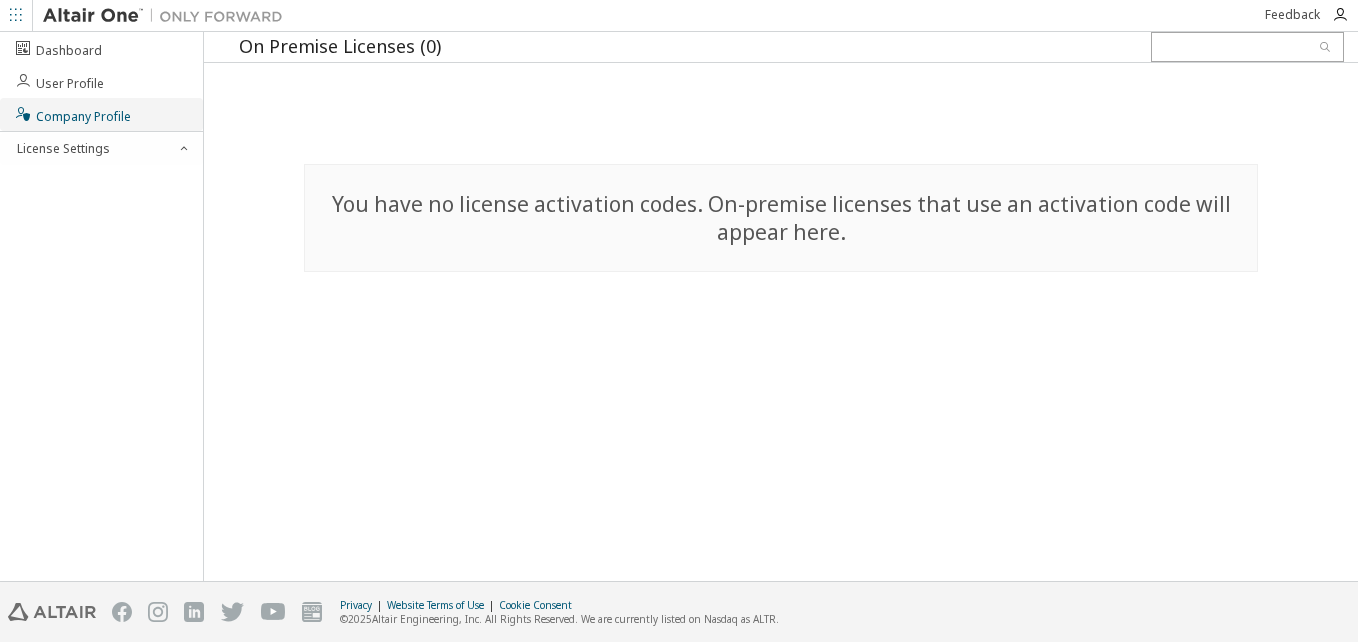 click on "Company Profile" at bounding box center (72, 114) 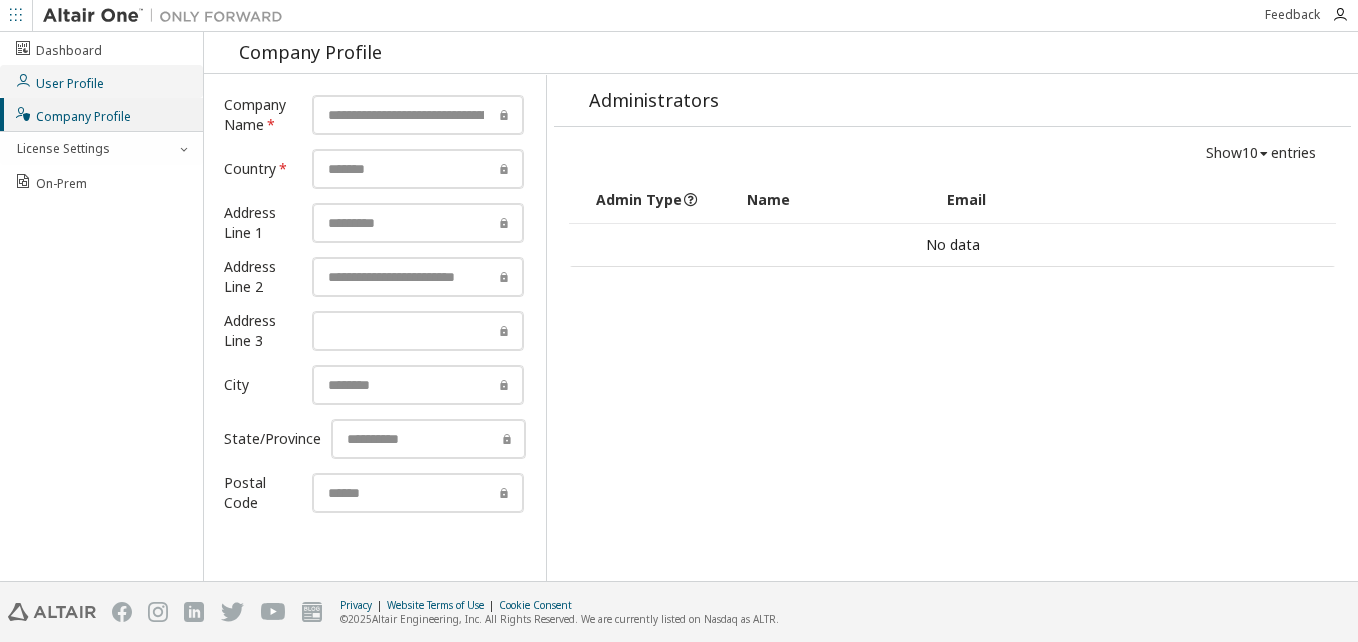 click on "User Profile" at bounding box center [101, 81] 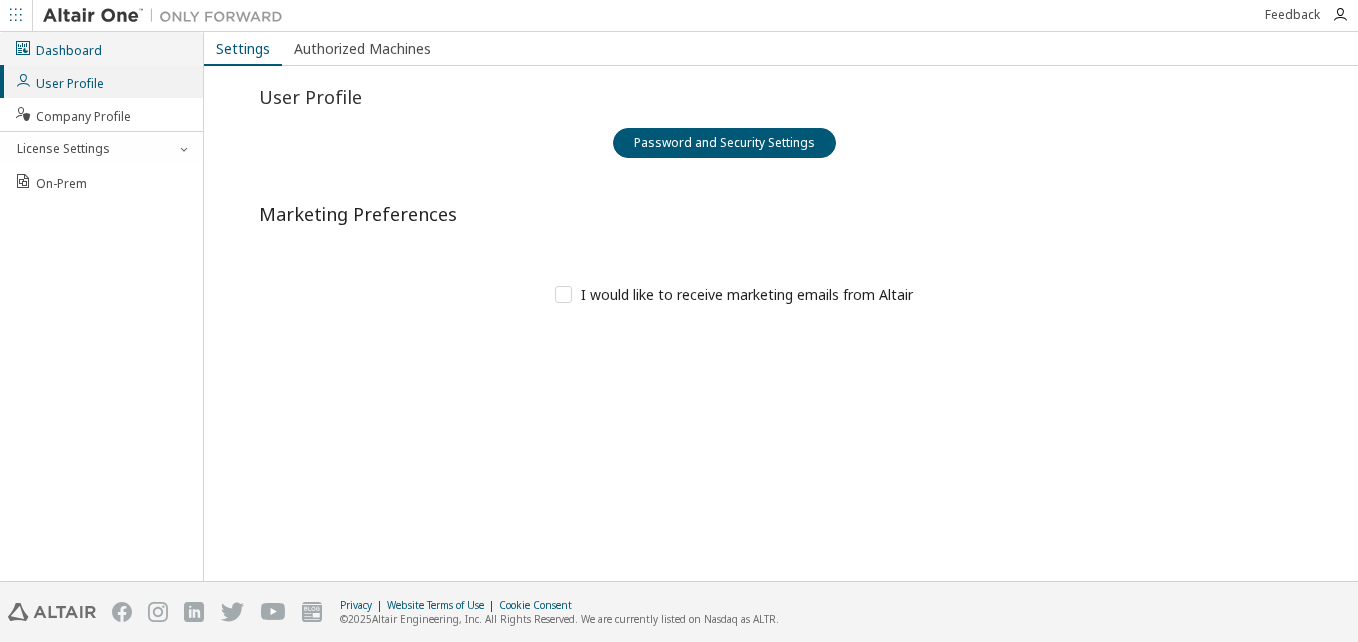click on "Dashboard" at bounding box center (101, 48) 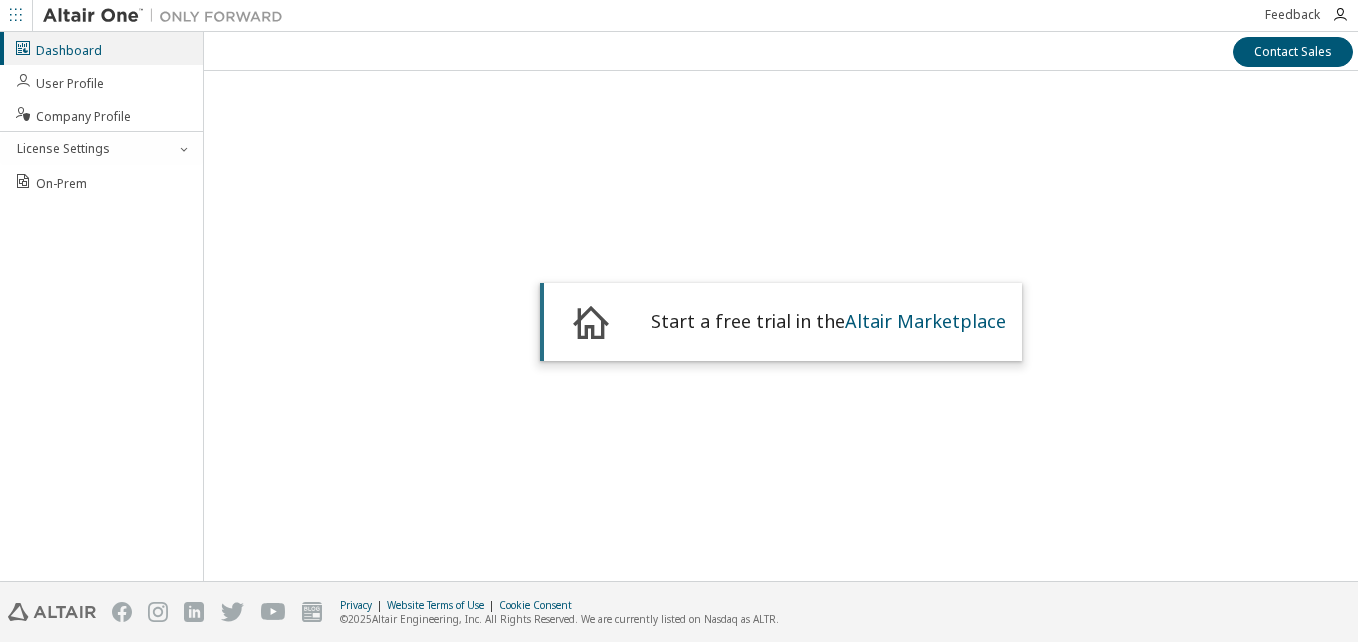 click on "Dashboard User Profile Company Profile License Settings On-Prem" at bounding box center (102, 306) 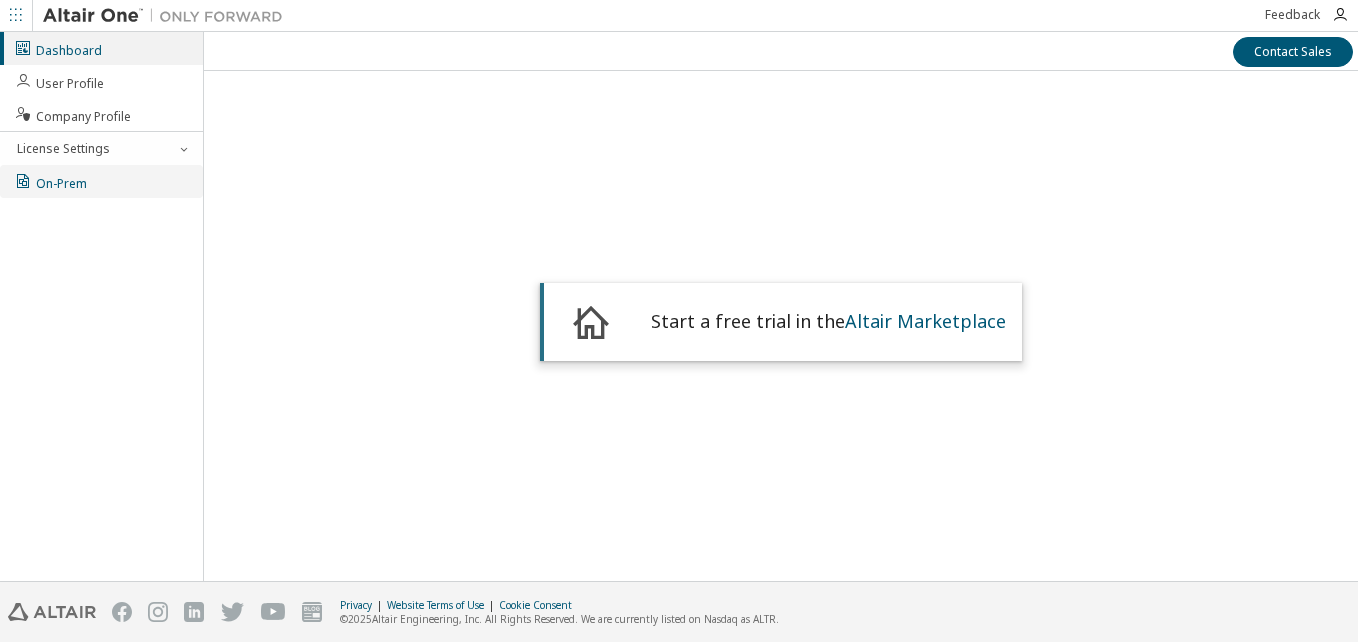 click on "On-Prem" at bounding box center (50, 181) 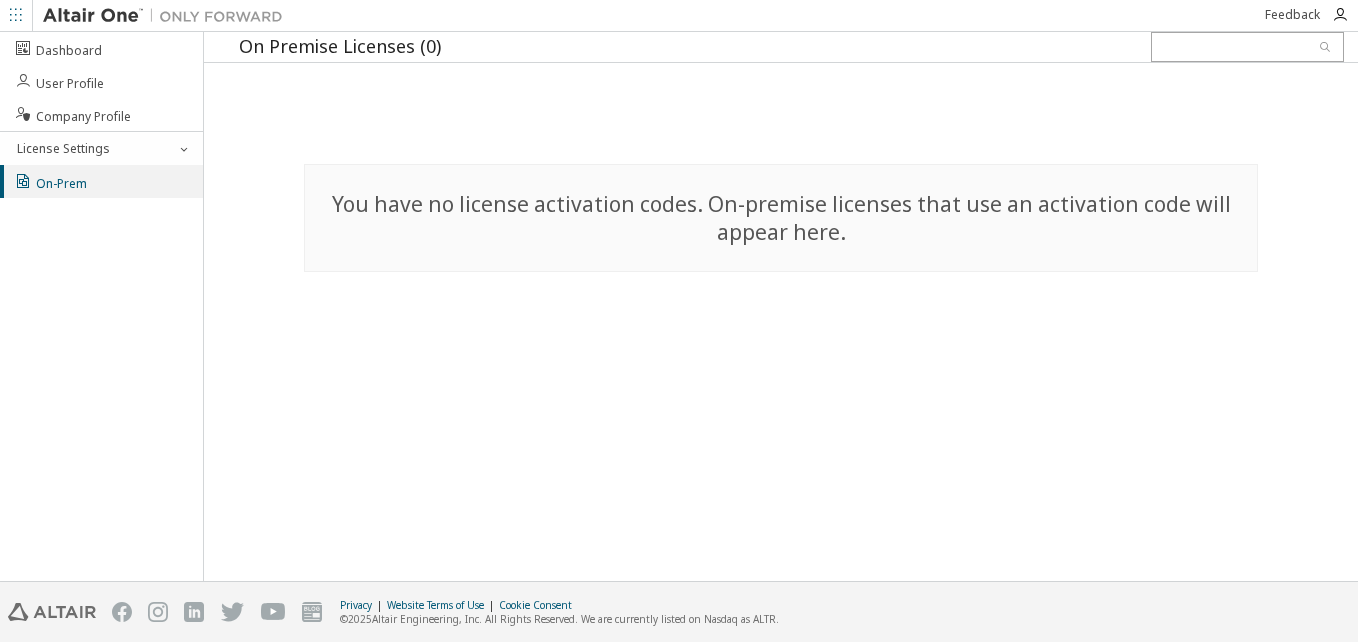 click on "You have no license activation codes. On-premise licenses that use an activation code will appear here." at bounding box center (781, 218) 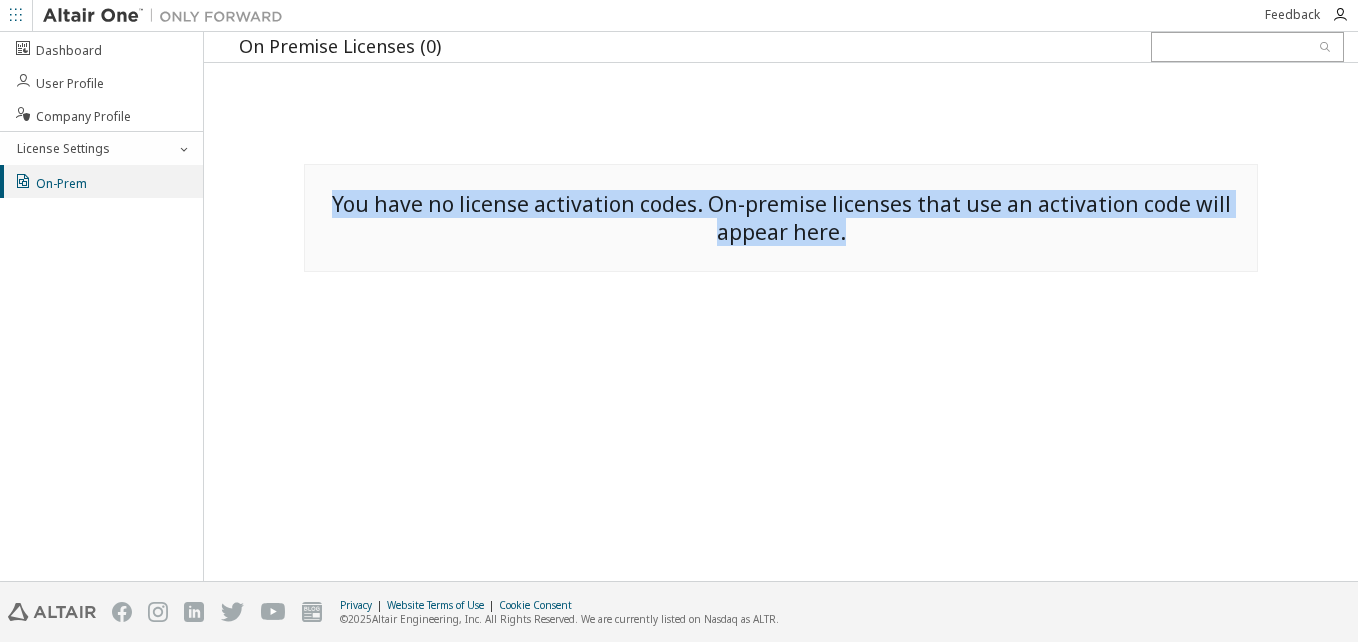 drag, startPoint x: 858, startPoint y: 233, endPoint x: 326, endPoint y: 175, distance: 535.15234 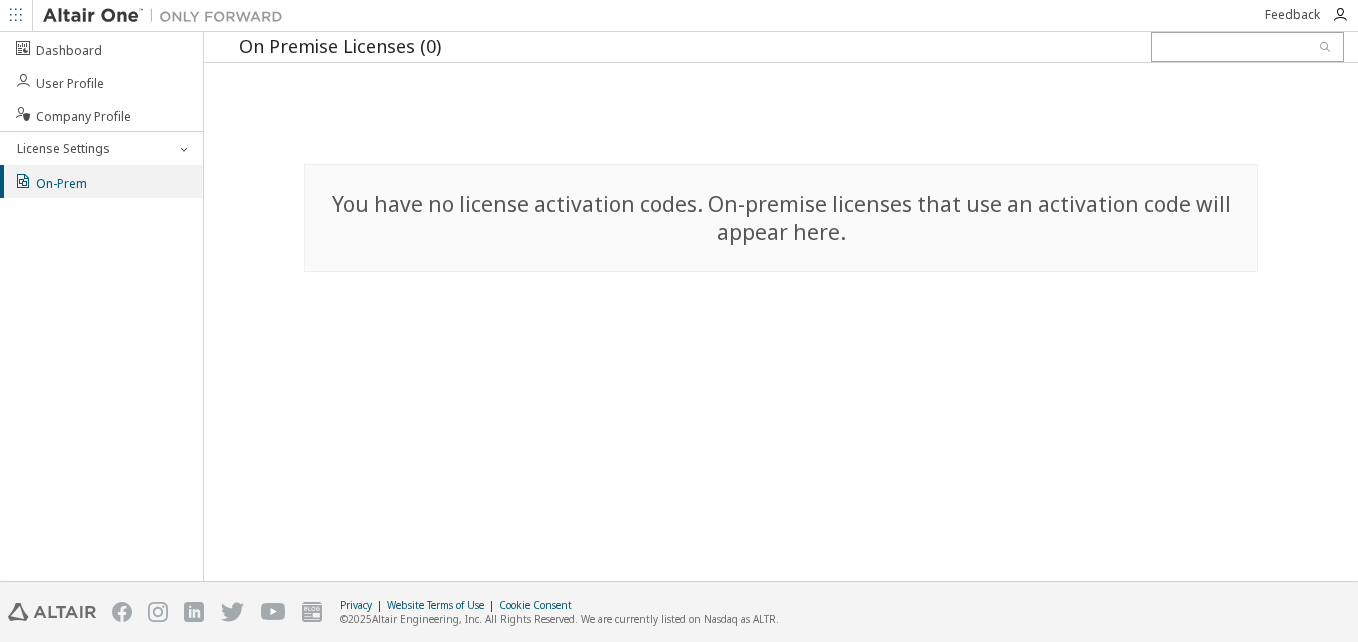 click at bounding box center [16, 16] 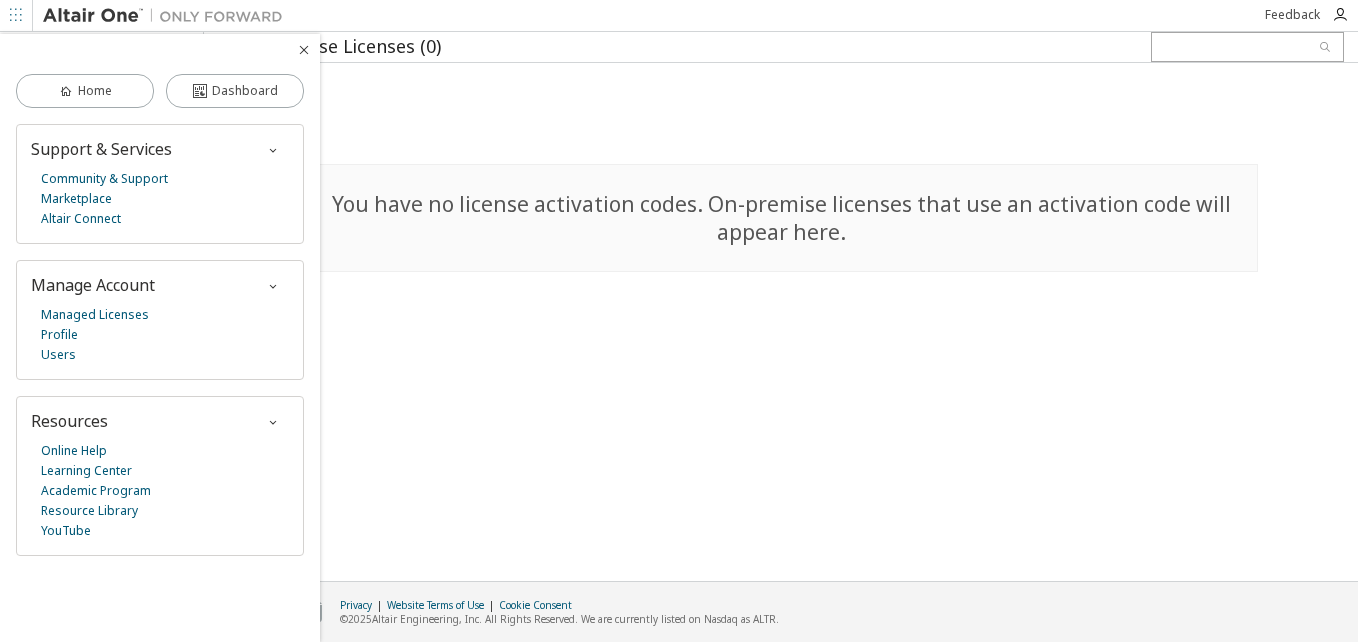 click on "On Premise Licenses (0) You have no license activation codes. On-premise licenses that use an activation code will appear here." at bounding box center (781, 306) 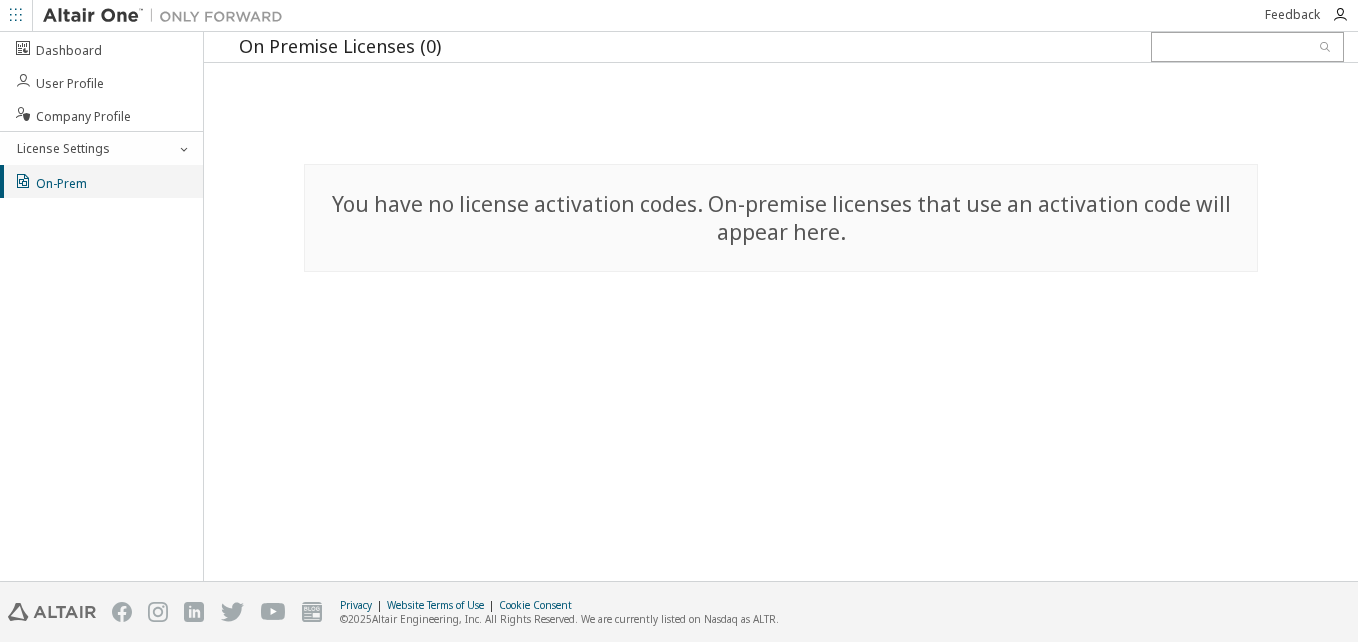 click on "On-Prem" at bounding box center (50, 181) 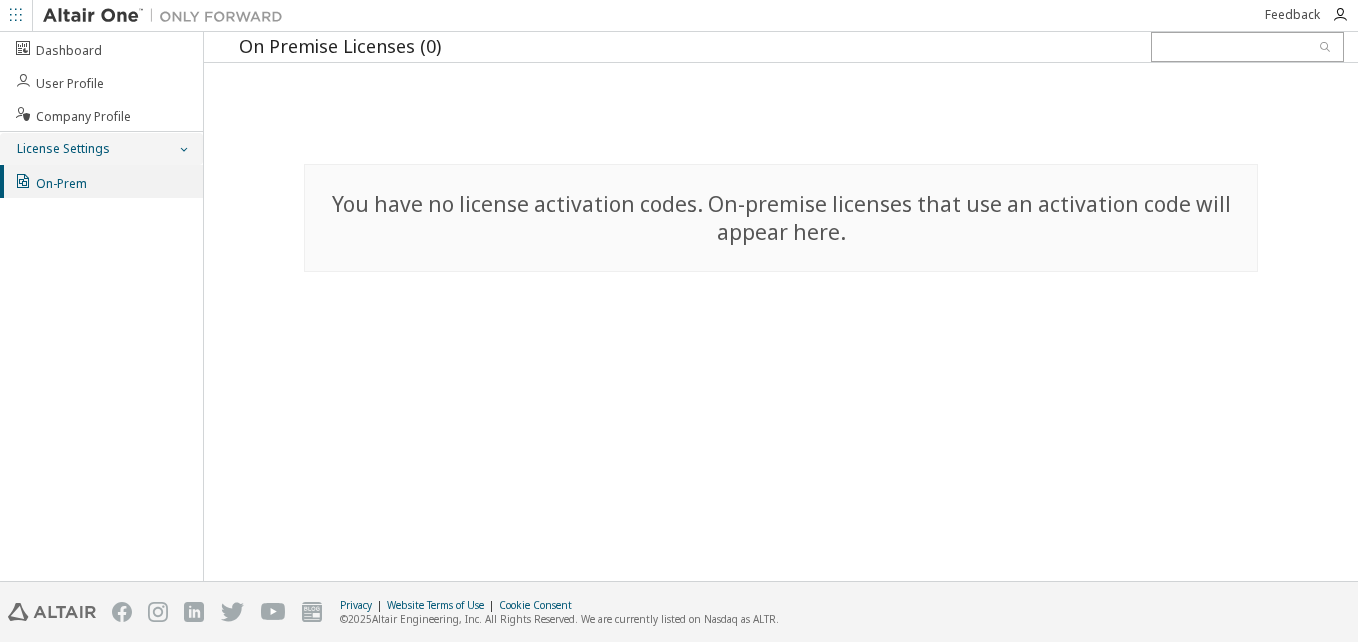 click on "License Settings" at bounding box center [101, 149] 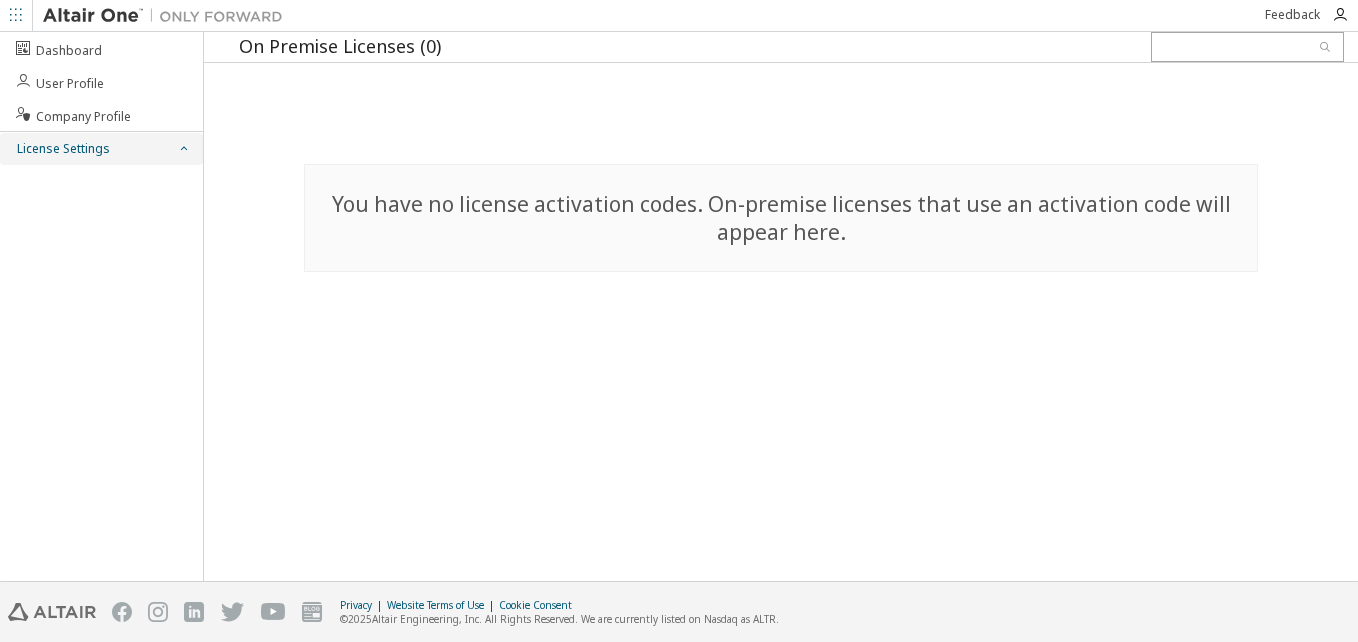 click on "License Settings" at bounding box center [101, 149] 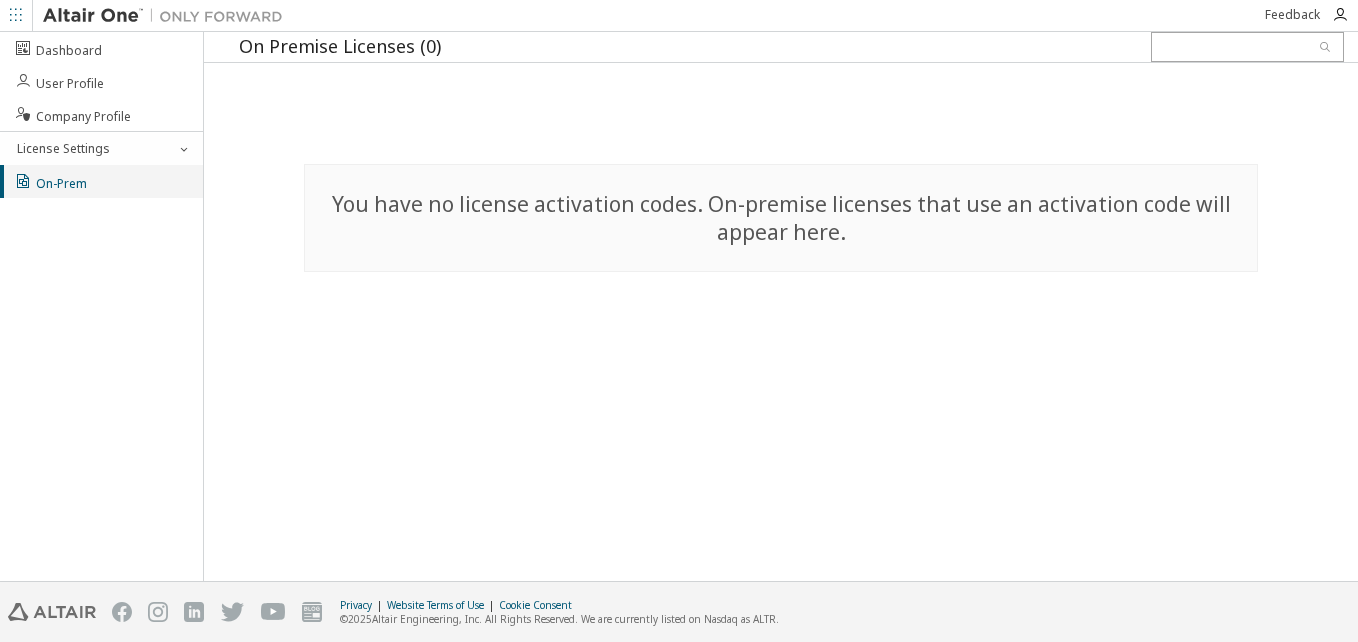 click on "On-Prem" at bounding box center [101, 181] 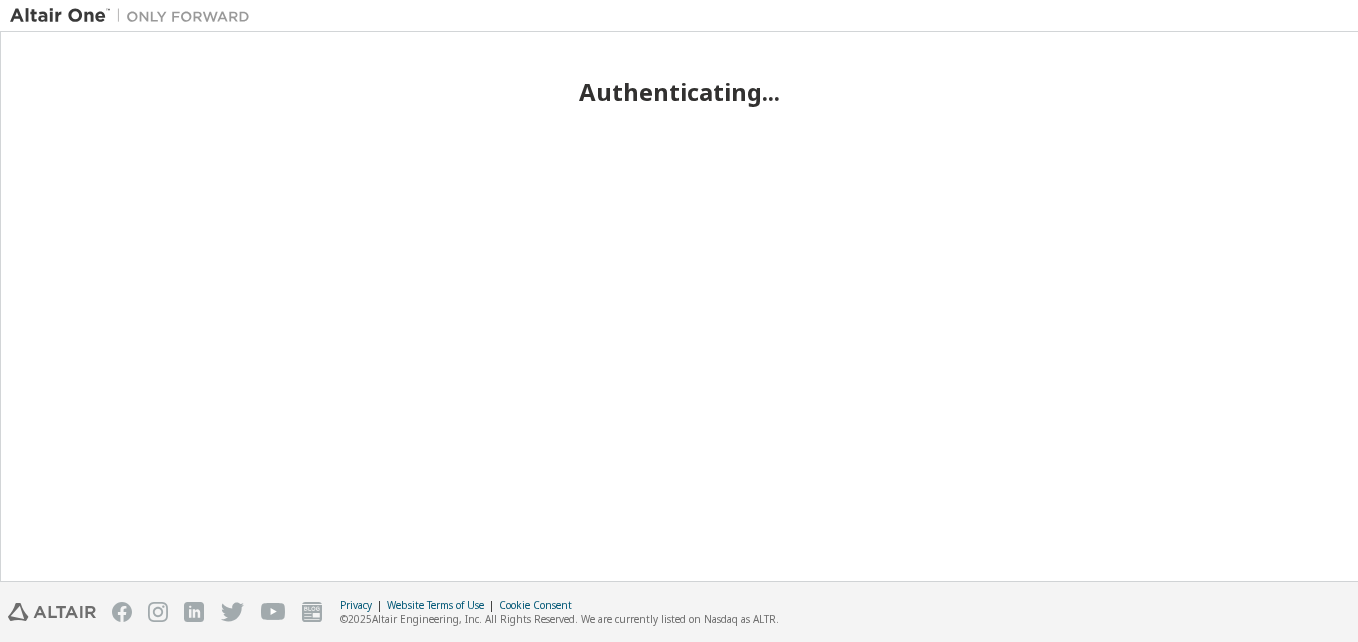 scroll, scrollTop: 0, scrollLeft: 0, axis: both 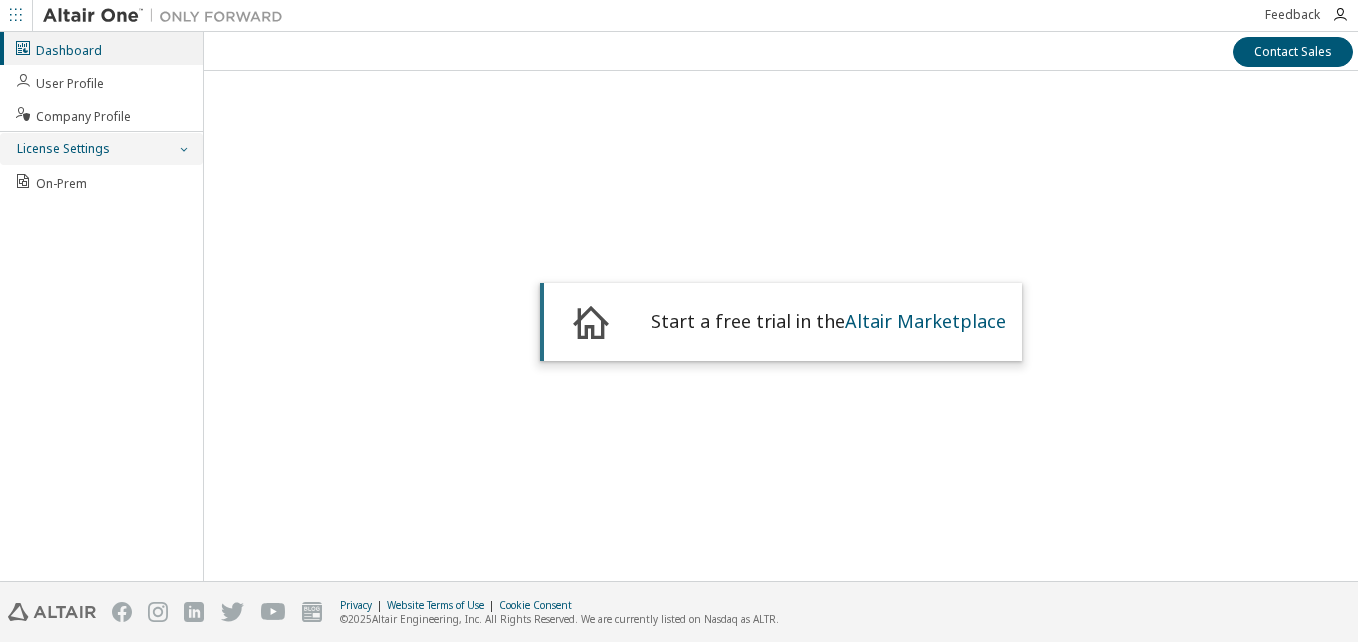 click on "License Settings" at bounding box center [101, 149] 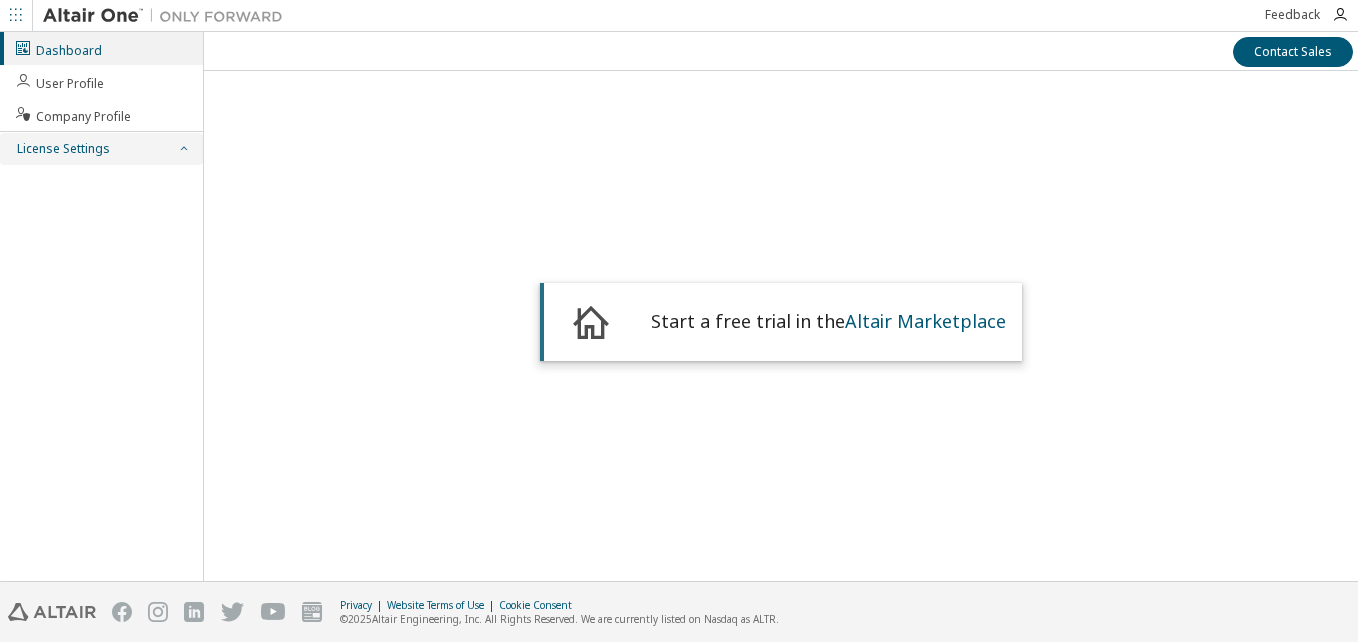 click on "License Settings" at bounding box center [101, 149] 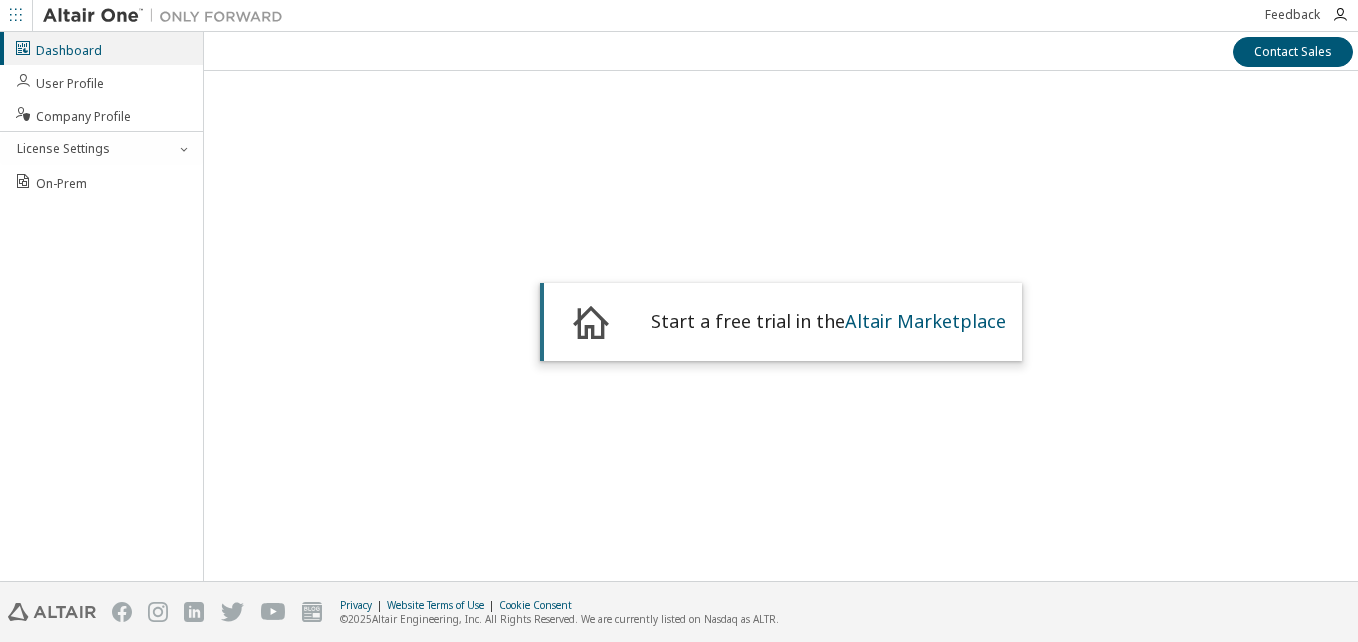 click on "Start a free trial in the  Altair Marketplace" at bounding box center [781, 312] 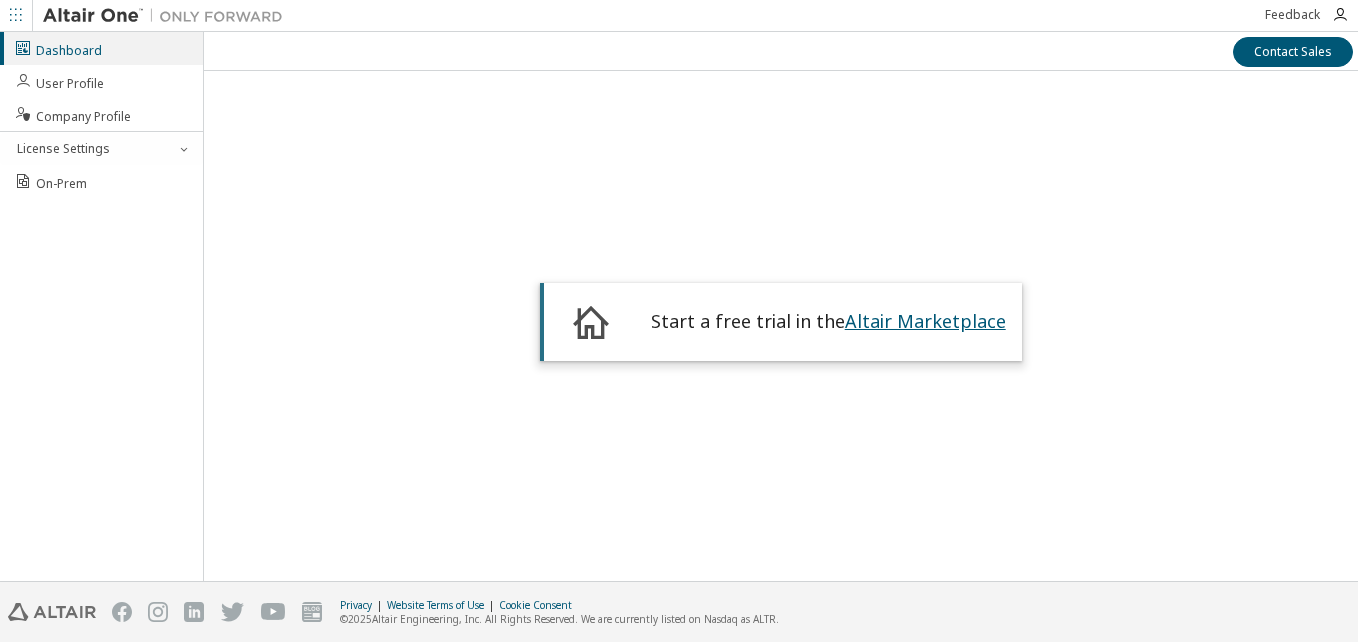 click on "Altair Marketplace" at bounding box center [925, 321] 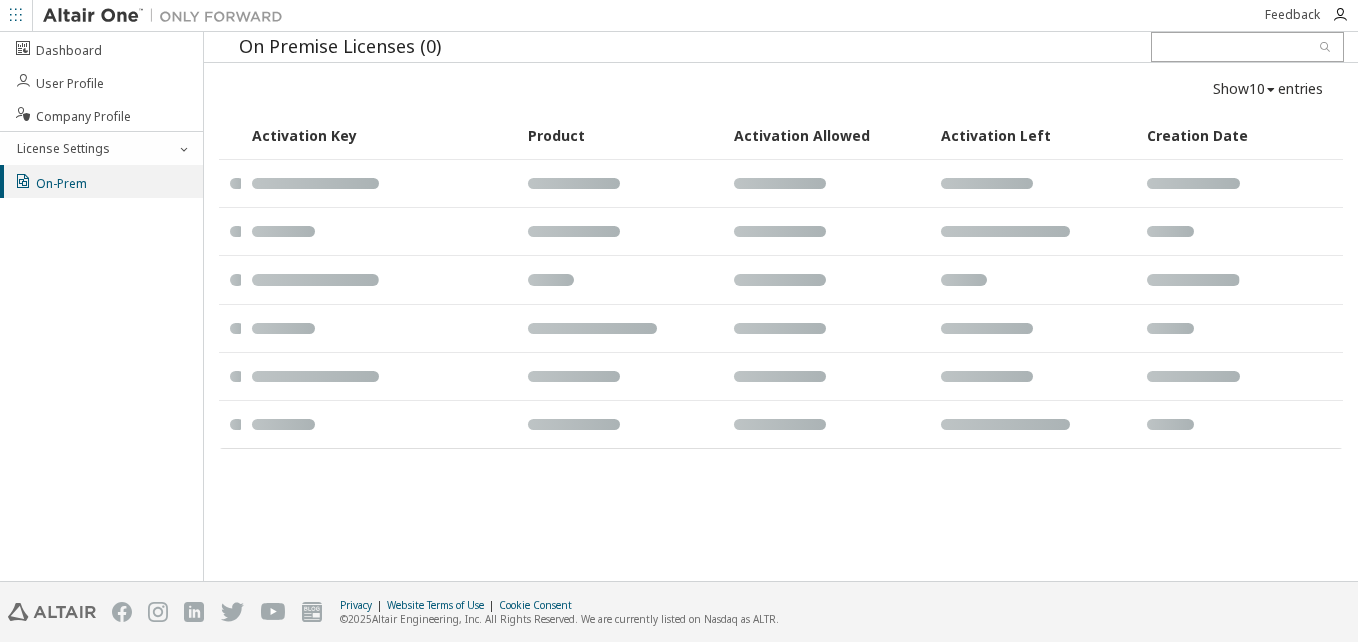 scroll, scrollTop: 0, scrollLeft: 0, axis: both 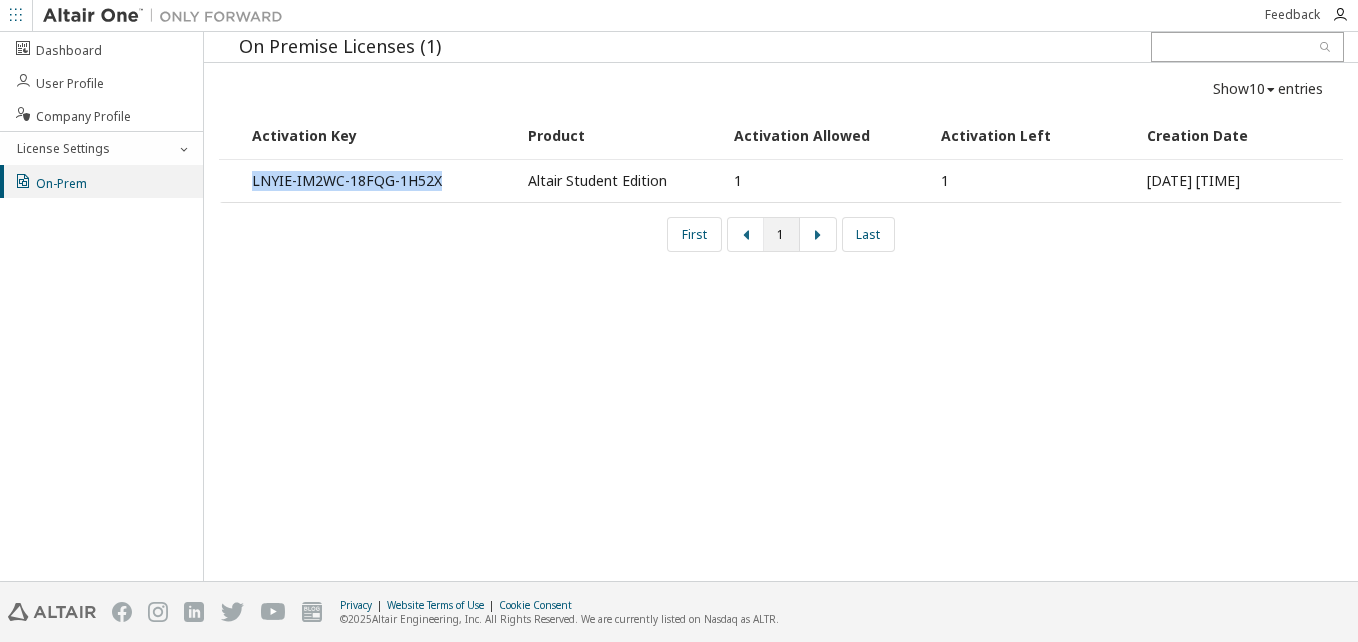 drag, startPoint x: 445, startPoint y: 180, endPoint x: 229, endPoint y: 179, distance: 216.00232 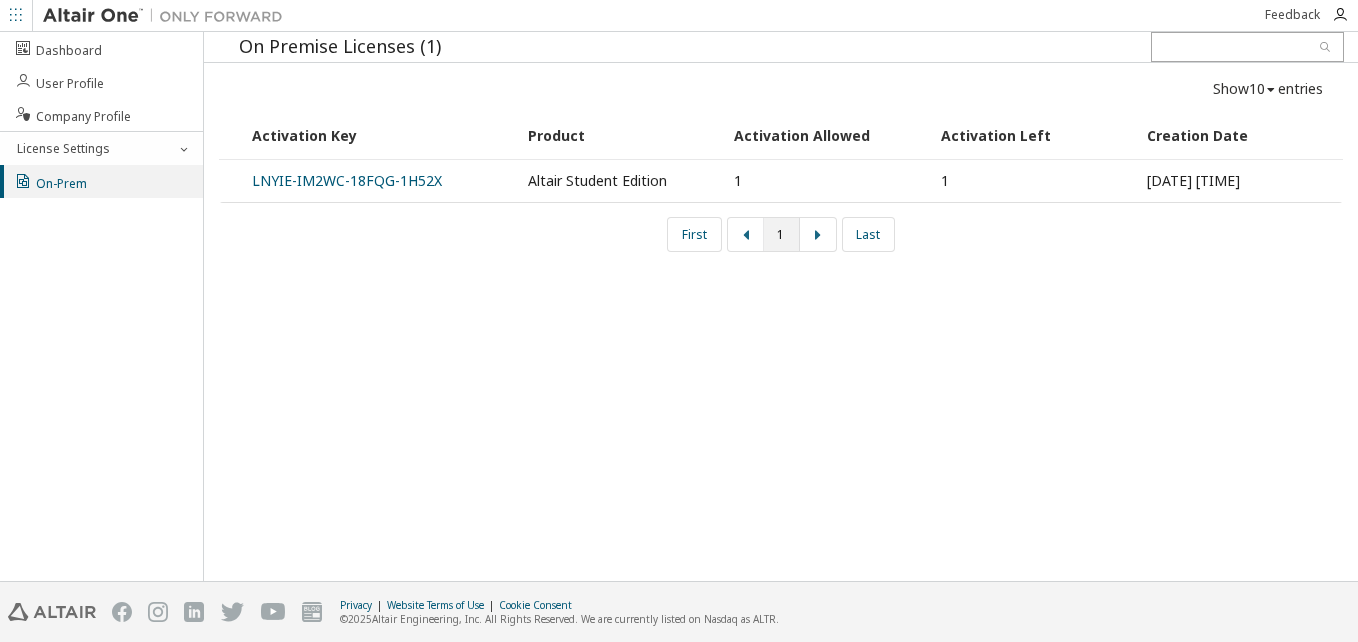 click on "Show  10 10 30 50 100 entries Activation Key Product Activation Allowed Activation Left Creation Date LNYIE-IM2WC-18FQG-1H52X Altair Student Edition 1 1 [DATE] [TIME] [FIRST] [LAST]" at bounding box center [781, 165] 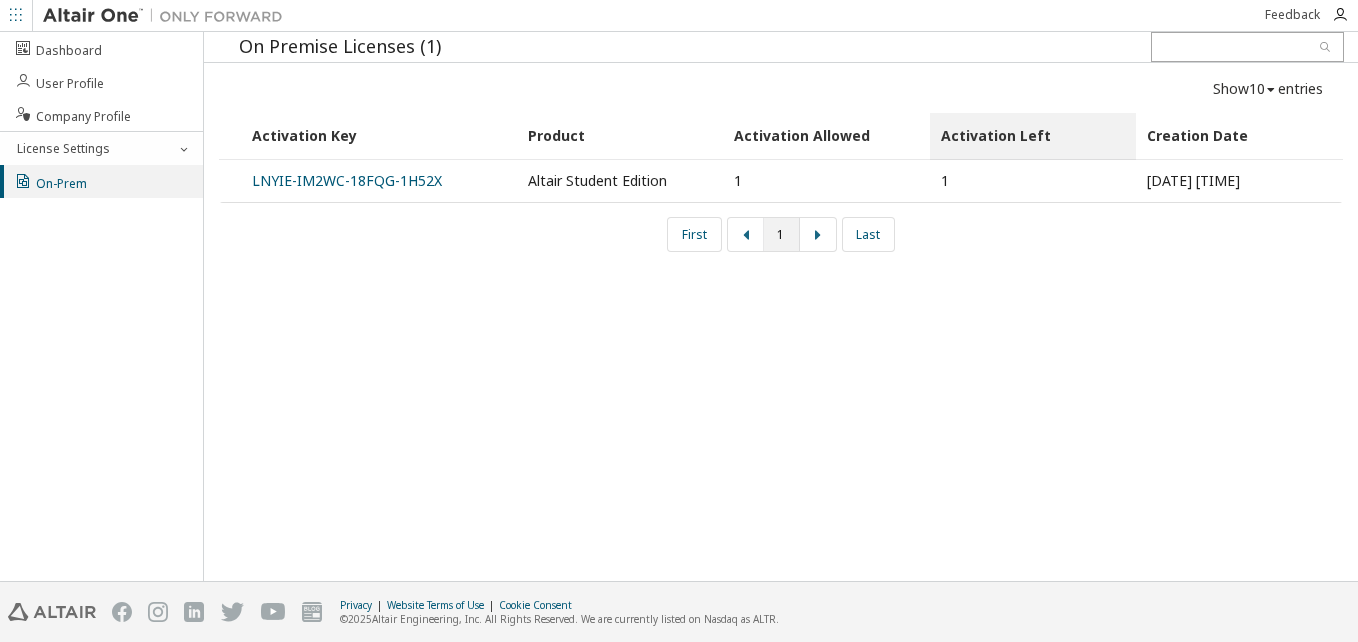 click on "Activation Left" at bounding box center [1033, 136] 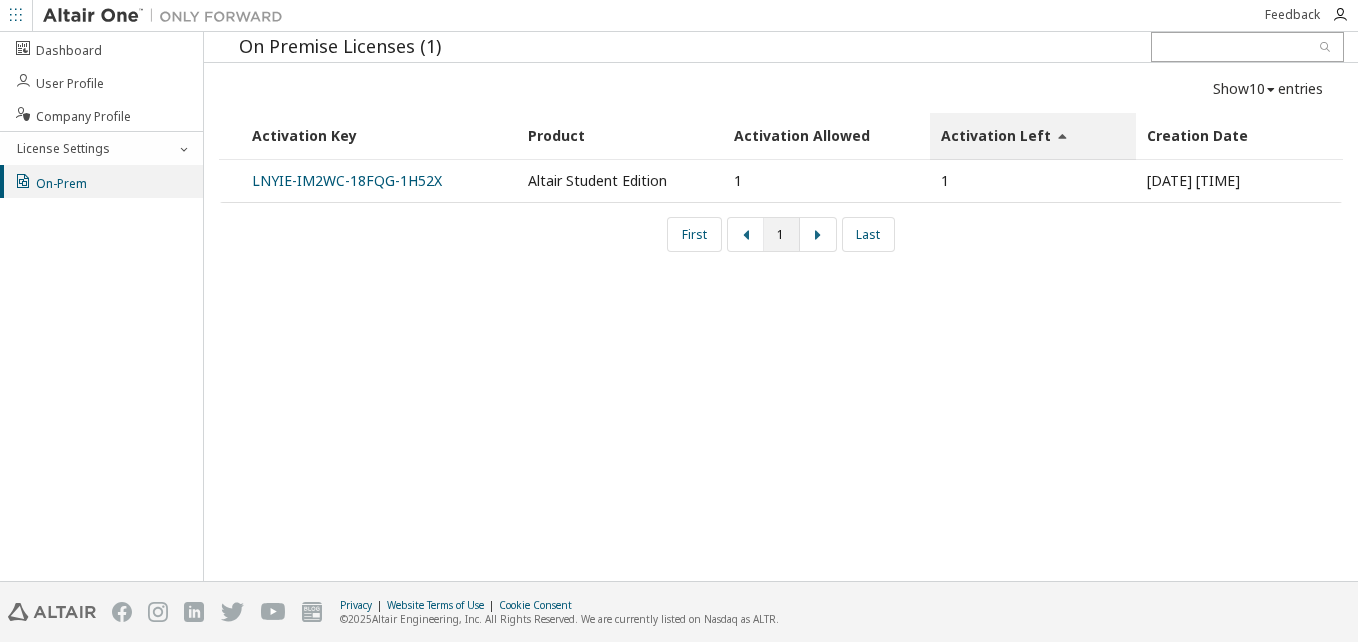 click on "Activation Left" at bounding box center [1033, 136] 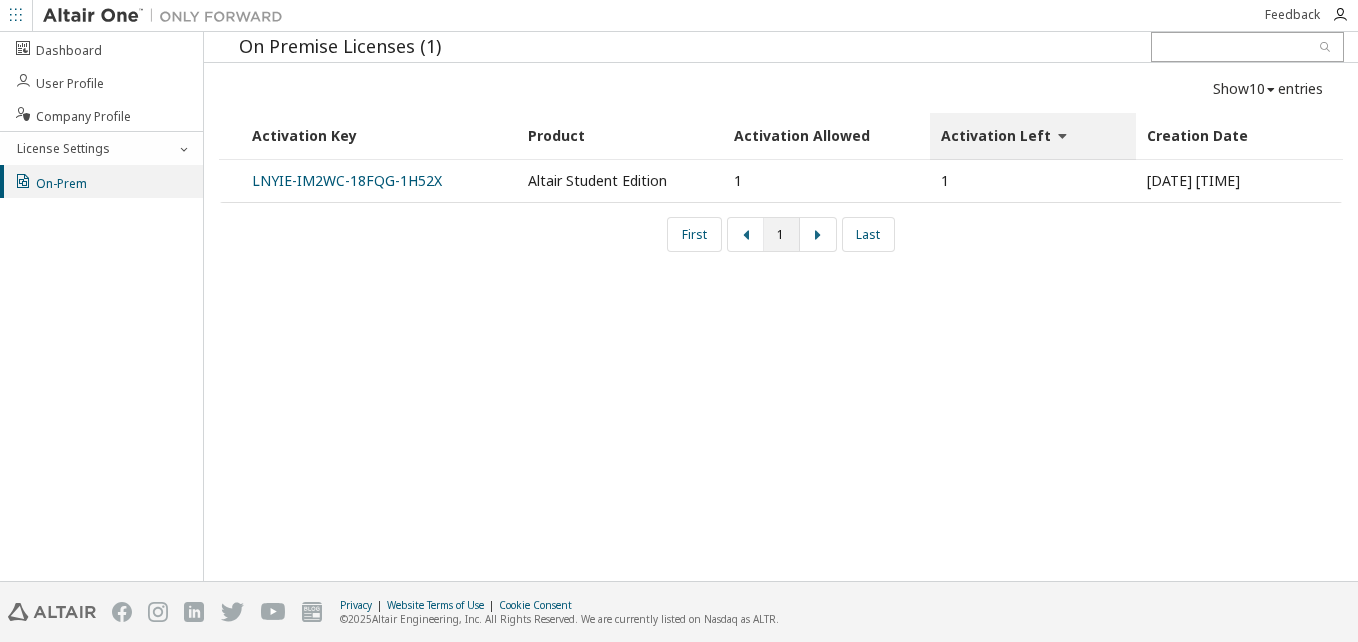 click on "Activation Left" at bounding box center (1033, 136) 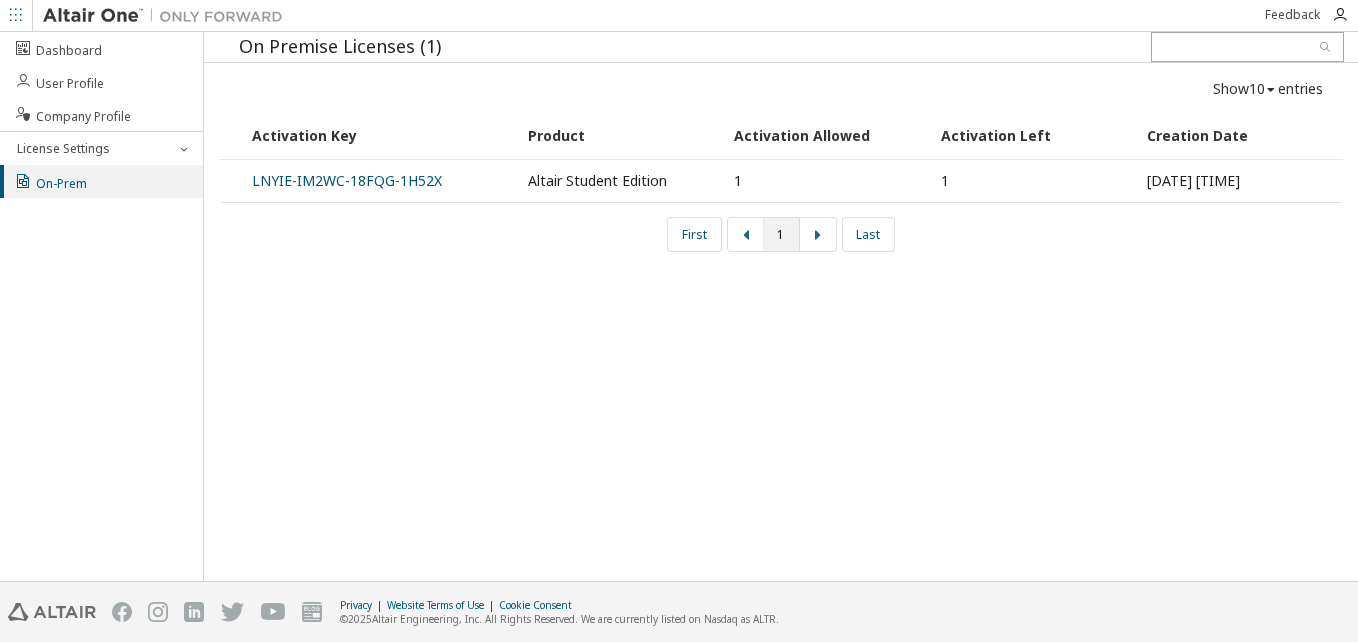 click on "Altair Student Edition" at bounding box center (620, 181) 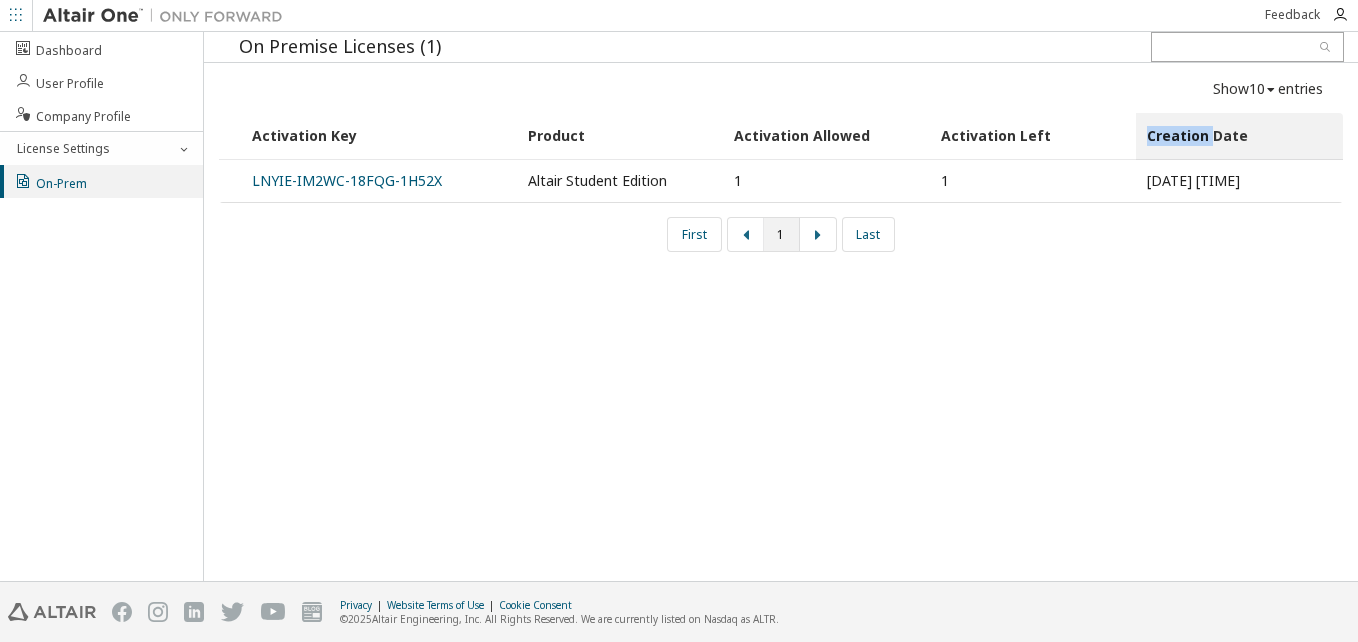 click on "Creation Date" at bounding box center [1239, 136] 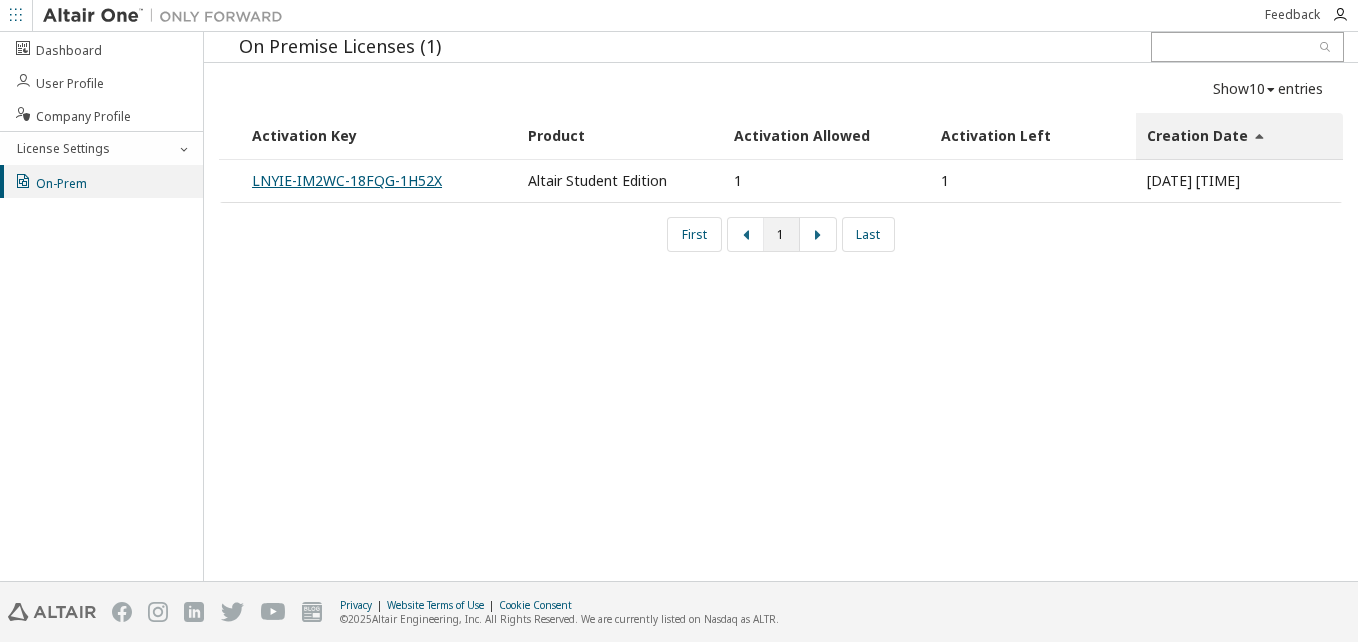 click on "LNYIE-IM2WC-18FQG-1H52X" at bounding box center (347, 180) 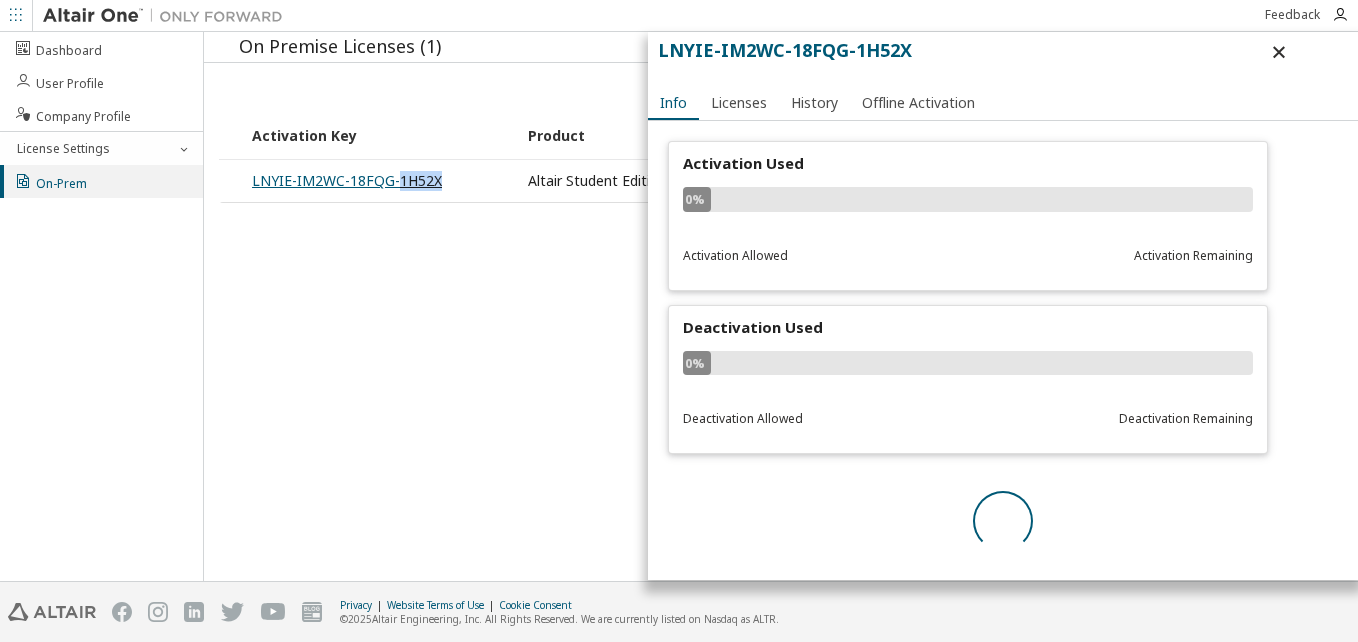 click on "LNYIE-IM2WC-18FQG-1H52X" at bounding box center [347, 180] 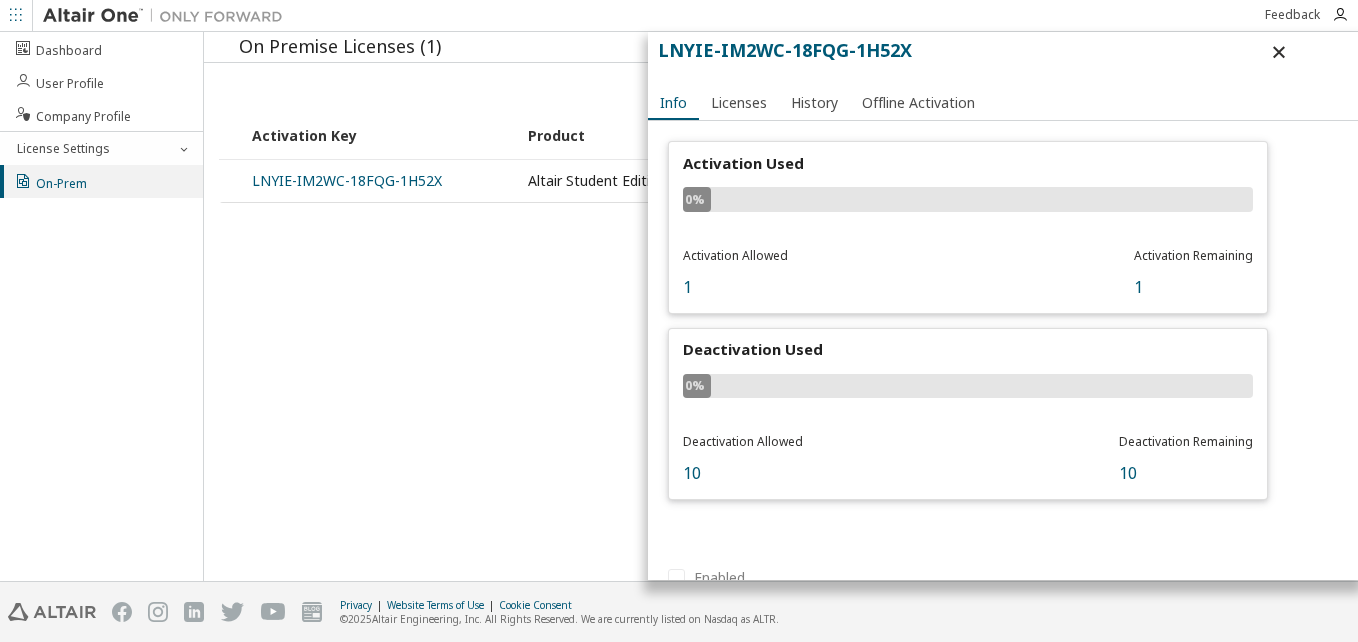 drag, startPoint x: 421, startPoint y: 182, endPoint x: 501, endPoint y: 326, distance: 164.73009 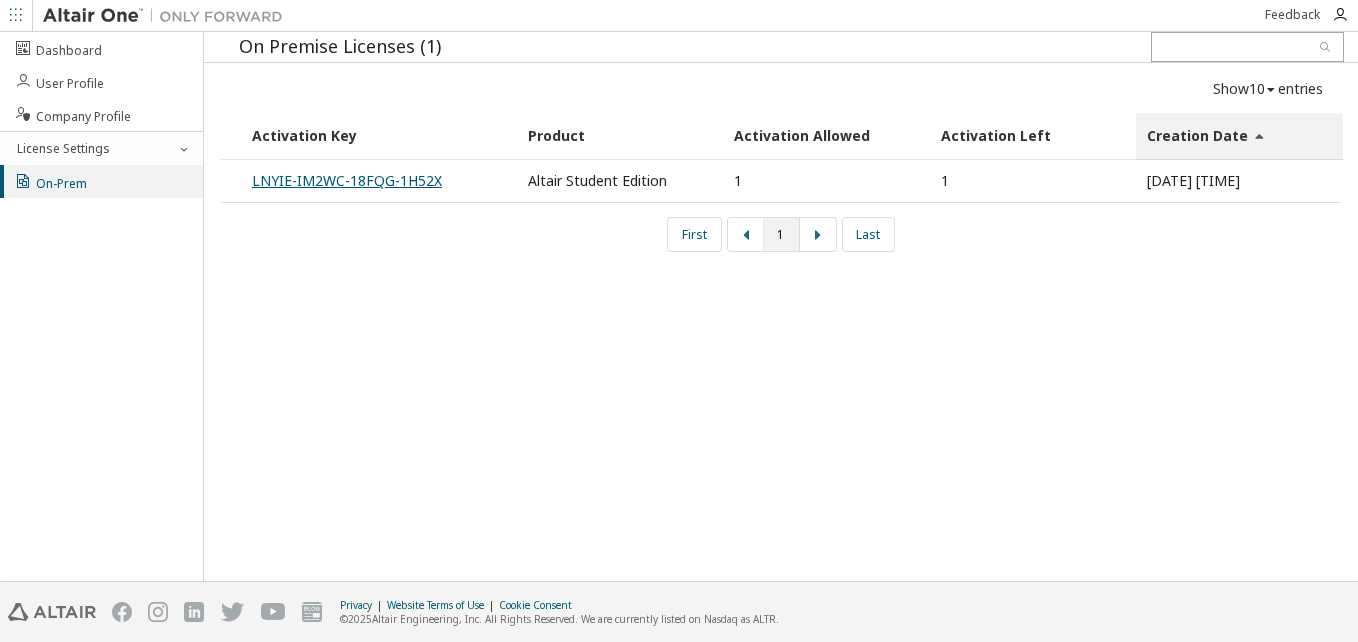 click on "LNYIE-IM2WC-18FQG-1H52X" at bounding box center [347, 180] 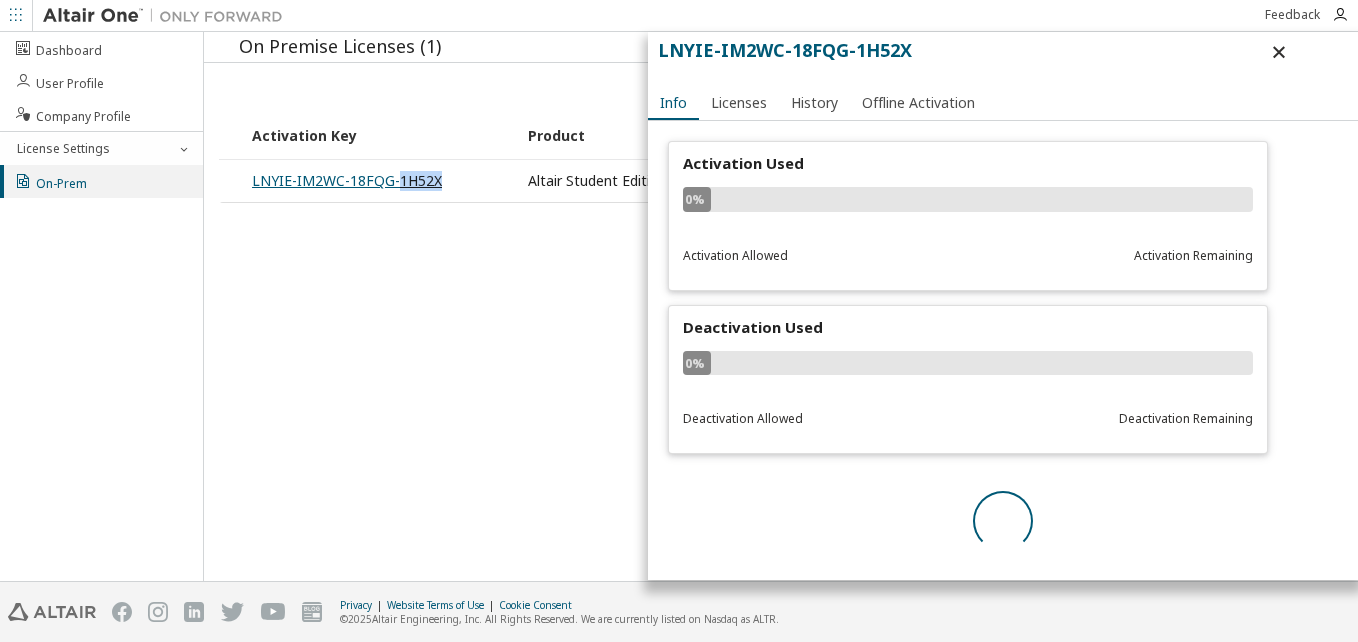 click on "LNYIE-IM2WC-18FQG-1H52X" at bounding box center (347, 180) 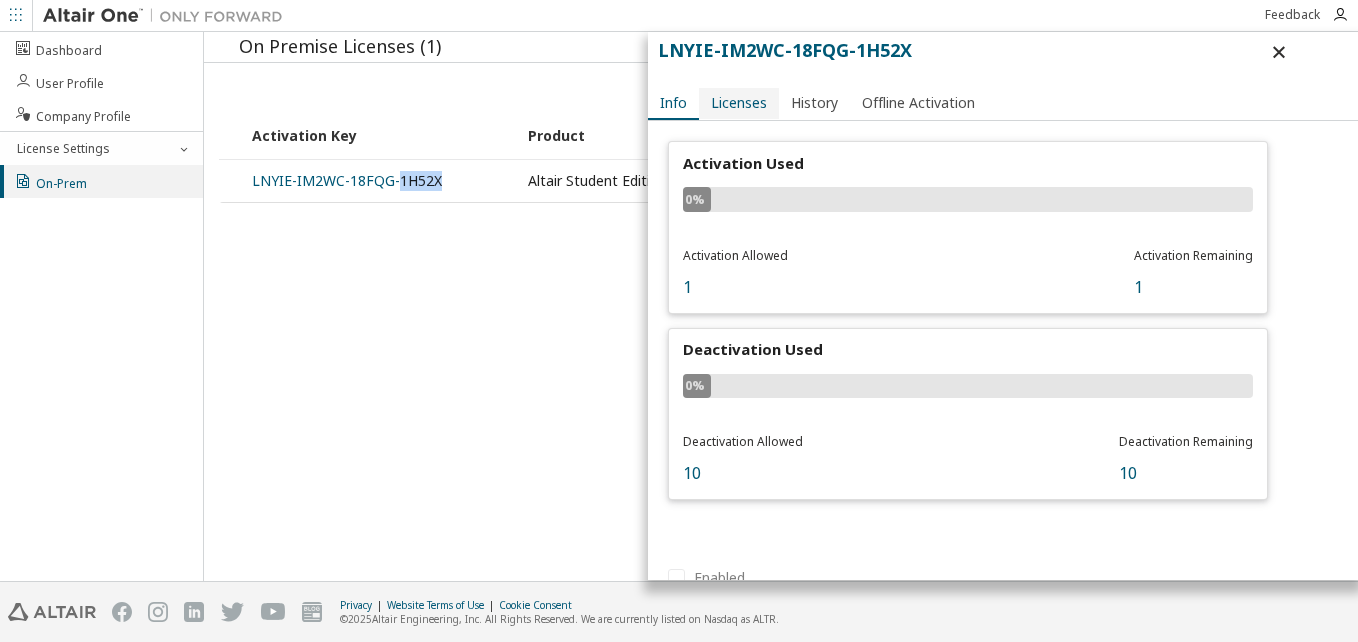click on "Licenses" at bounding box center (739, 103) 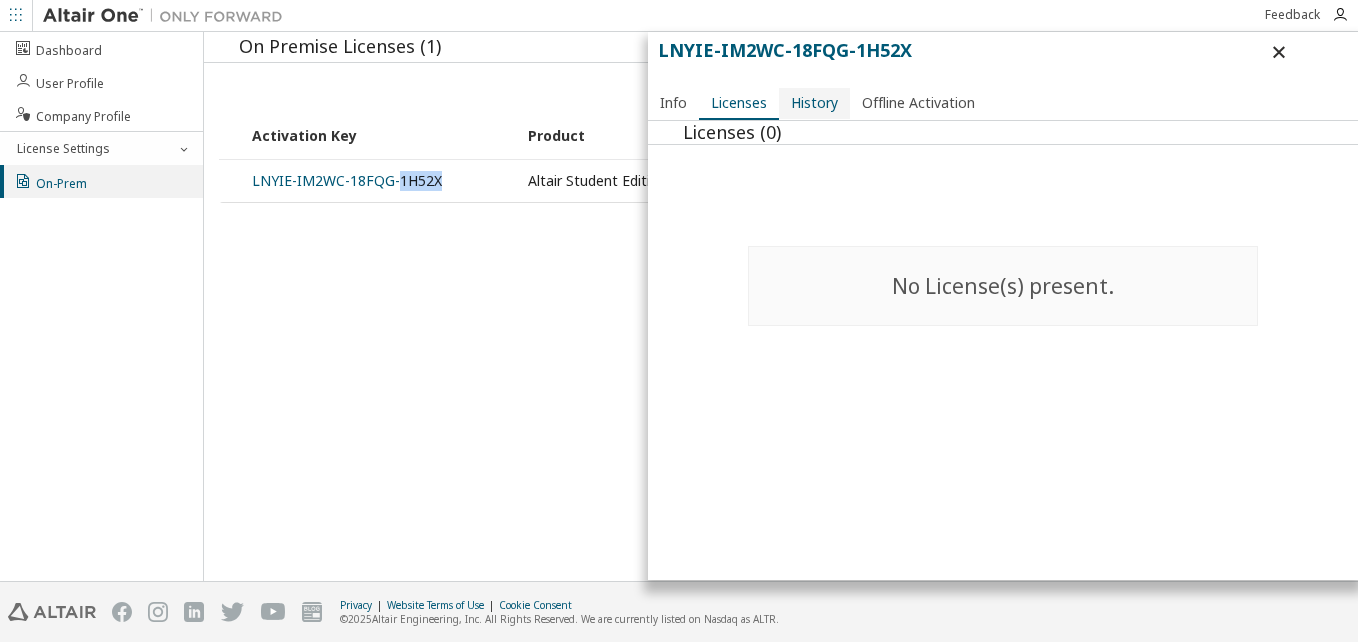 click on "History" at bounding box center [814, 103] 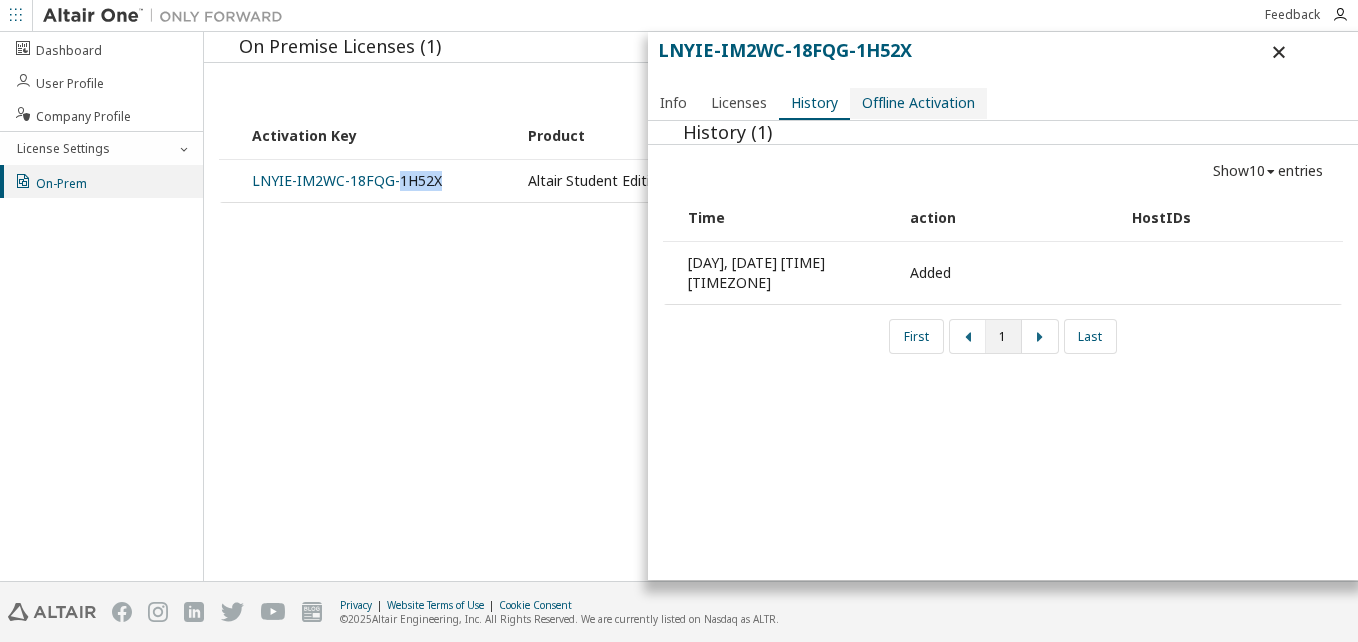 click on "Offline Activation" at bounding box center (918, 103) 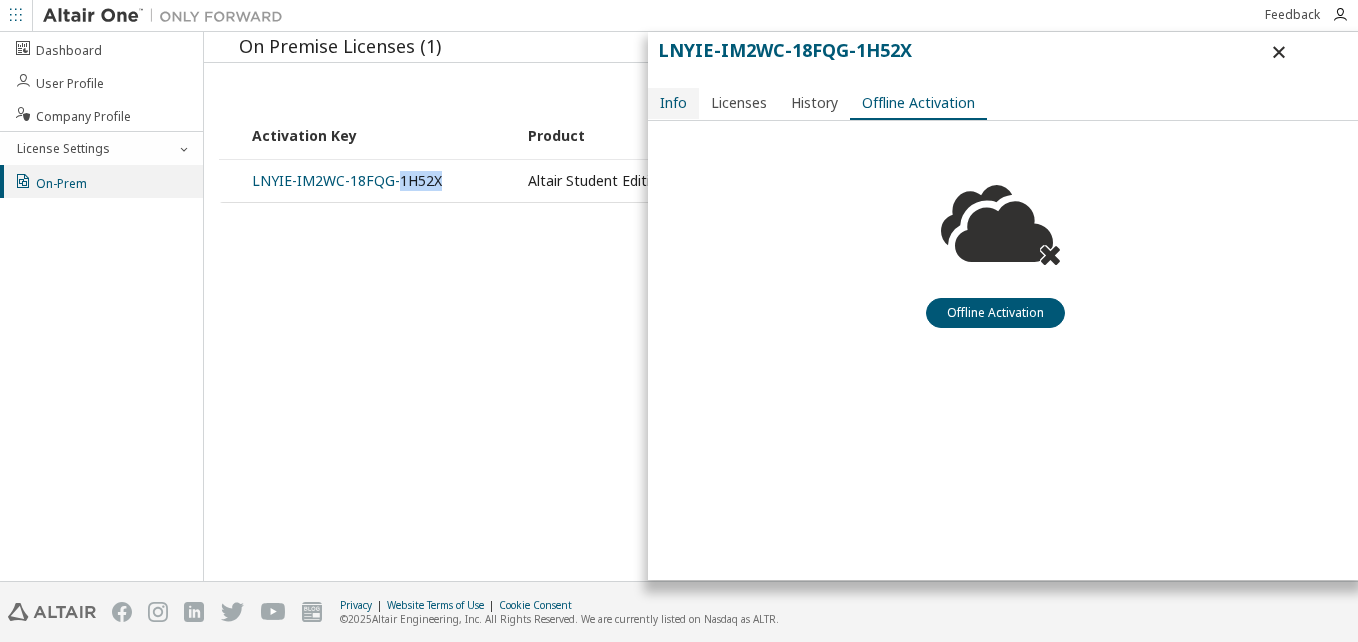 click on "Info" at bounding box center [673, 103] 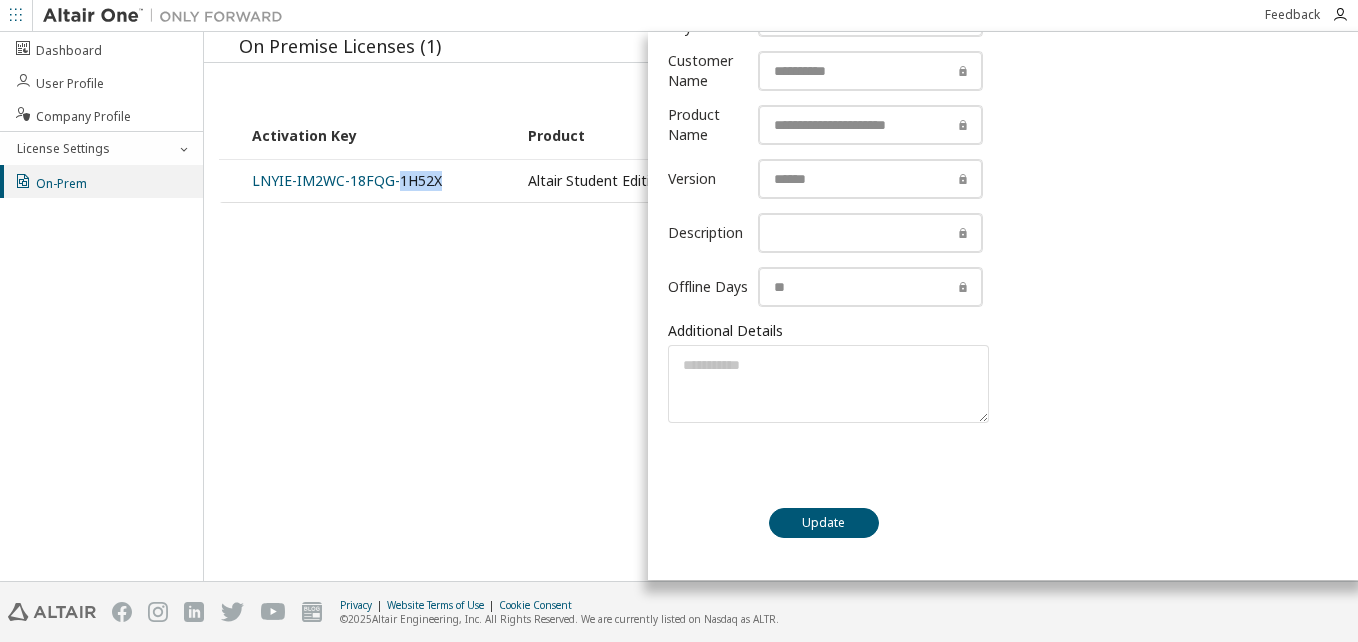 scroll, scrollTop: 805, scrollLeft: 0, axis: vertical 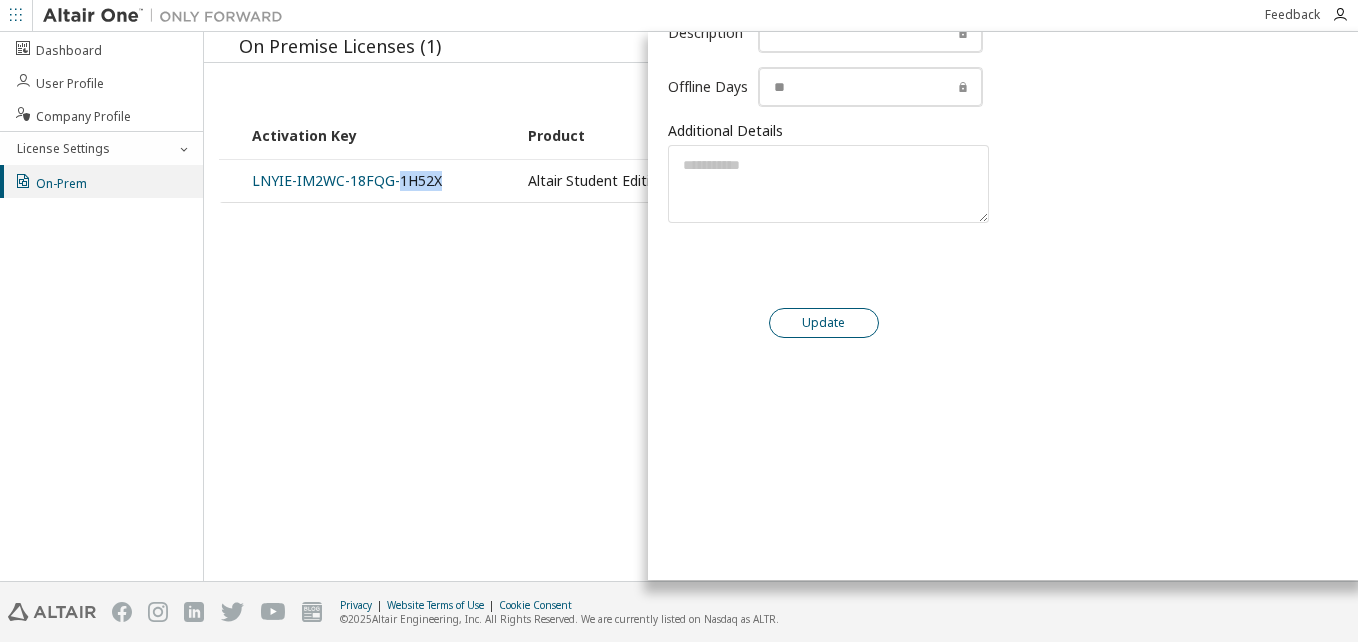 click on "Update" at bounding box center [824, 323] 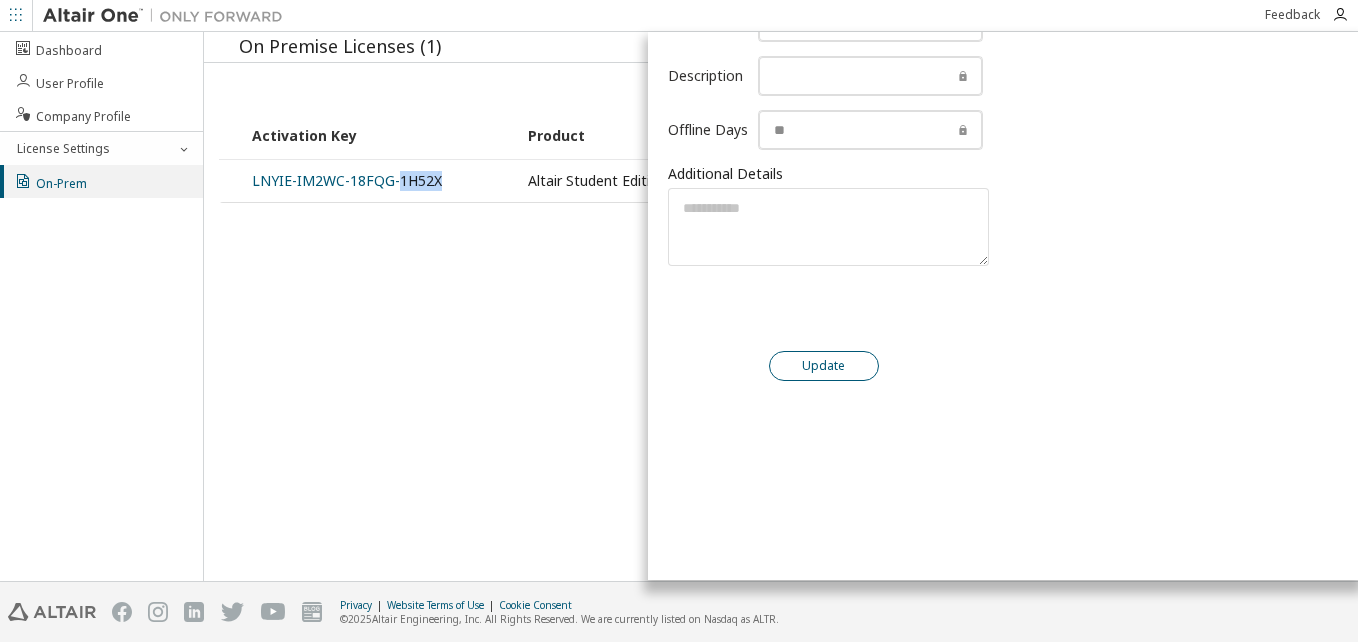 click on "Update" at bounding box center [824, 366] 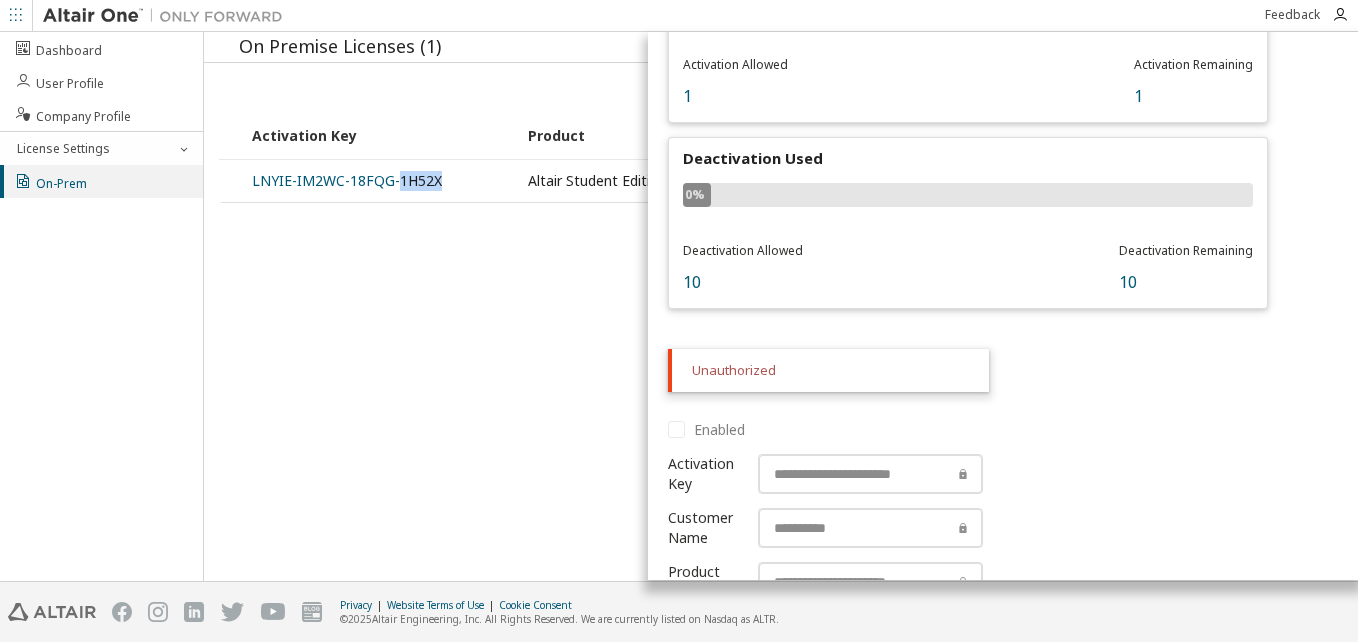 scroll, scrollTop: 193, scrollLeft: 0, axis: vertical 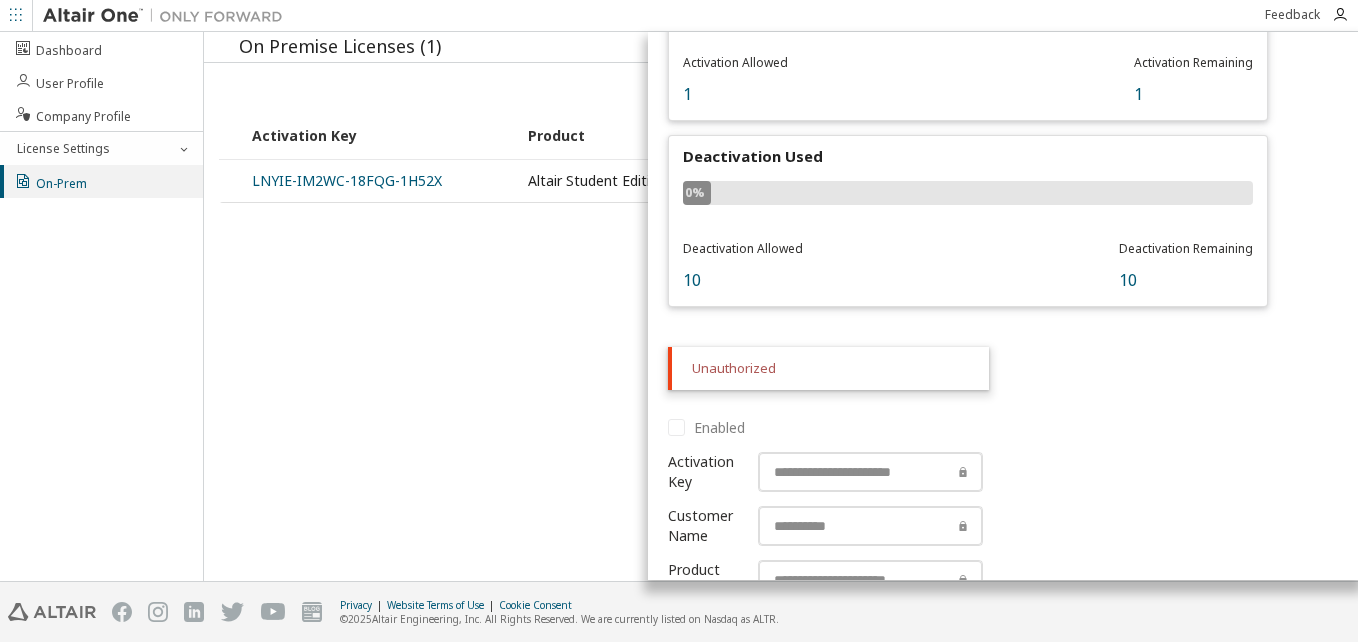 click on "Unauthorized" at bounding box center [832, 368] 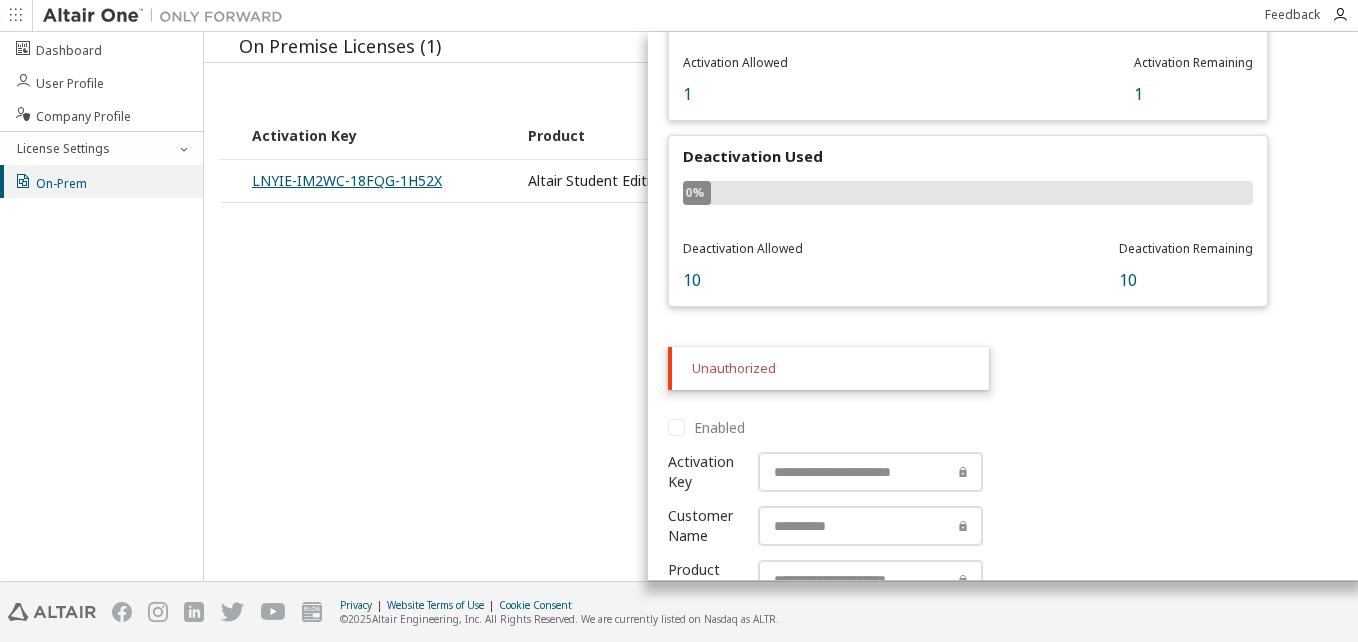 click on "LNYIE-IM2WC-18FQG-1H52X" at bounding box center [347, 180] 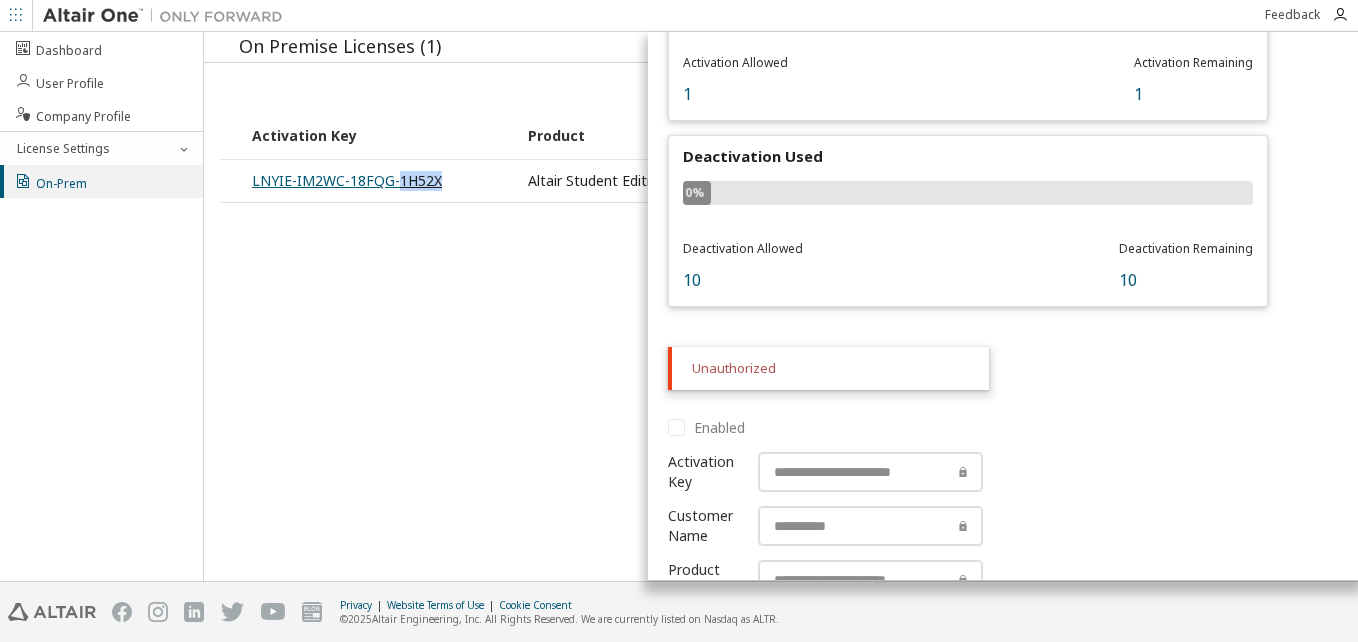 click on "LNYIE-IM2WC-18FQG-1H52X" at bounding box center [347, 180] 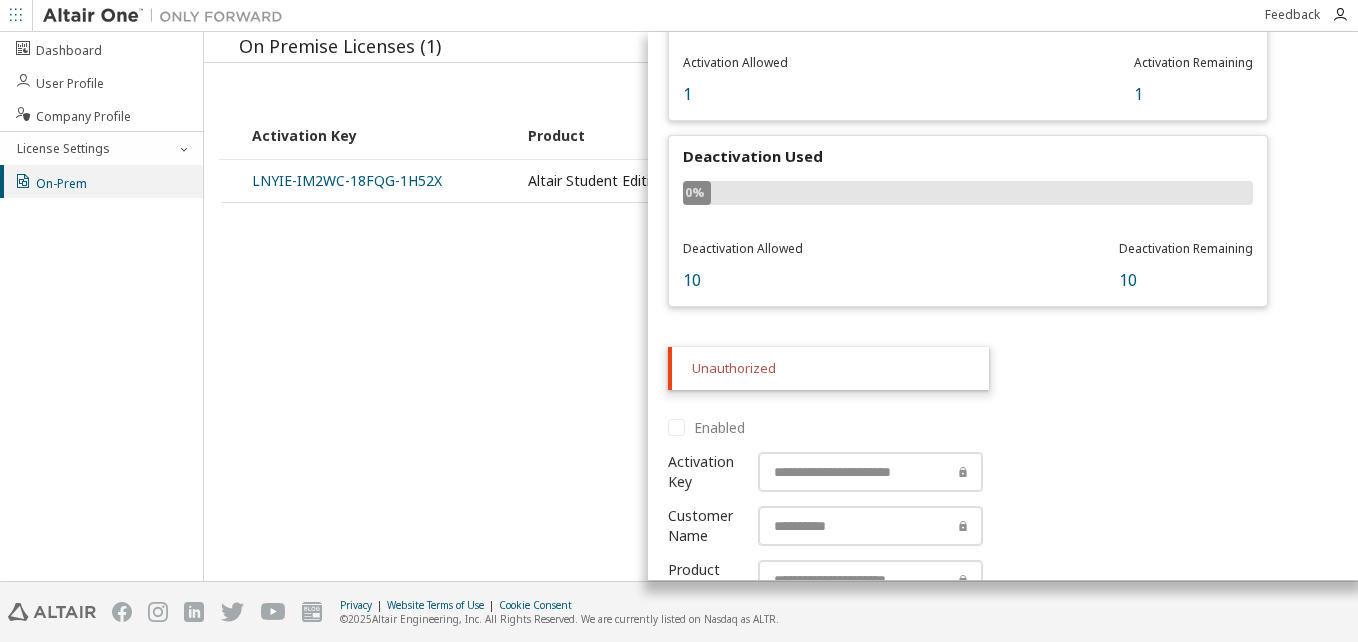 drag, startPoint x: 402, startPoint y: 188, endPoint x: 485, endPoint y: 289, distance: 130.72873 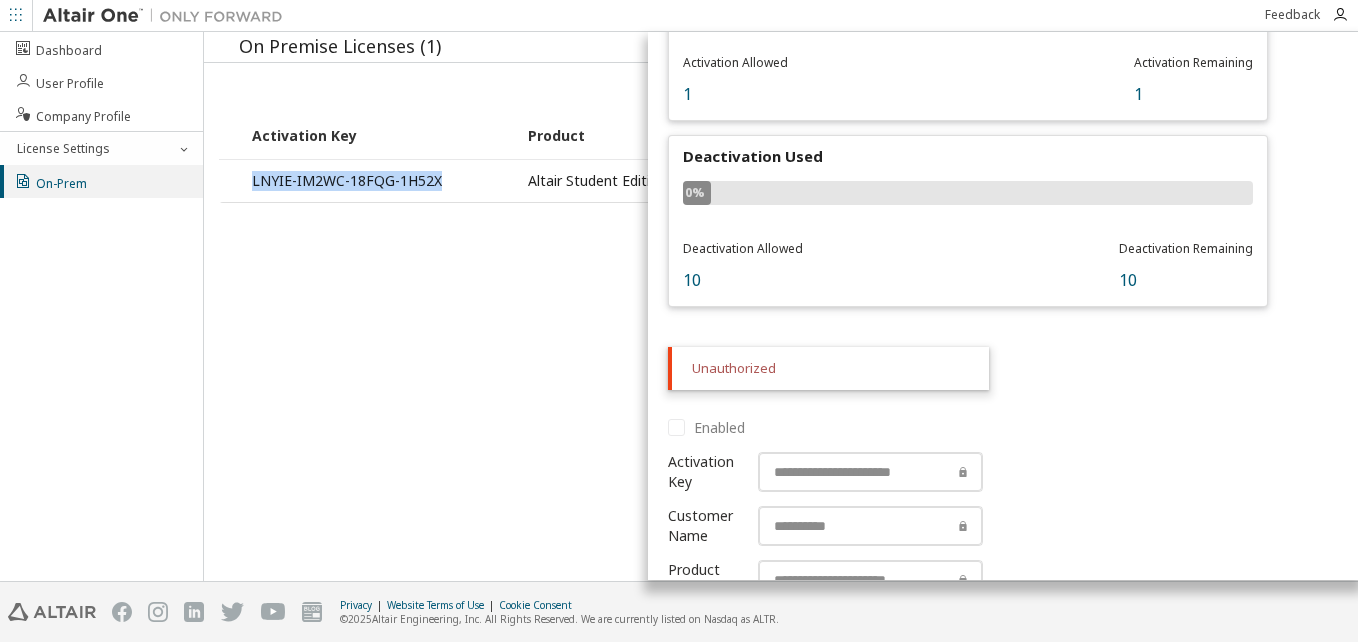 drag, startPoint x: 442, startPoint y: 178, endPoint x: 243, endPoint y: 180, distance: 199.01006 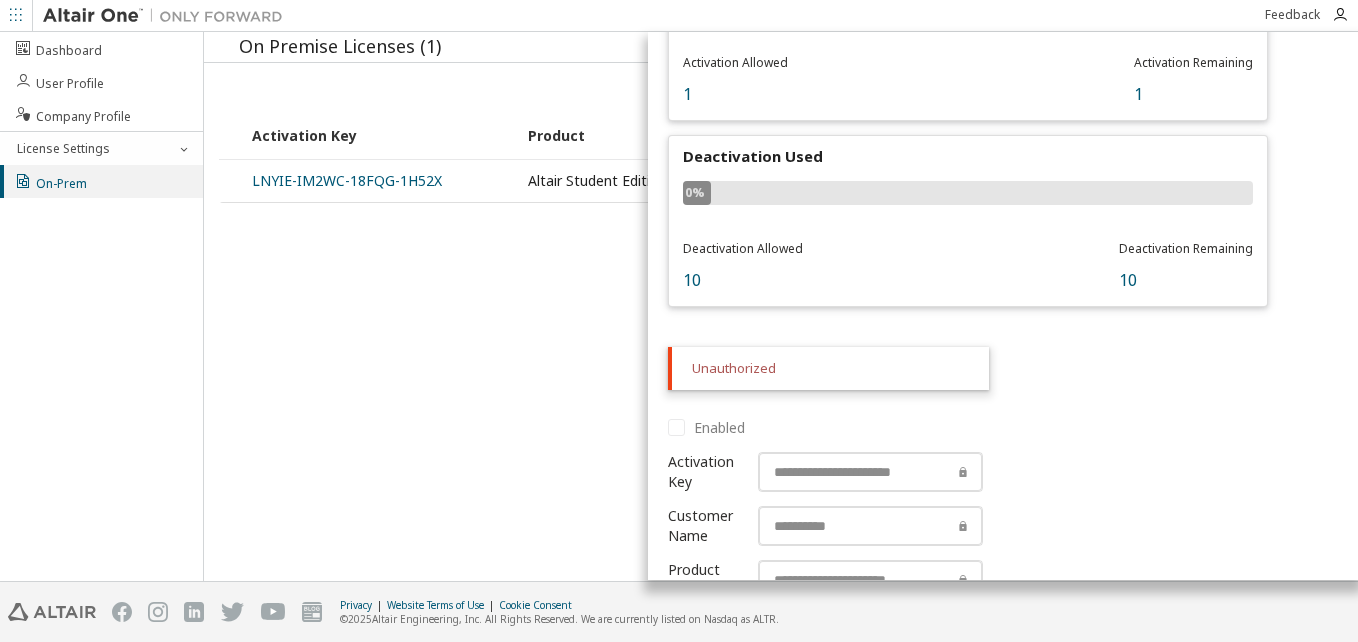 click on "On Premise Licenses (1) Show  10 10 30 50 100 entries Activation Key Product Activation Allowed Activation Left Creation Date LNYIE-IM2WC-18FQG-1H52X Altair Student Edition 1 1 2025-07-12 02:19:01 First 1 Last LNYIE-IM2WC-18FQG-1H52X Info Licenses History Offline Activation Activation Used 0% Activation Allowed 1 Activation Remaining 1 Deactivation Used 0% Deactivation Allowed 10 Deactivation Remaining 10 Unauthorized Enabled Activation Key Customer Name Product Name Version Description Offline Days Additional Details Max Units:  Max Units:  Max Units:  Max Units:  Update" at bounding box center (781, 306) 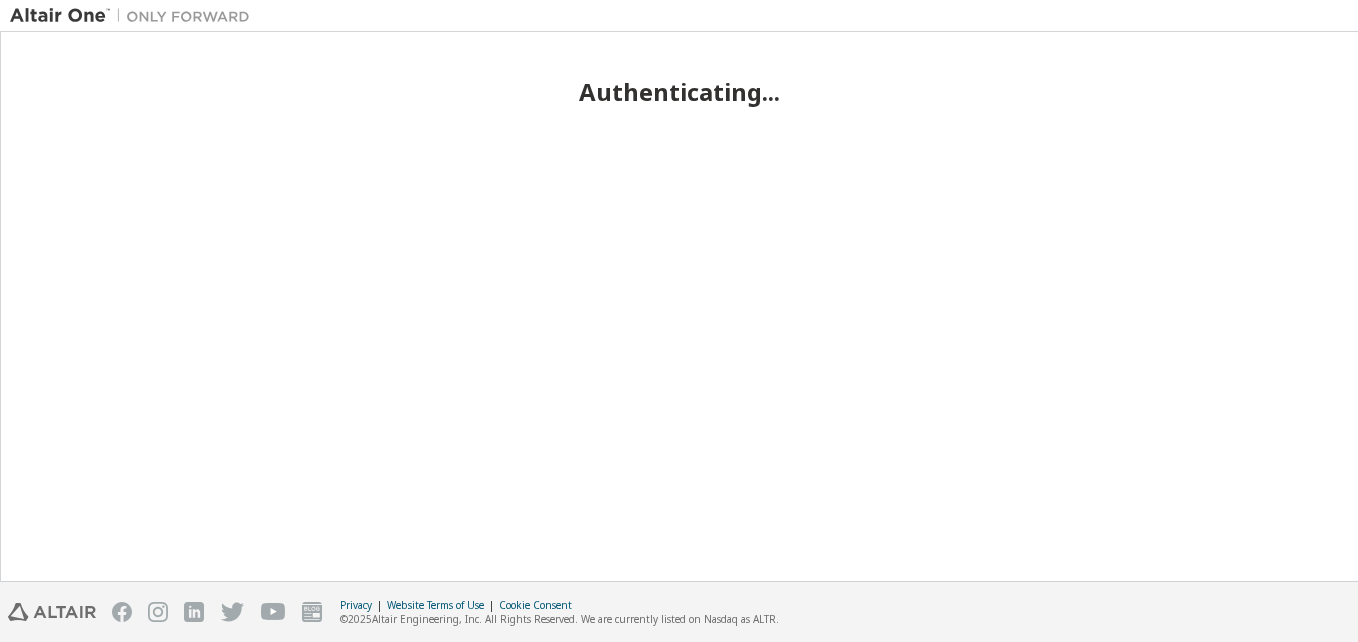 scroll, scrollTop: 0, scrollLeft: 0, axis: both 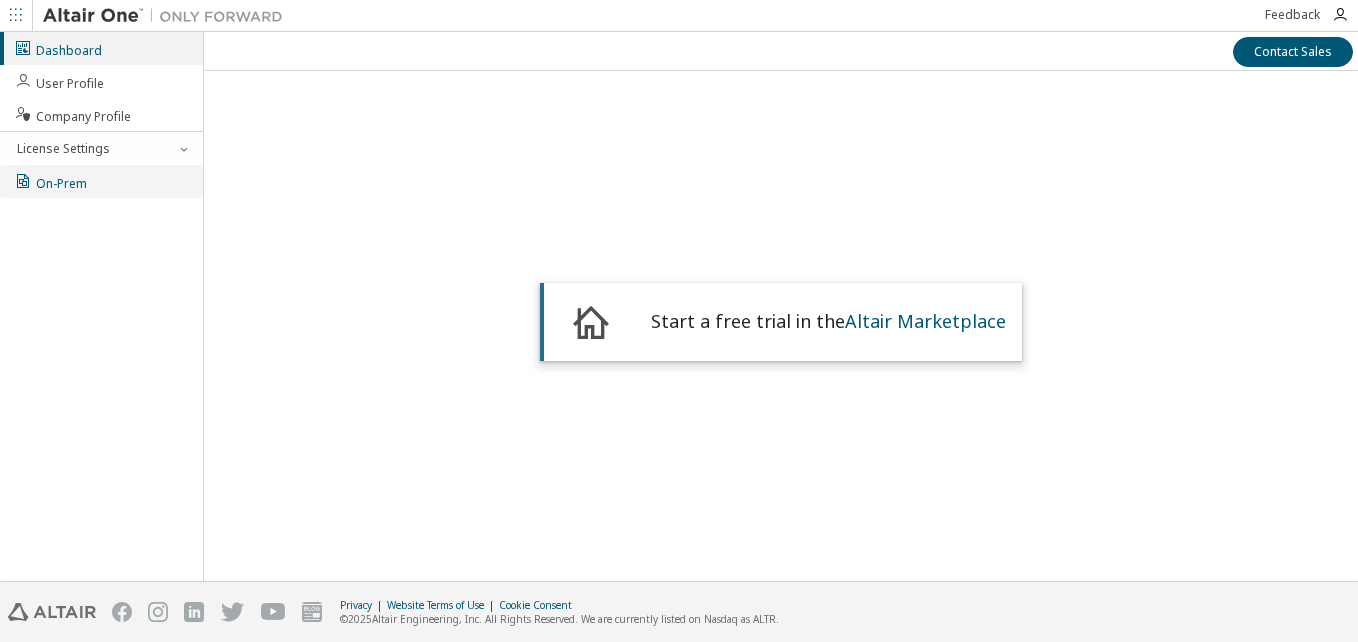 click on "On-Prem" at bounding box center (50, 181) 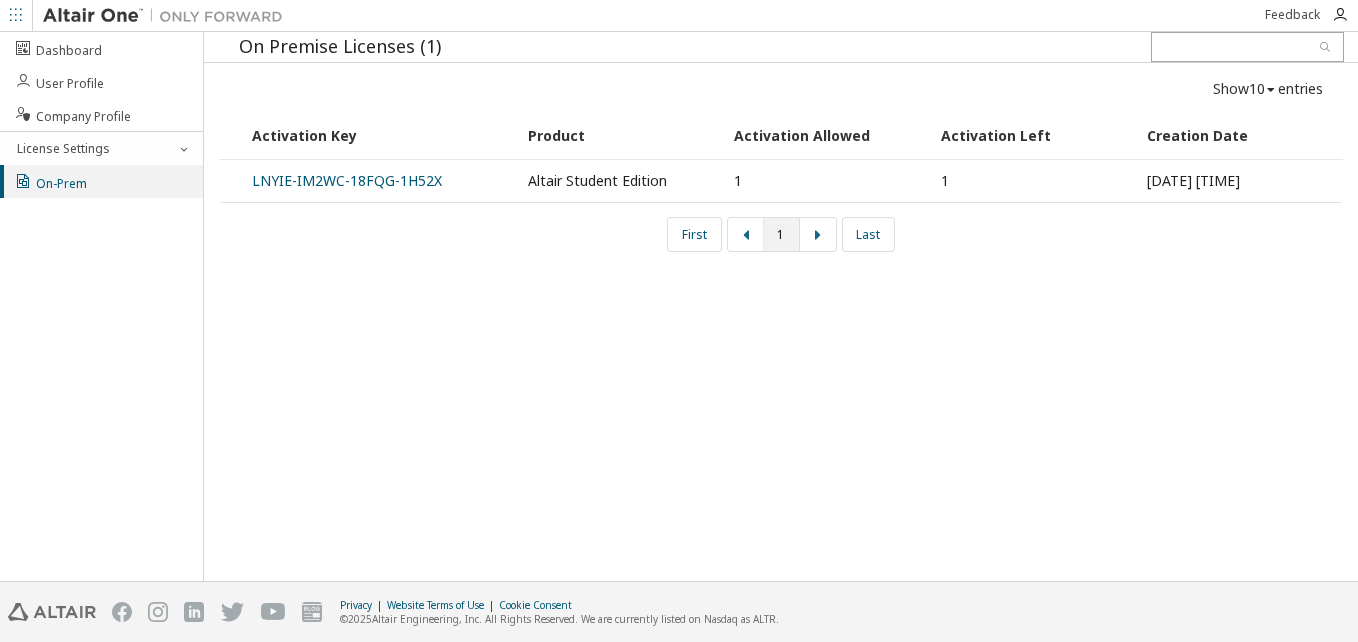 click on "Show  10 10 30 50 100 entries" at bounding box center [1268, 89] 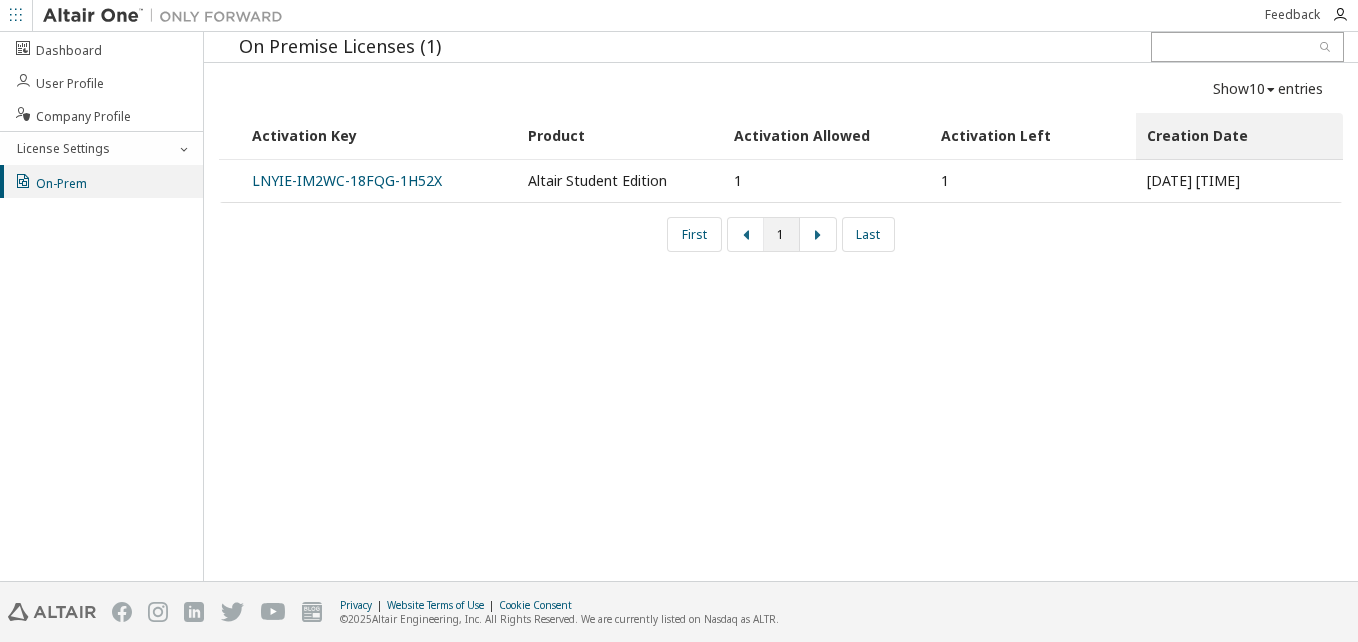 click on "Creation Date" at bounding box center [1239, 136] 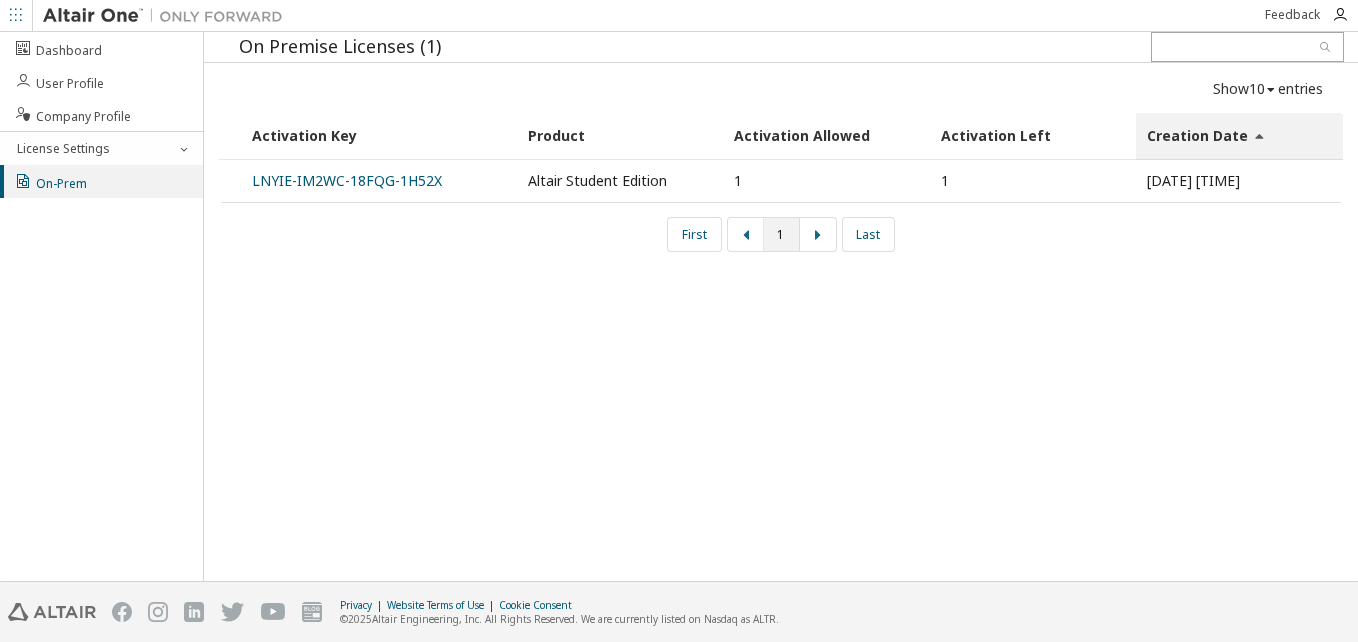 click on "[DATE] [TIME]" at bounding box center [1239, 181] 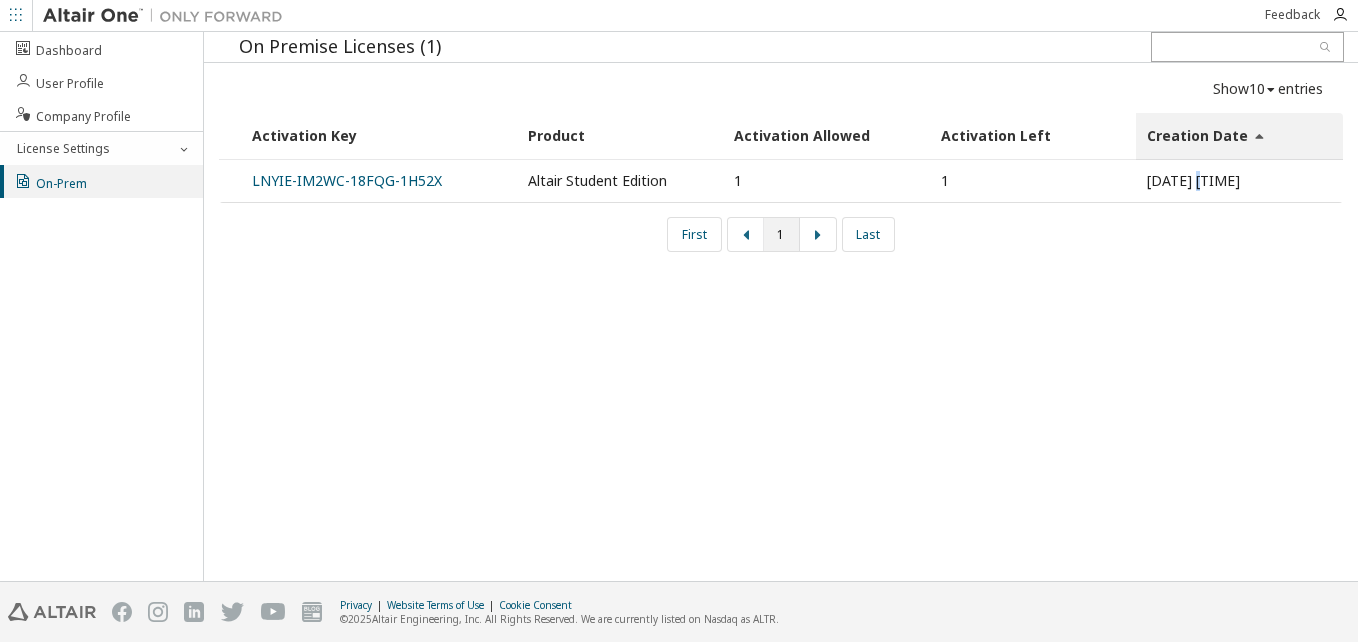 click on "[DATE] [TIME]" at bounding box center (1239, 181) 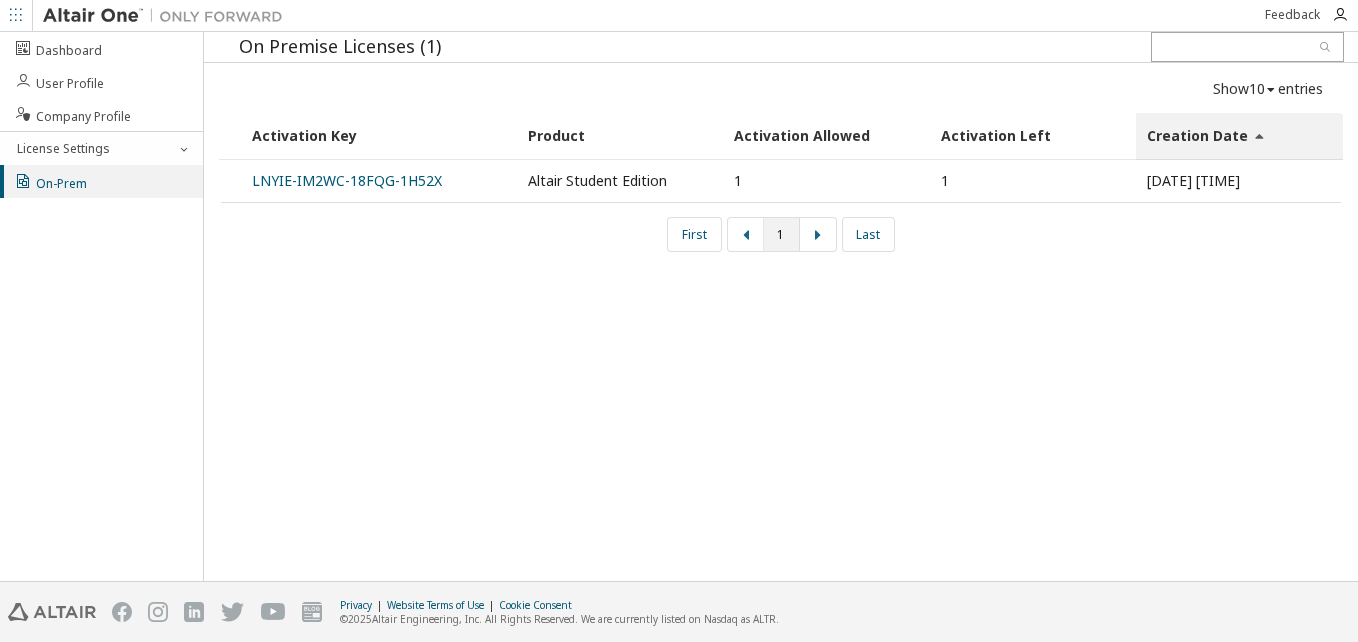 click on "Show  10 10 30 50 100 entries Activation Key Product Activation Allowed Activation Left Creation Date LNYIE-IM2WC-18FQG-1H52X Altair Student Edition 1 1 [DATE] [TIME] [FIRST] 1 [LAST]" at bounding box center [781, 165] 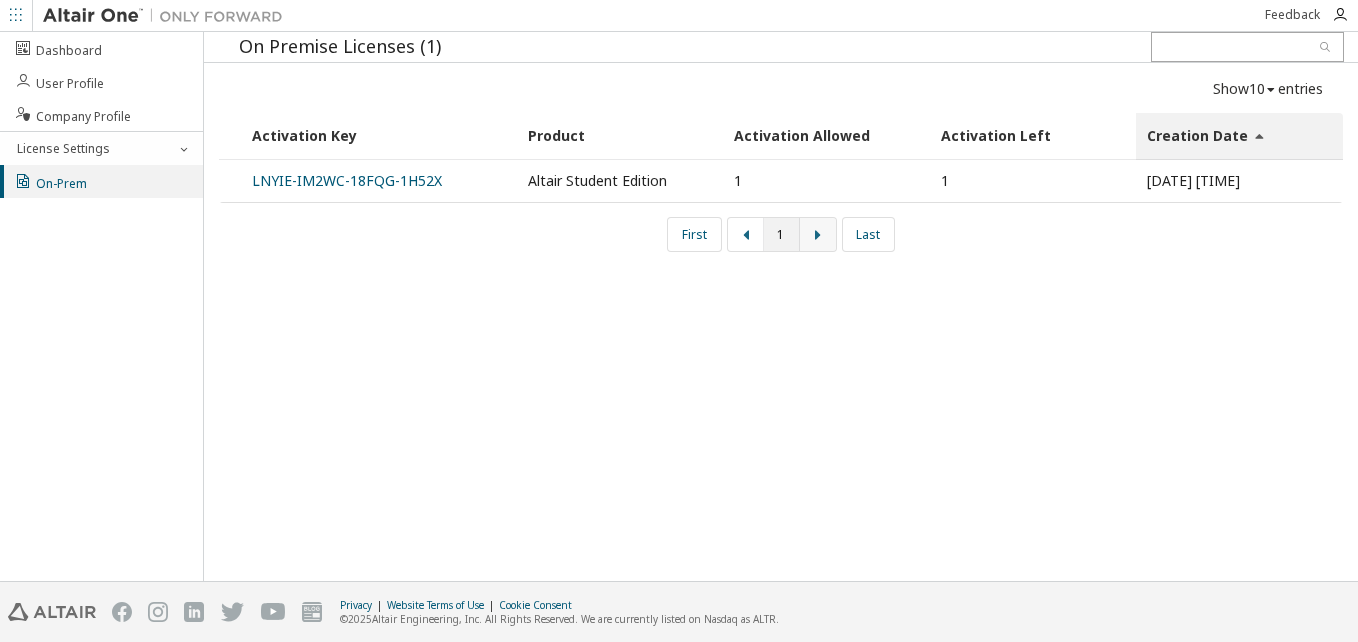 click at bounding box center [818, 234] 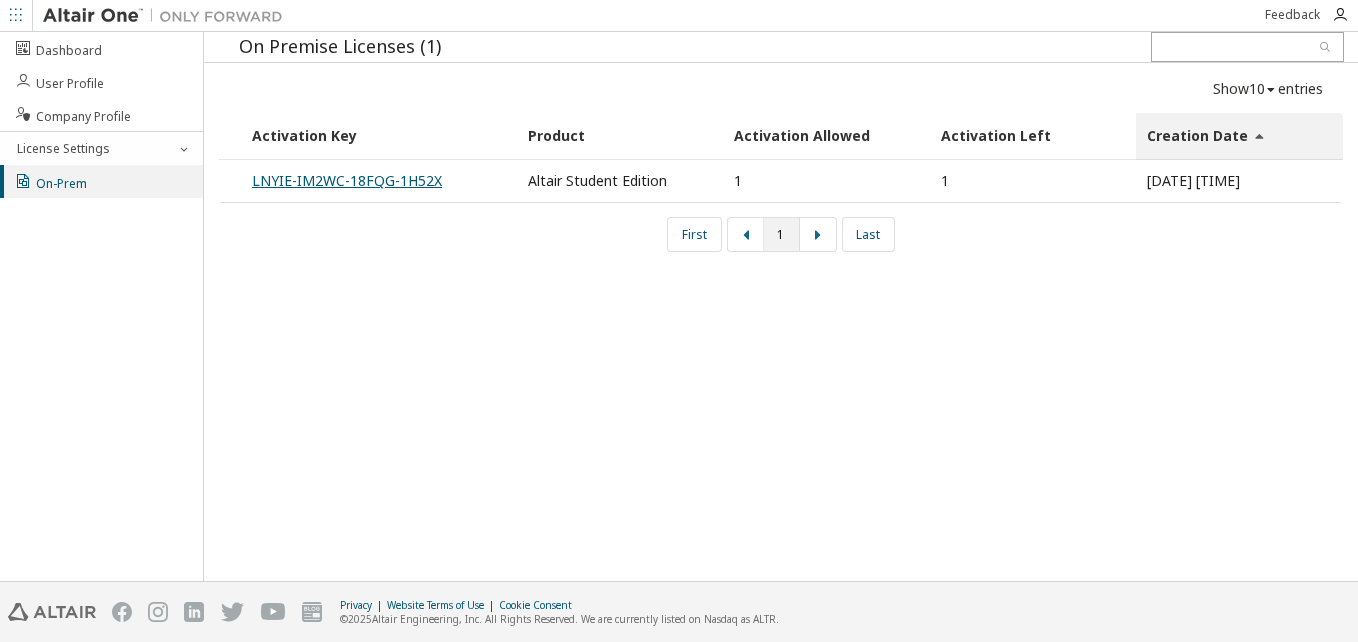 click on "LNYIE-IM2WC-18FQG-1H52X" at bounding box center (347, 180) 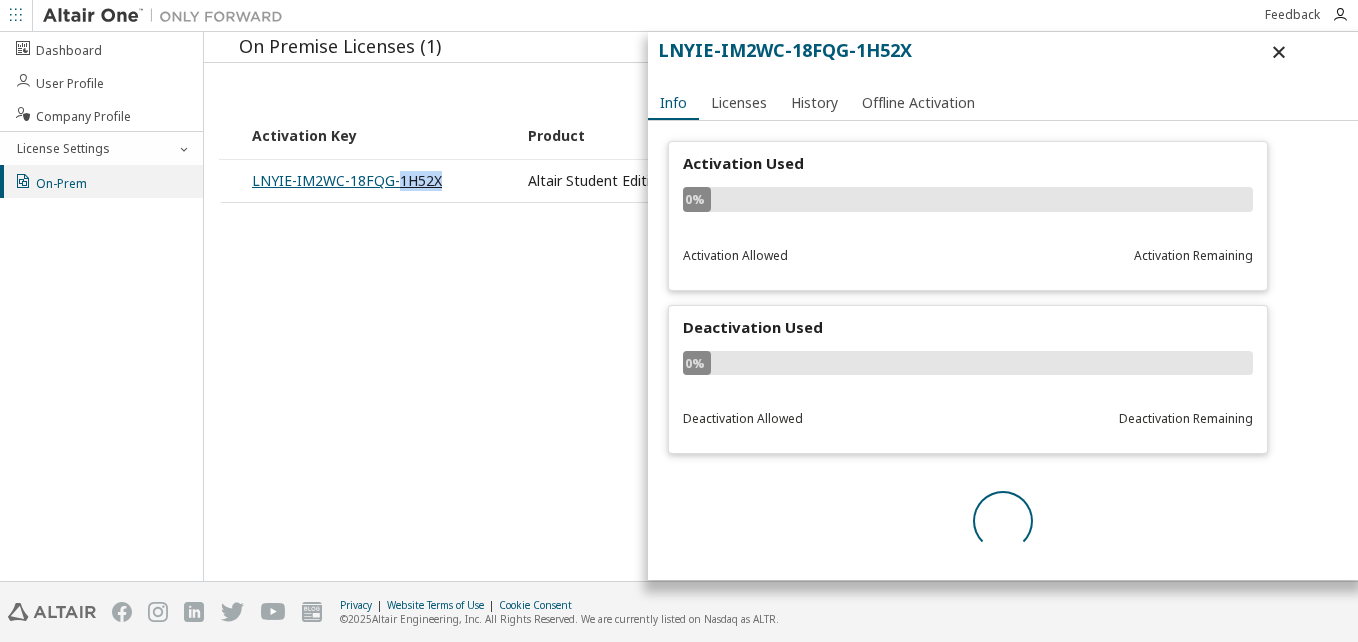 click on "LNYIE-IM2WC-18FQG-1H52X" at bounding box center [347, 180] 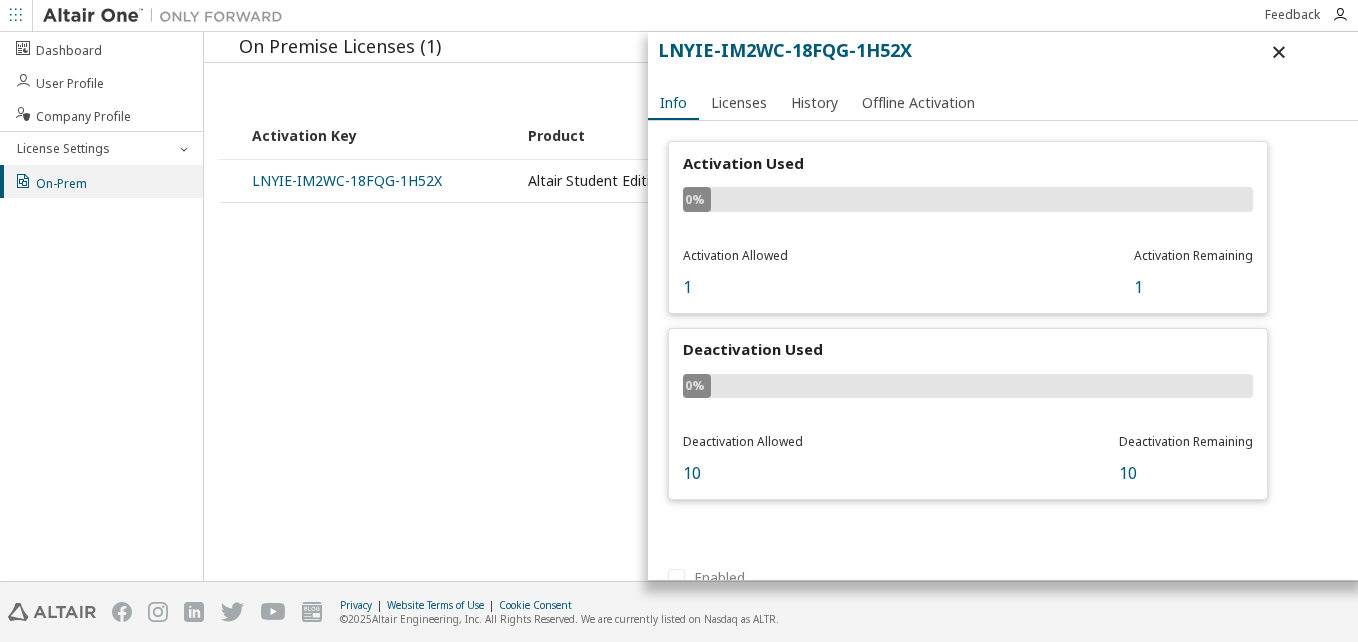 click on "Activation Allowed" at bounding box center (735, 255) 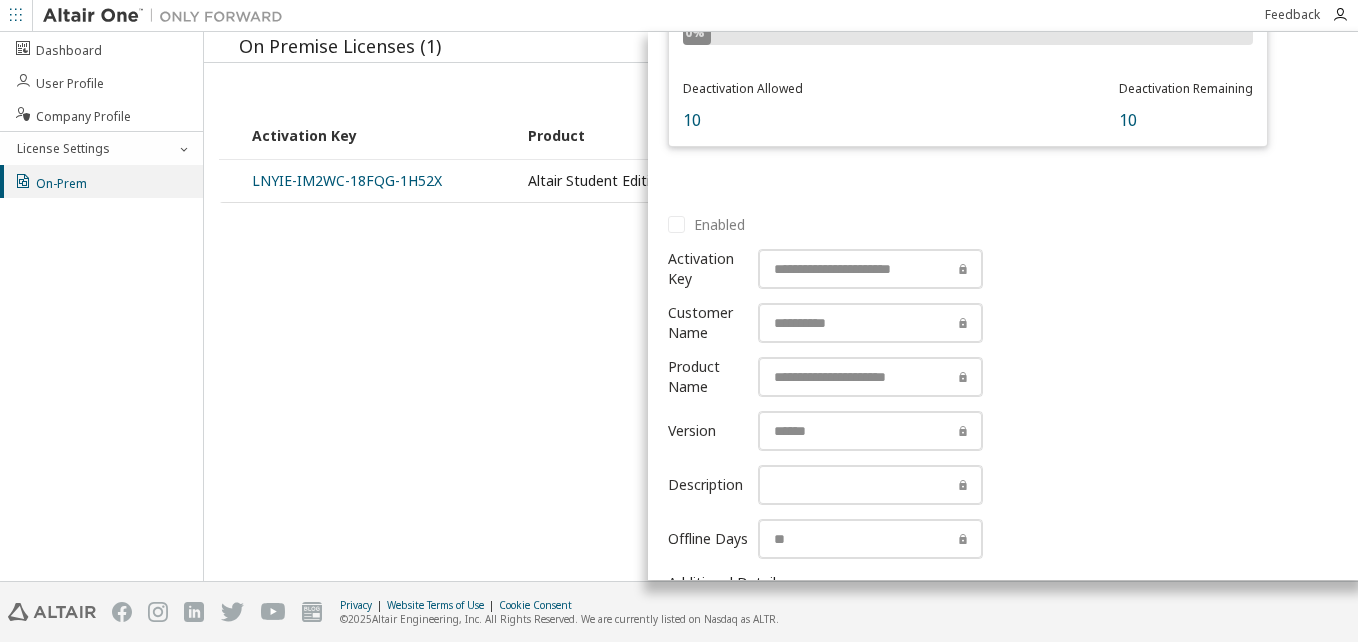 scroll, scrollTop: 360, scrollLeft: 0, axis: vertical 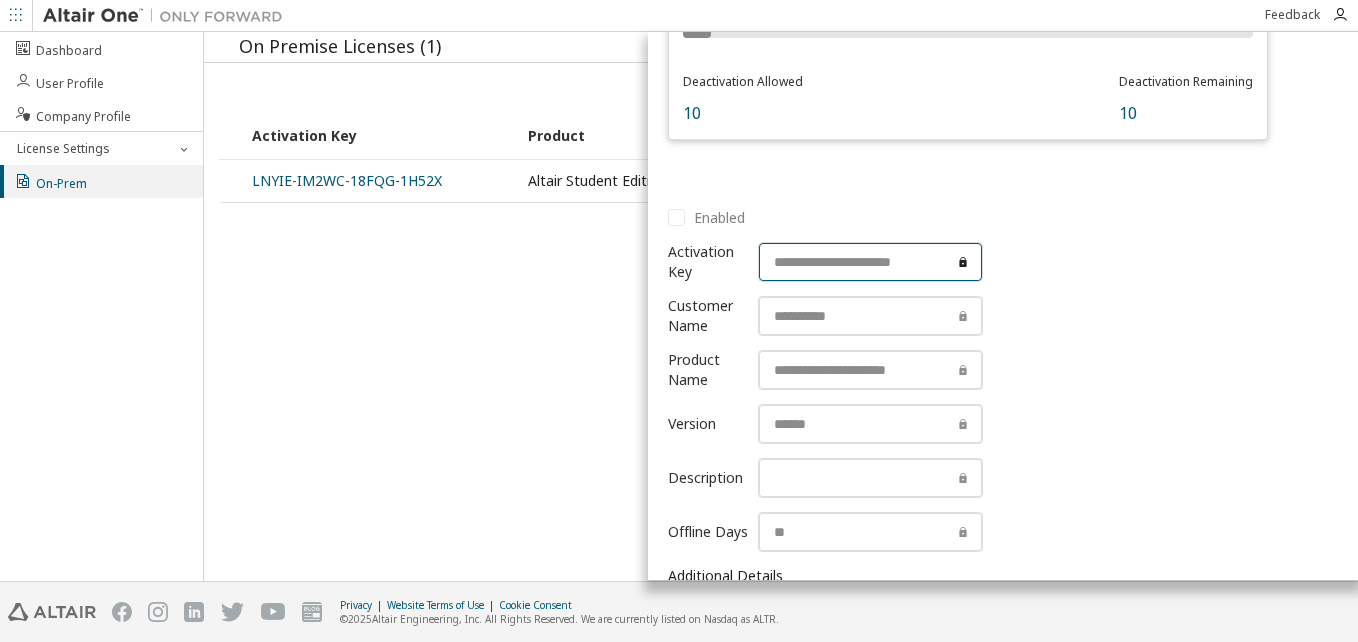 click at bounding box center (870, 262) 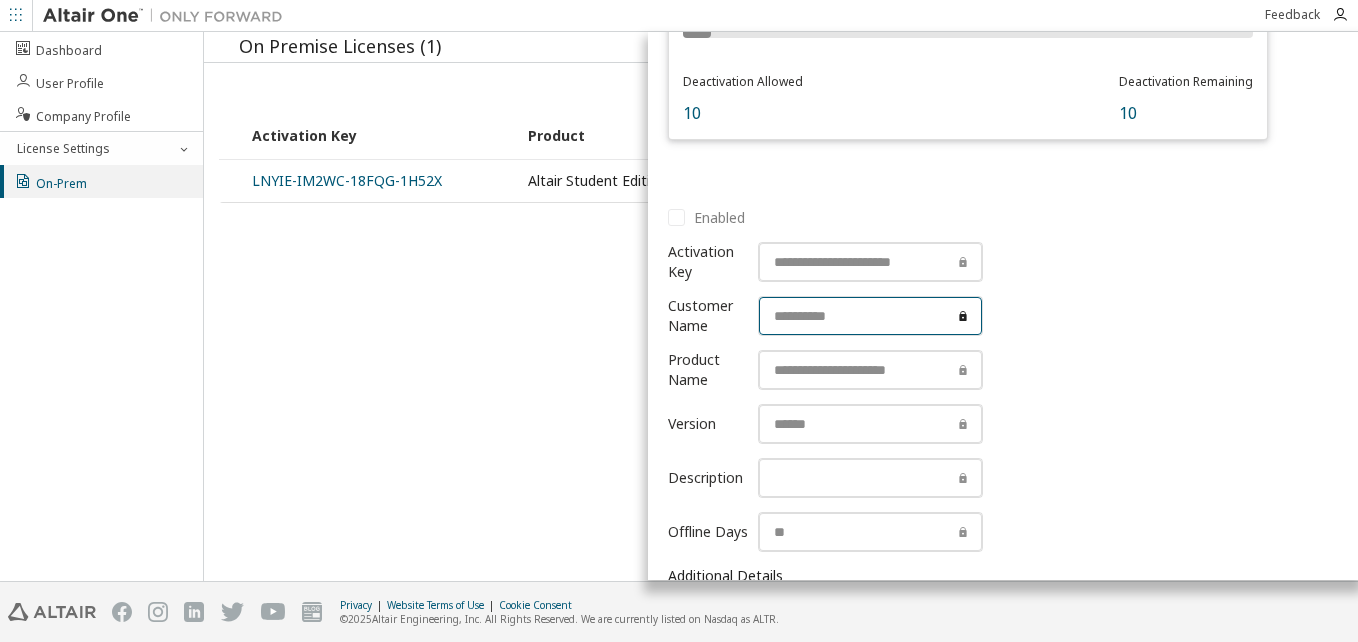 click at bounding box center [870, 316] 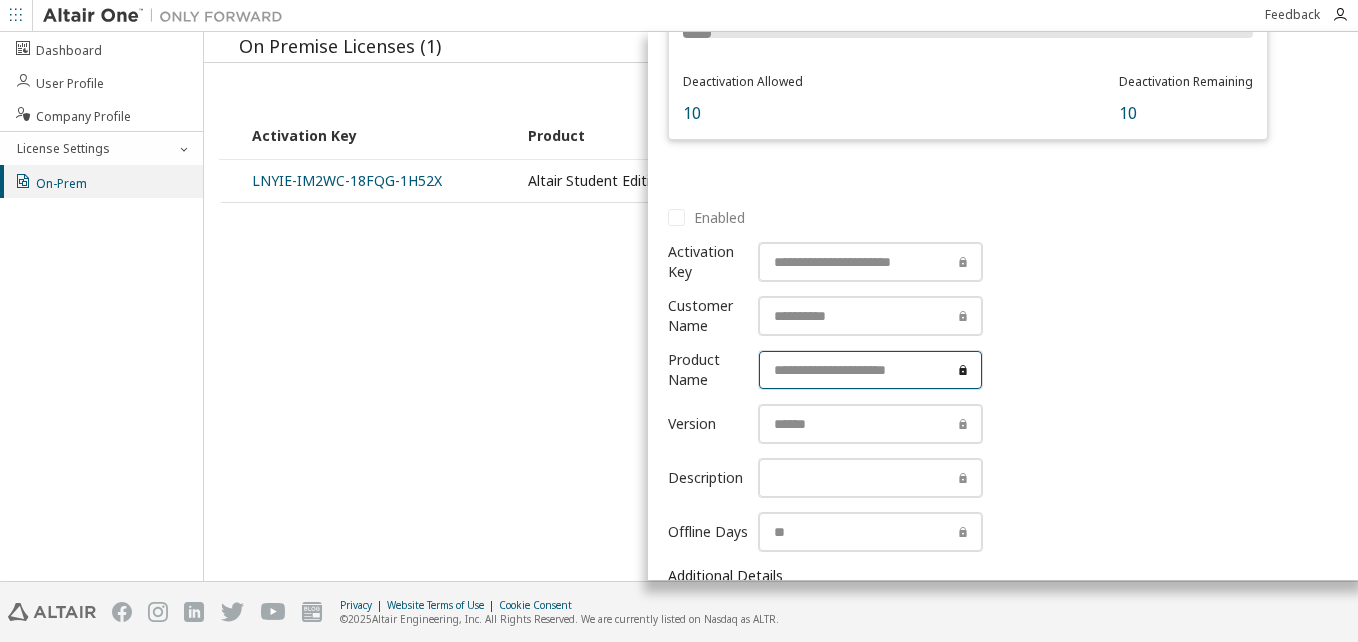 click at bounding box center [870, 370] 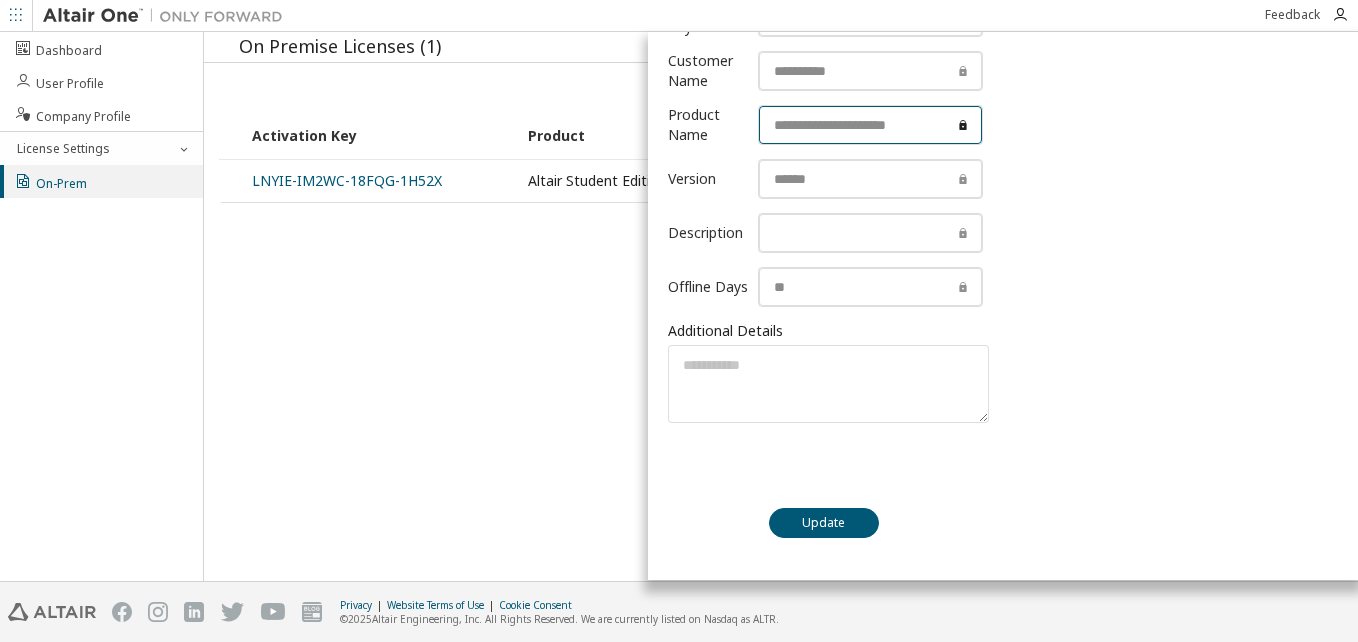 scroll, scrollTop: 795, scrollLeft: 0, axis: vertical 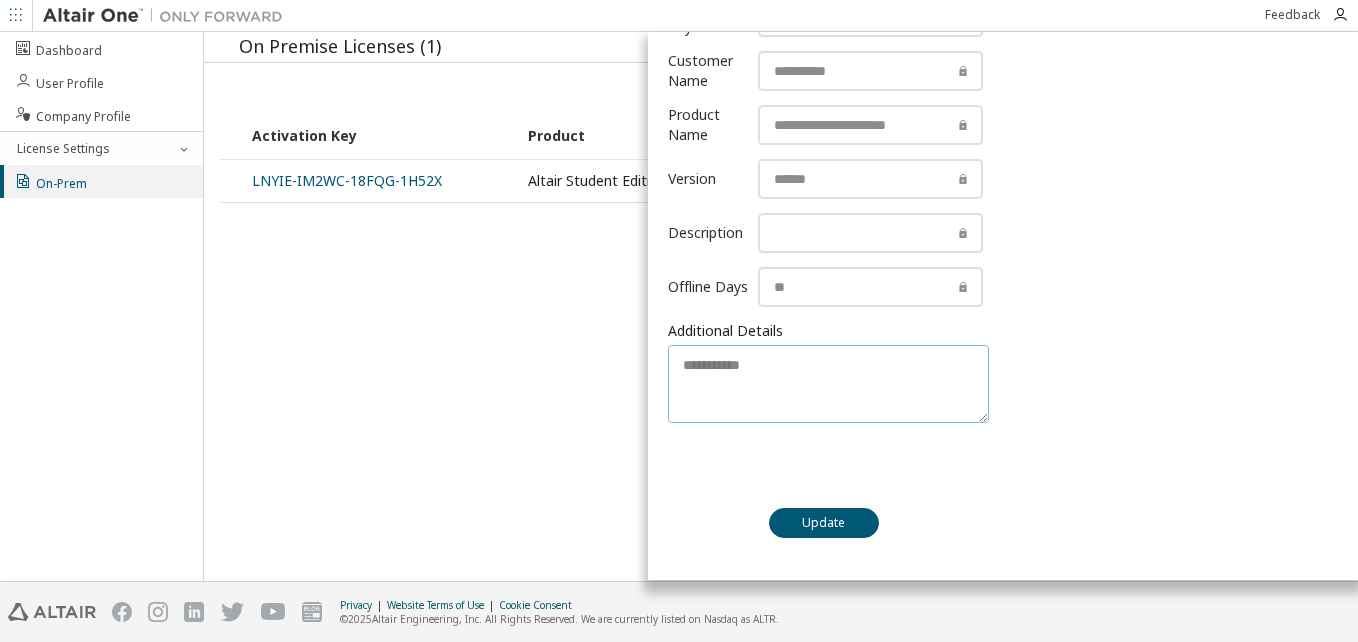 click at bounding box center (828, 384) 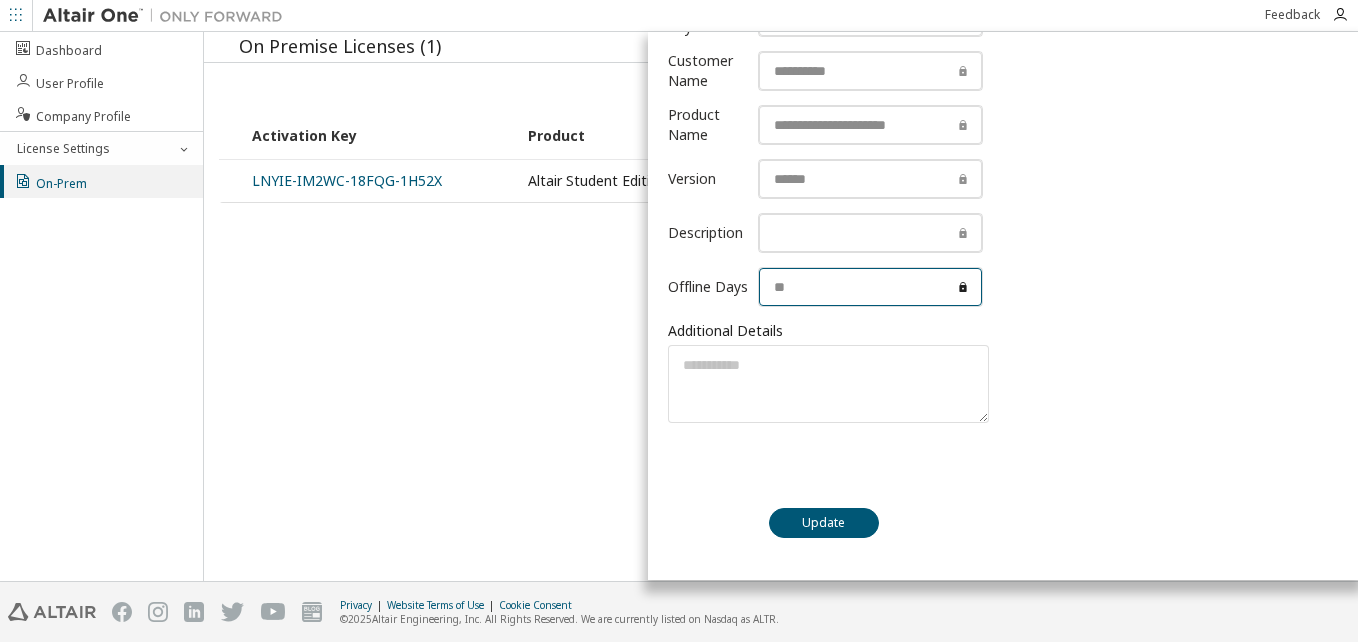 click at bounding box center [870, 287] 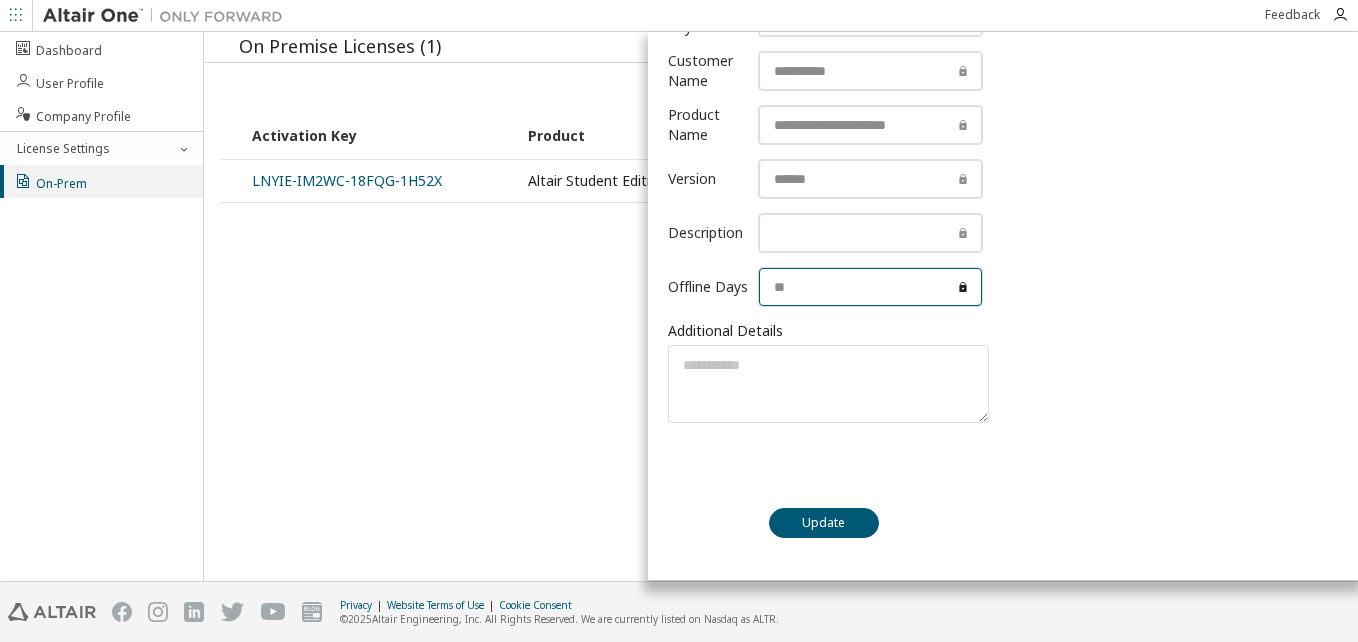 scroll, scrollTop: 0, scrollLeft: 0, axis: both 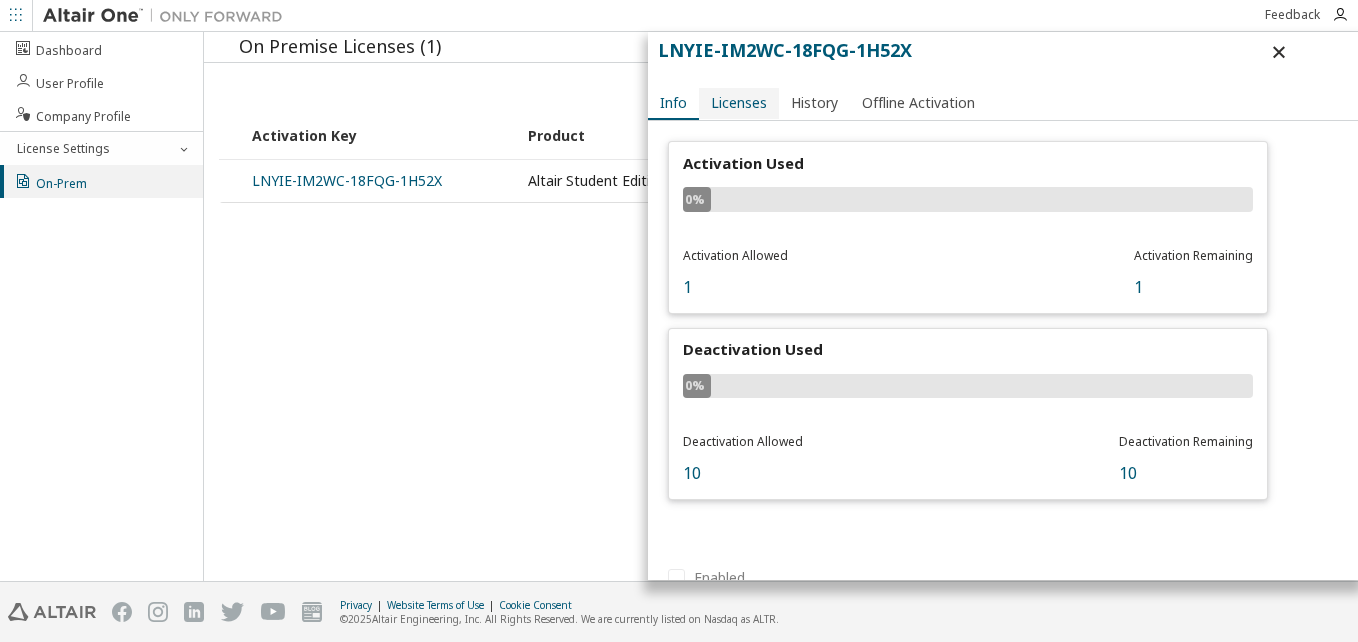 click on "Licenses" at bounding box center [739, 103] 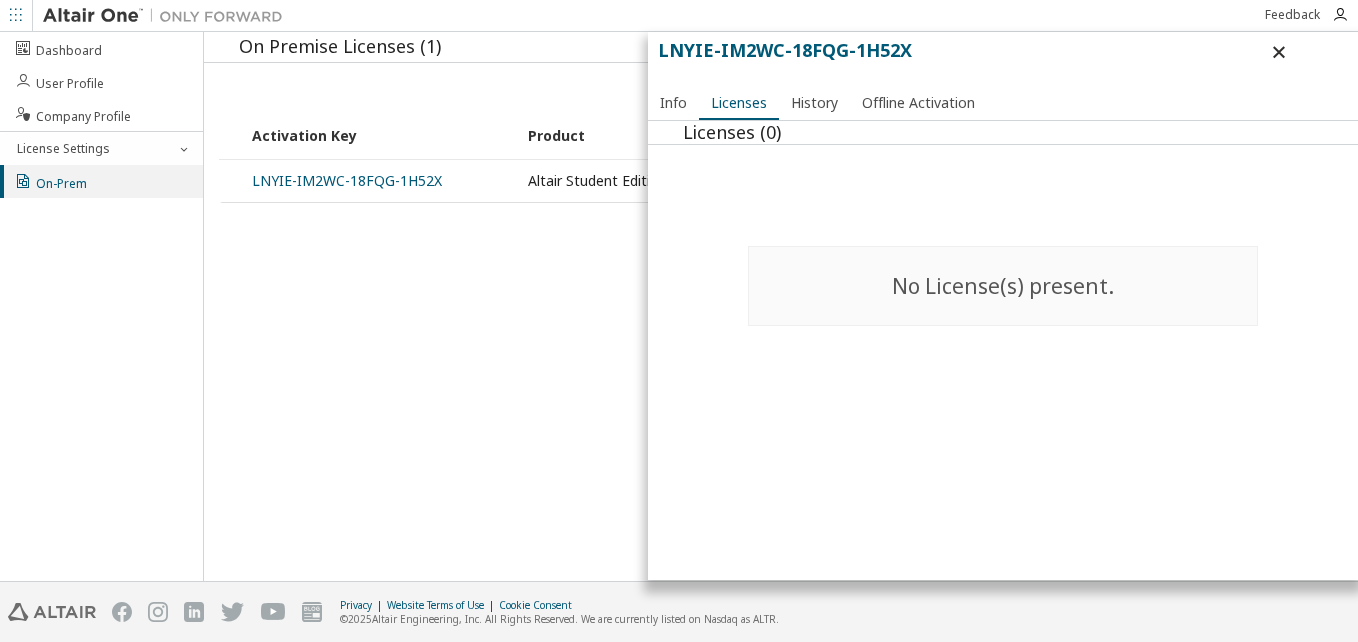 click on "No License(s) present." at bounding box center [1003, 286] 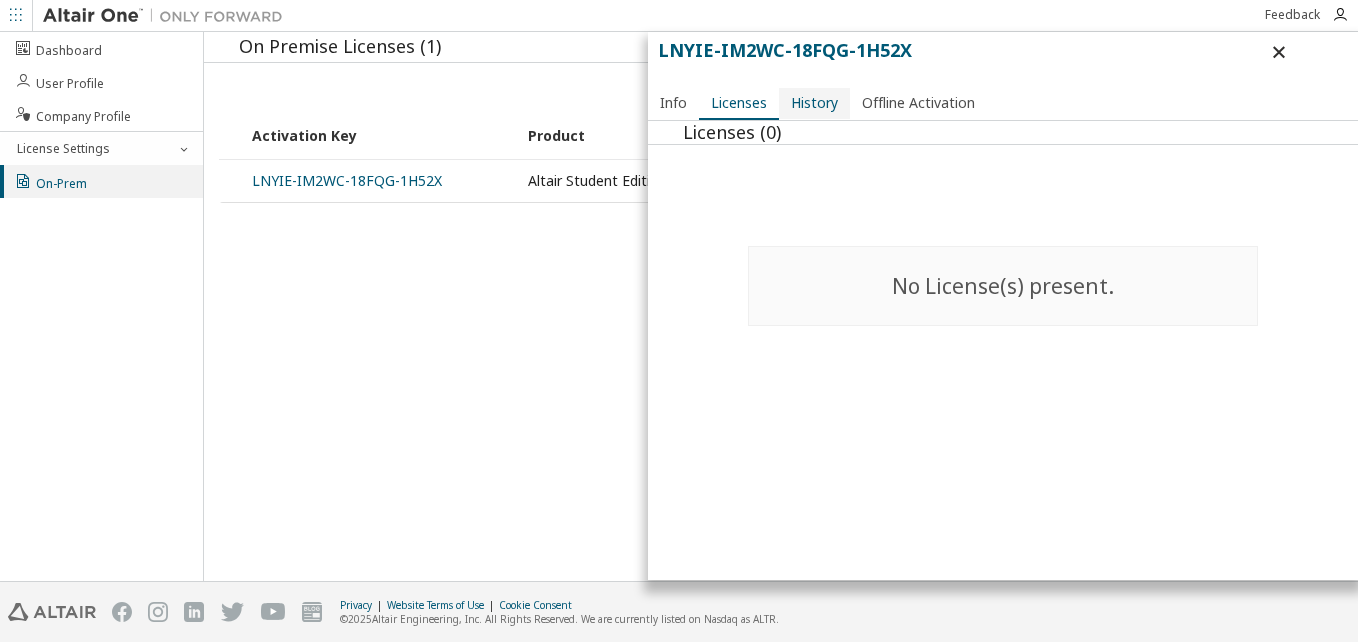 click on "History" at bounding box center [814, 103] 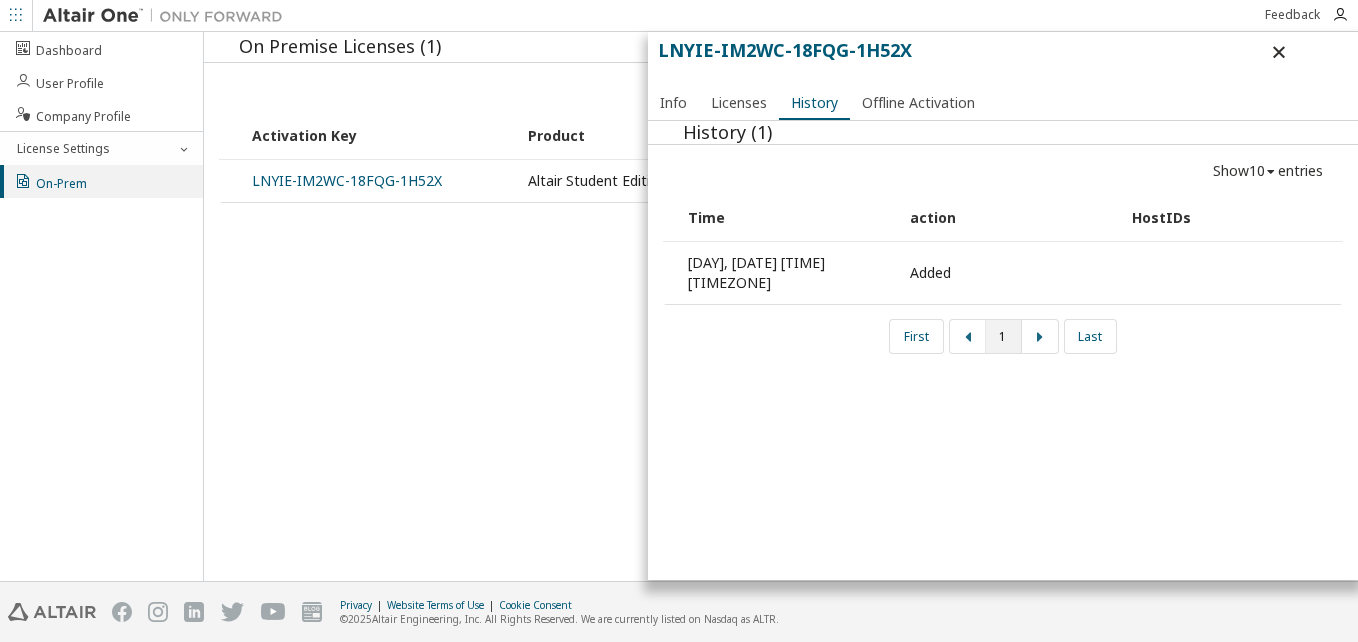 click on "Sat, 12 Jul 2025 02:19:01 GMT" at bounding box center [788, 273] 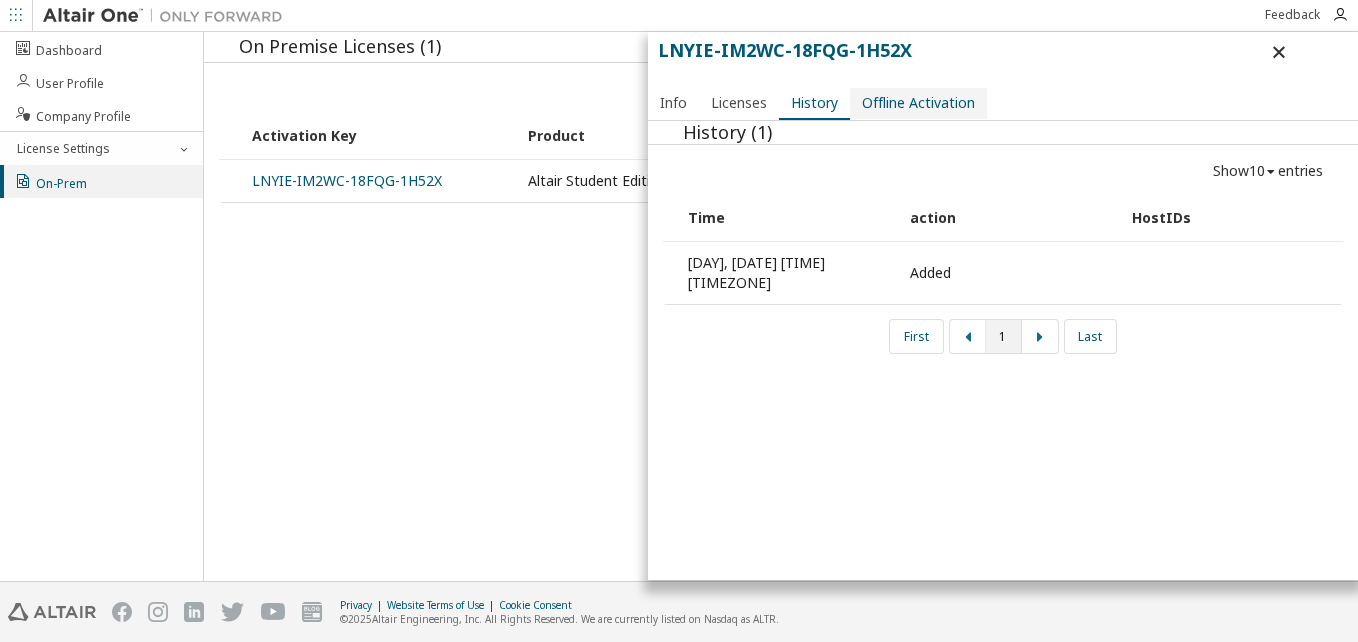 click on "Offline Activation" at bounding box center [918, 103] 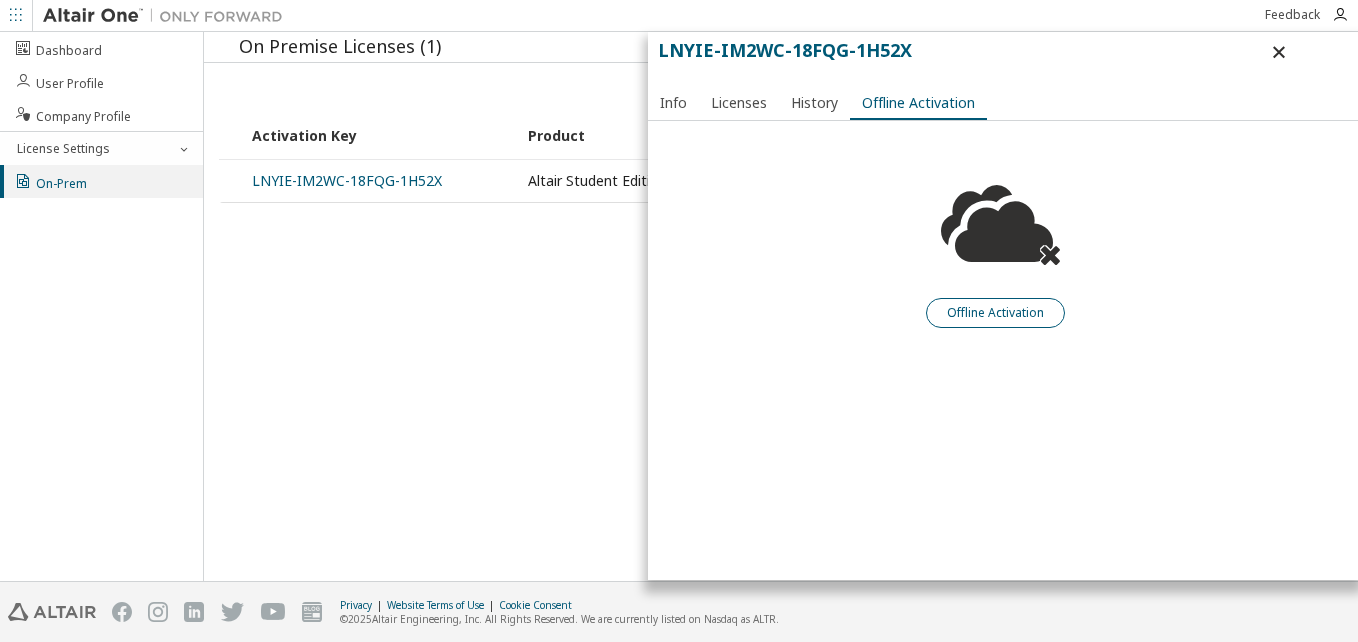 click on "Offline Activation" at bounding box center (995, 313) 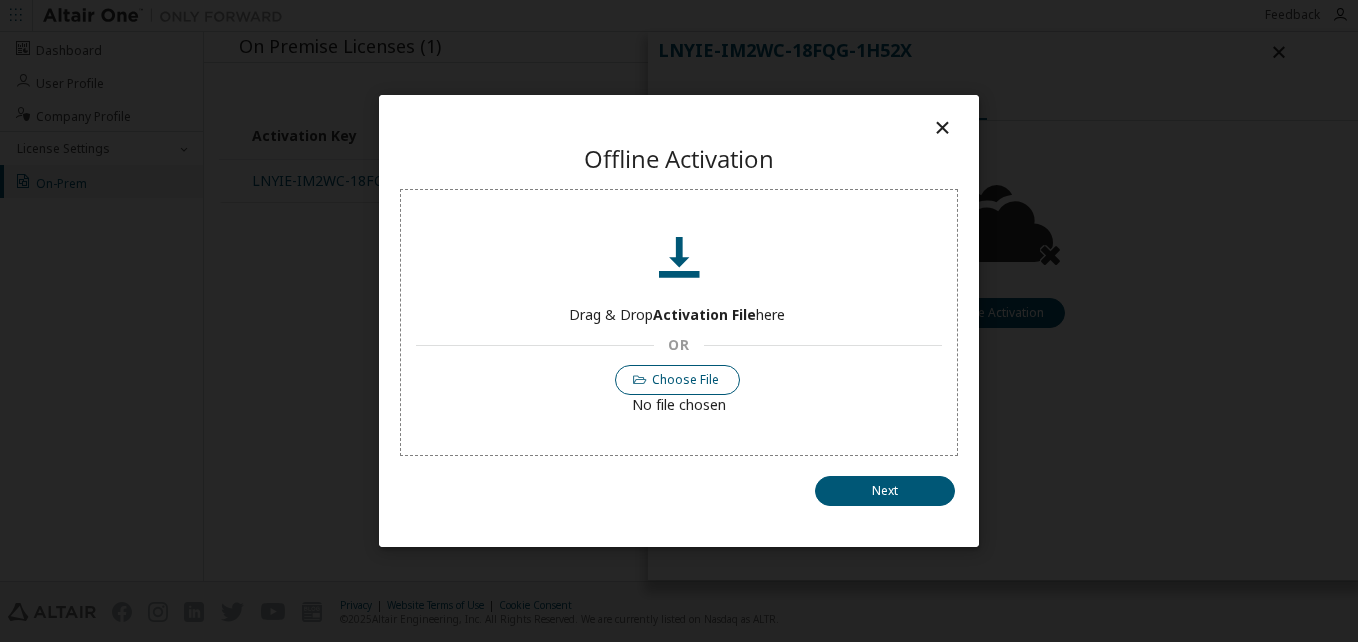 click on "Choose File" at bounding box center [678, 380] 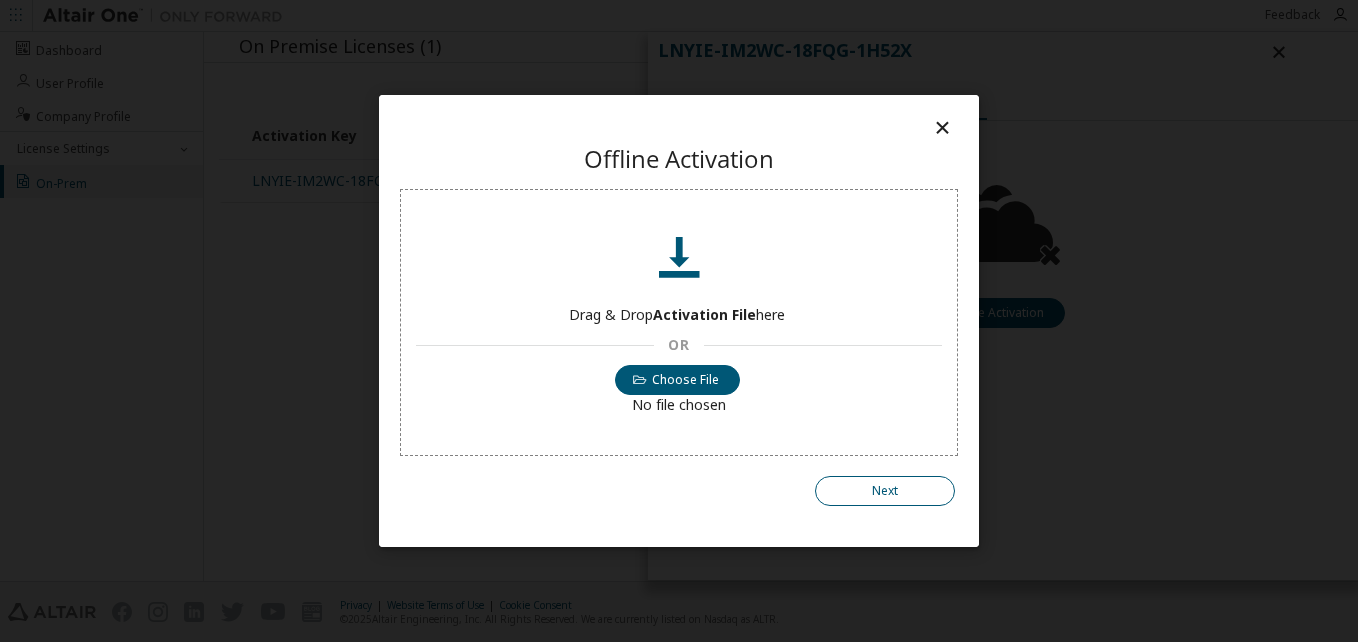 click on "Next" at bounding box center (885, 491) 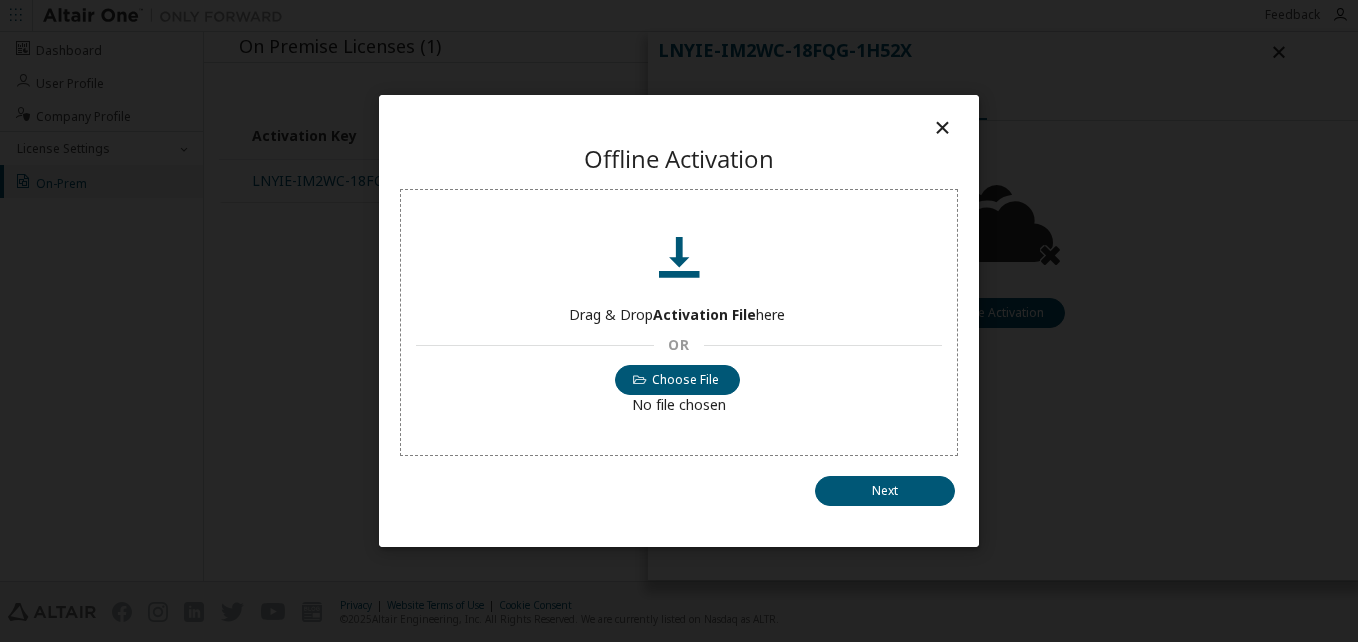 click at bounding box center (942, 127) 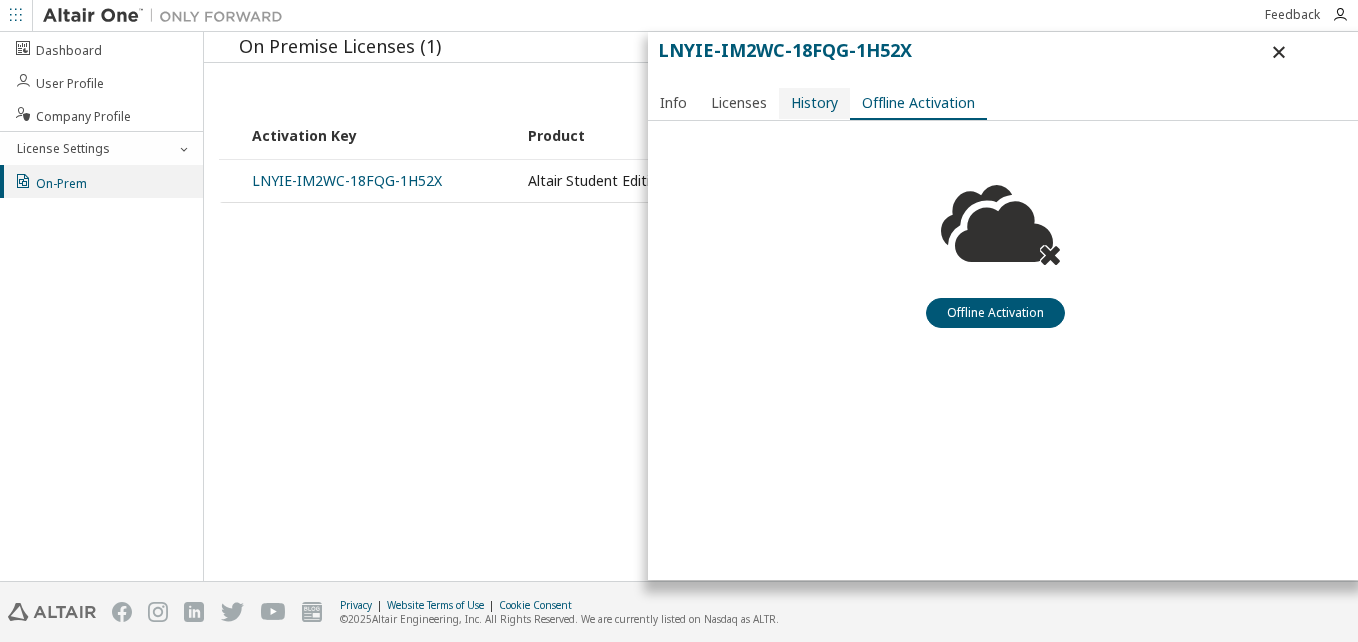 click on "History" at bounding box center [814, 103] 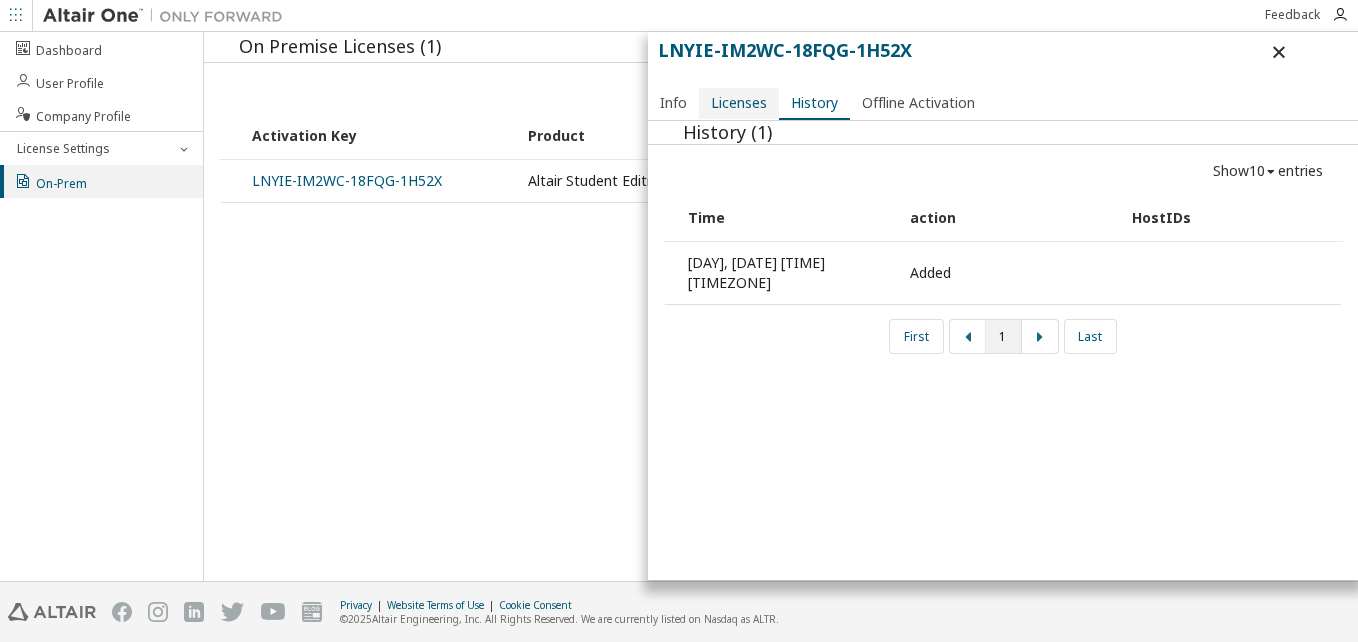 click on "Licenses" at bounding box center [739, 103] 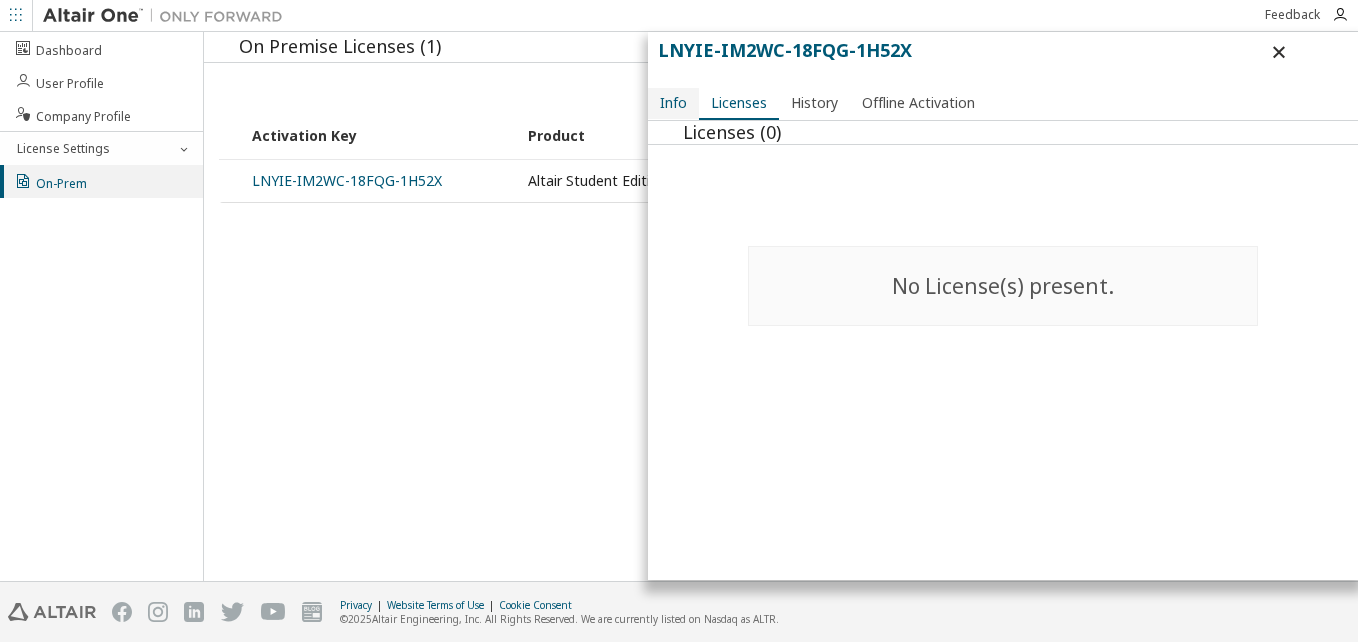 click on "Info" at bounding box center (673, 103) 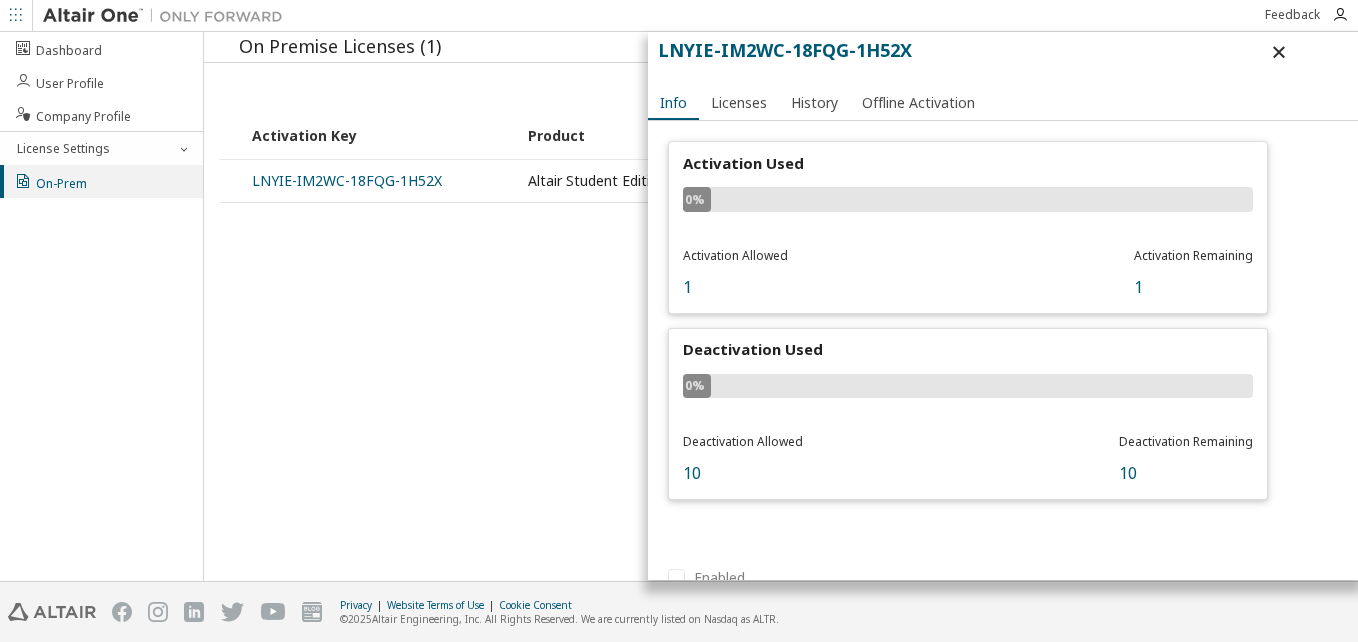 click at bounding box center (1279, 52) 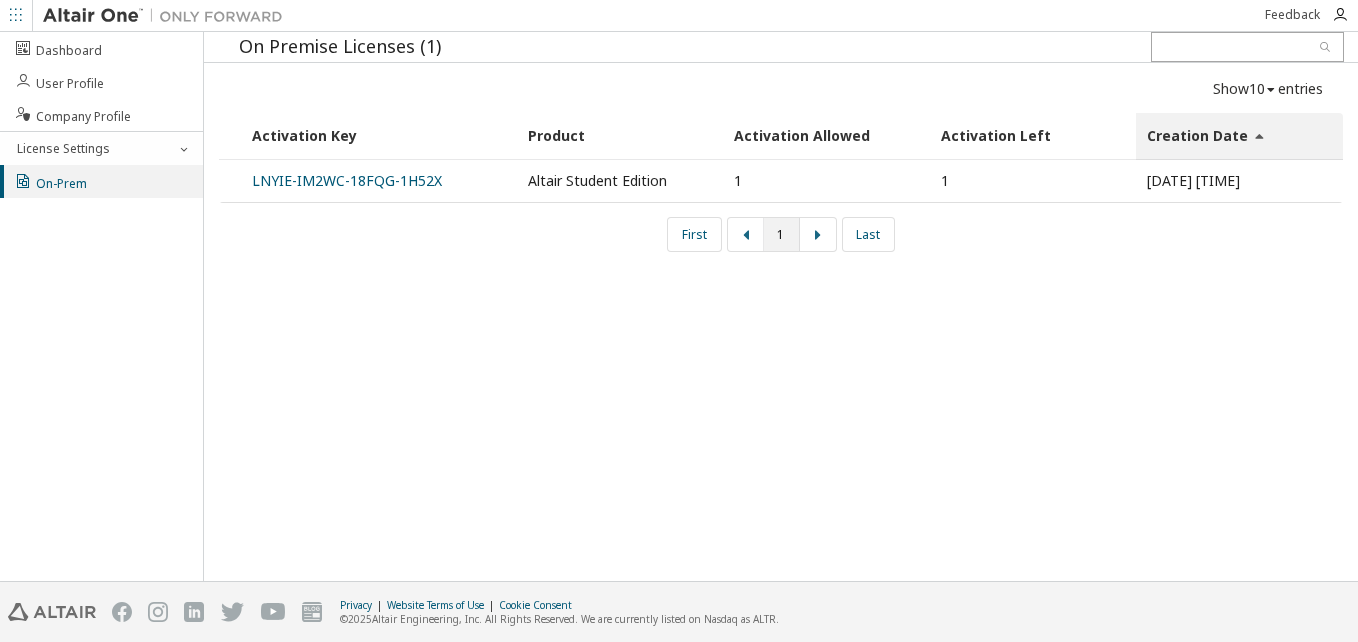 click on "On Premise Licenses (1) Show  10 10 30 50 100 entries Activation Key Product Activation Allowed Activation Left Creation Date LNYIE-IM2WC-18FQG-1H52X Altair Student Edition 1 1 2025-07-12 02:19:01 First 1 Last" at bounding box center [781, 306] 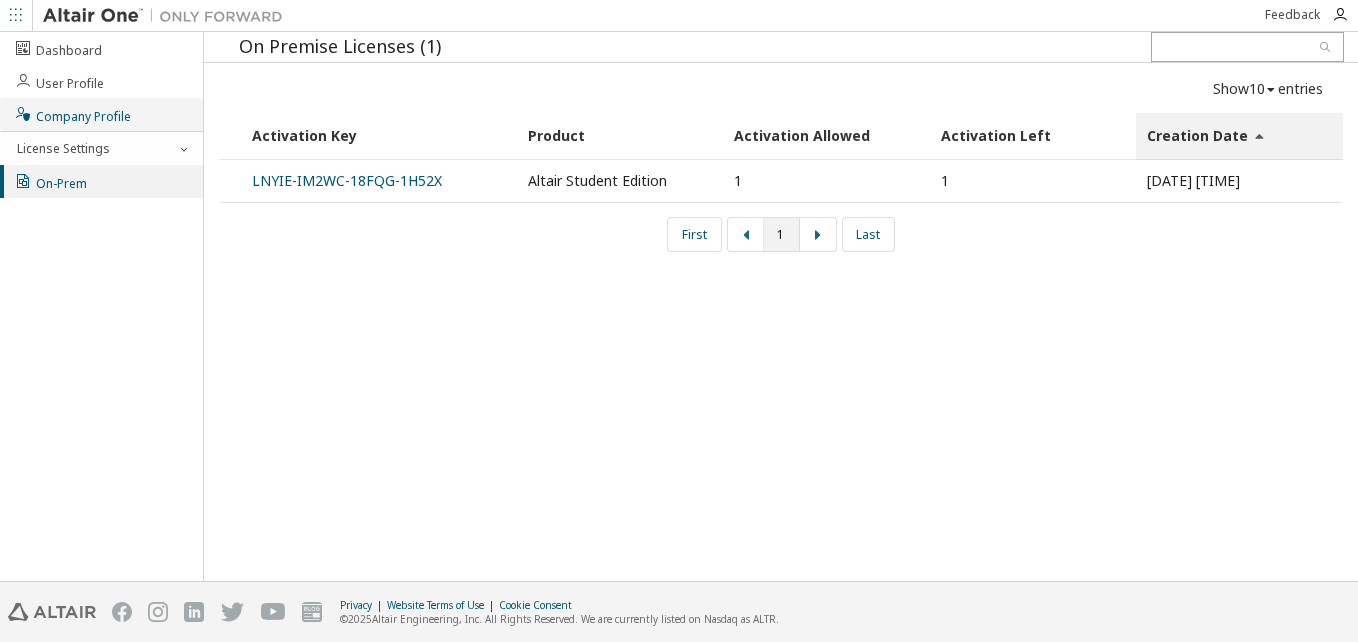 click on "Company Profile" at bounding box center [72, 114] 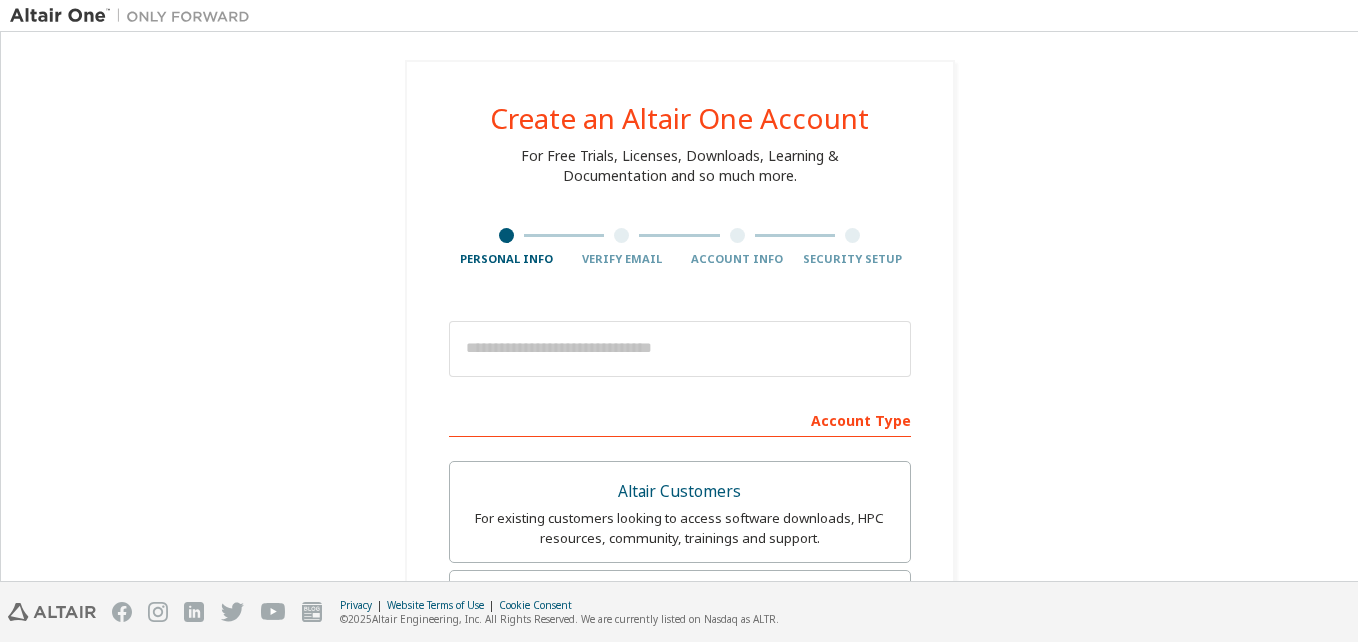 scroll, scrollTop: 0, scrollLeft: 0, axis: both 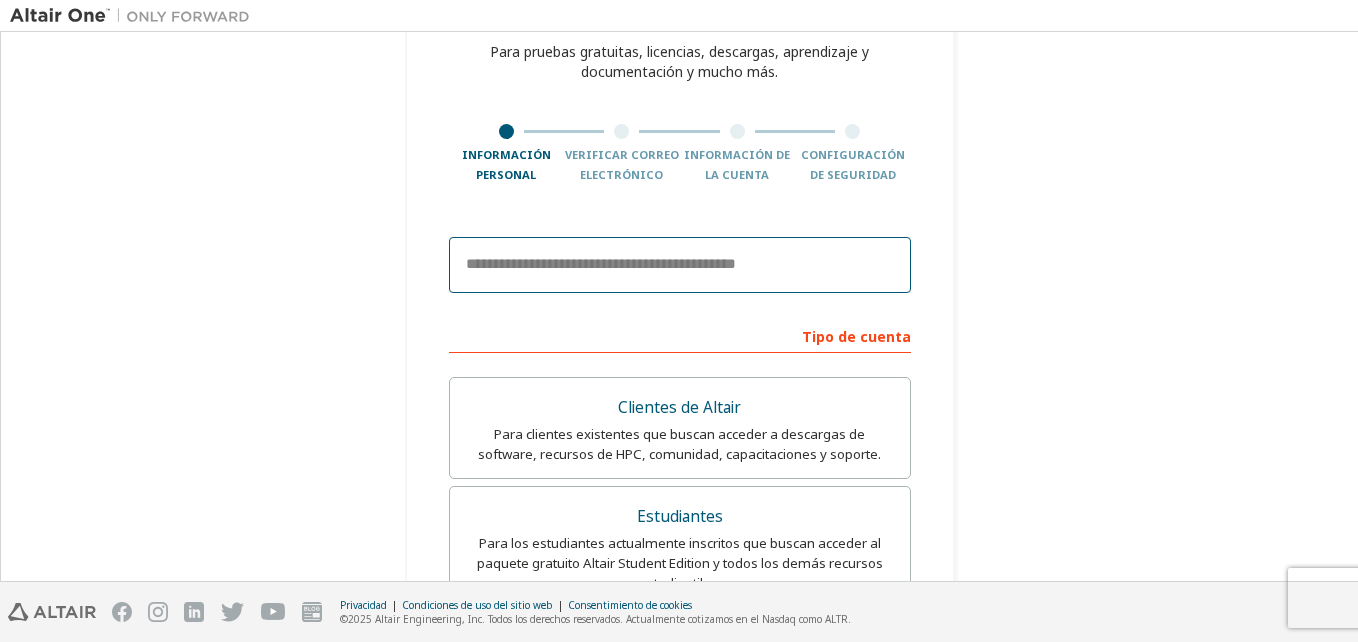 click at bounding box center (680, 265) 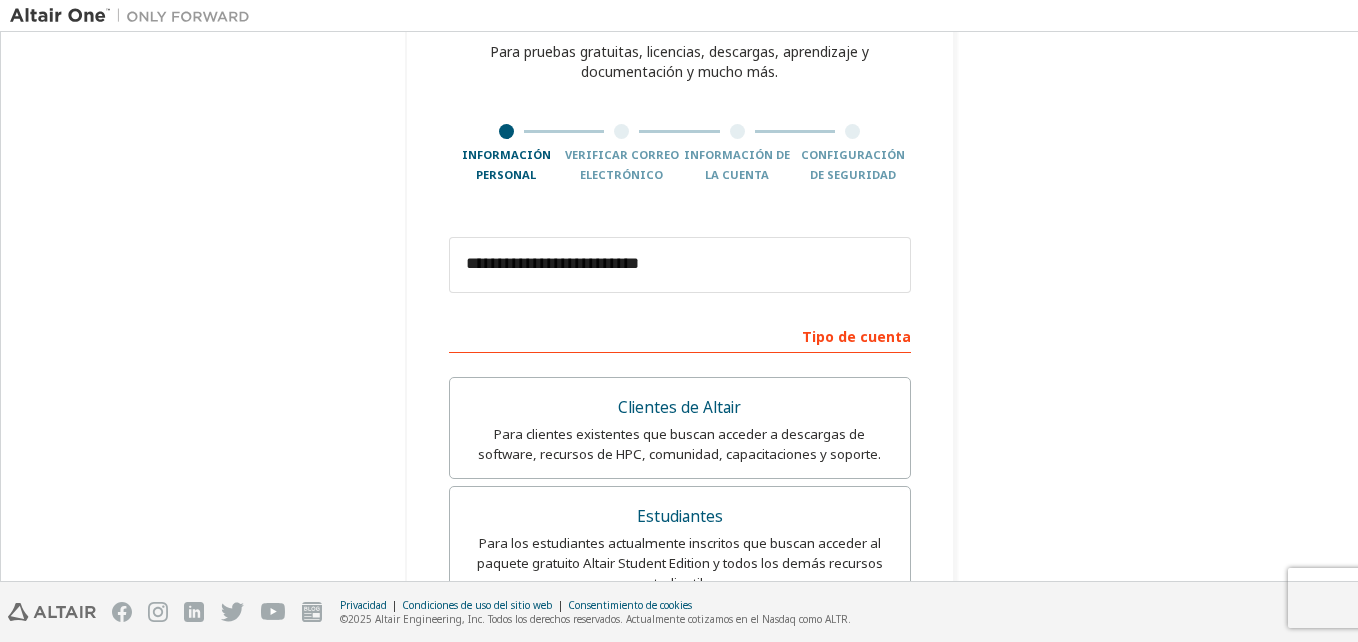 type on "*******" 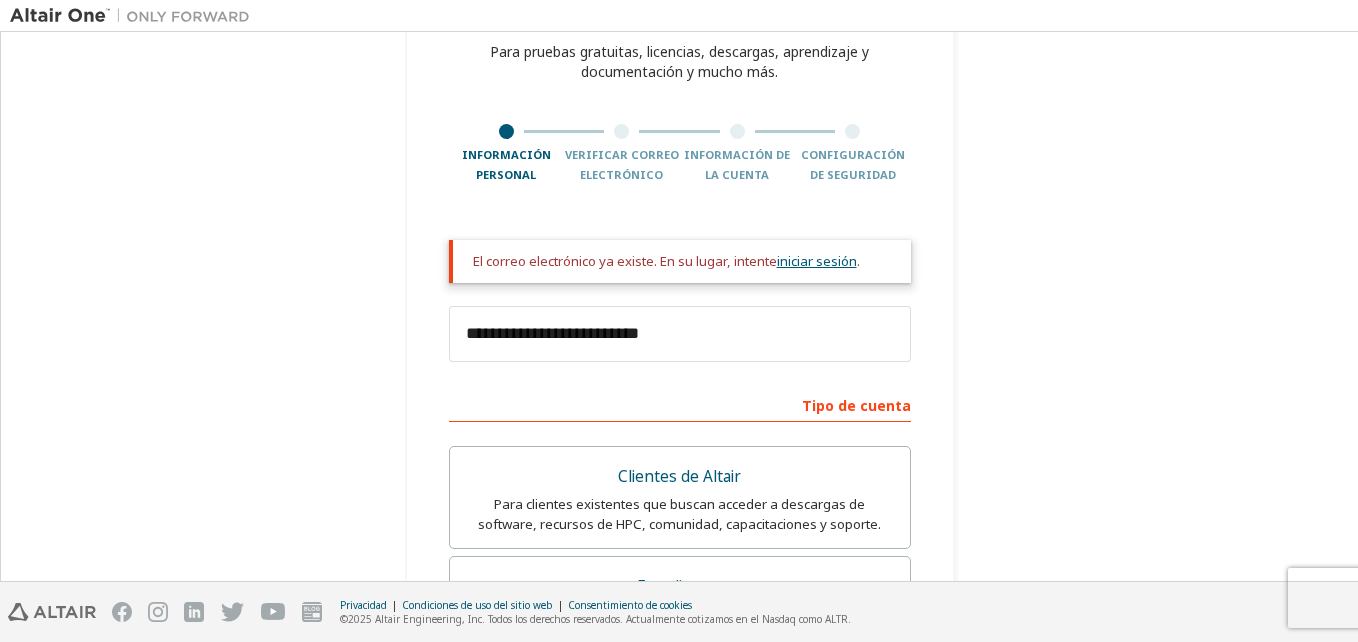 click on "iniciar sesión" at bounding box center (817, 261) 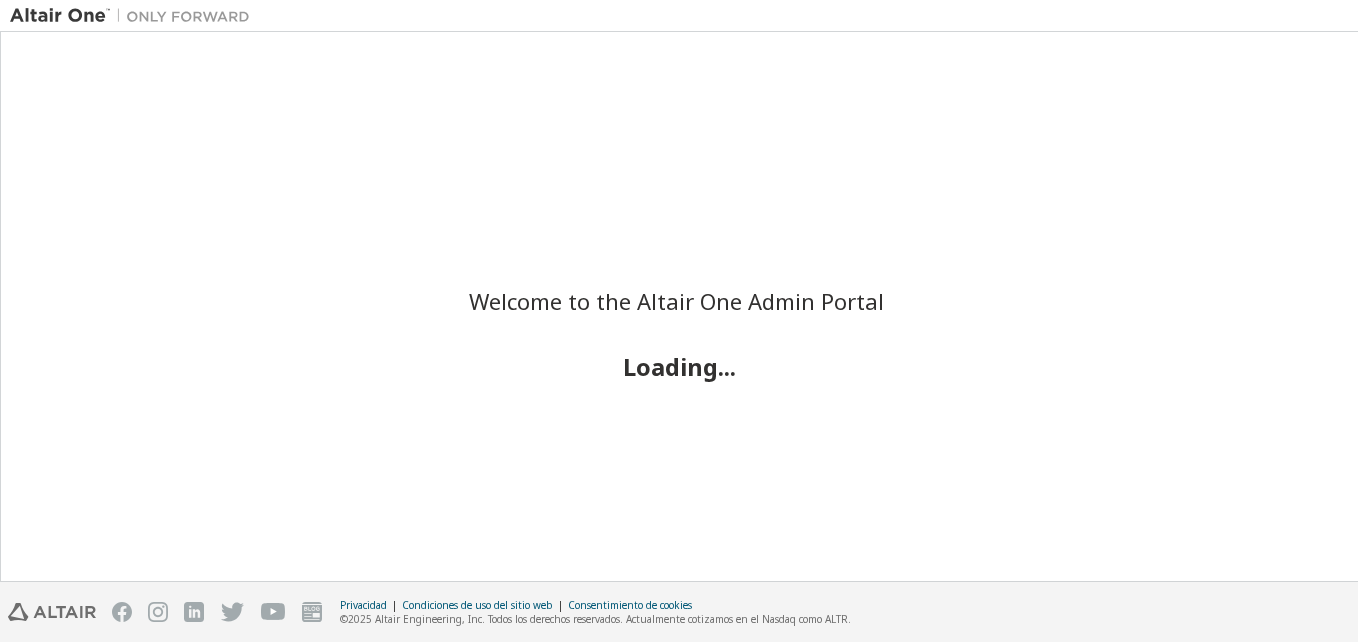 scroll, scrollTop: 0, scrollLeft: 0, axis: both 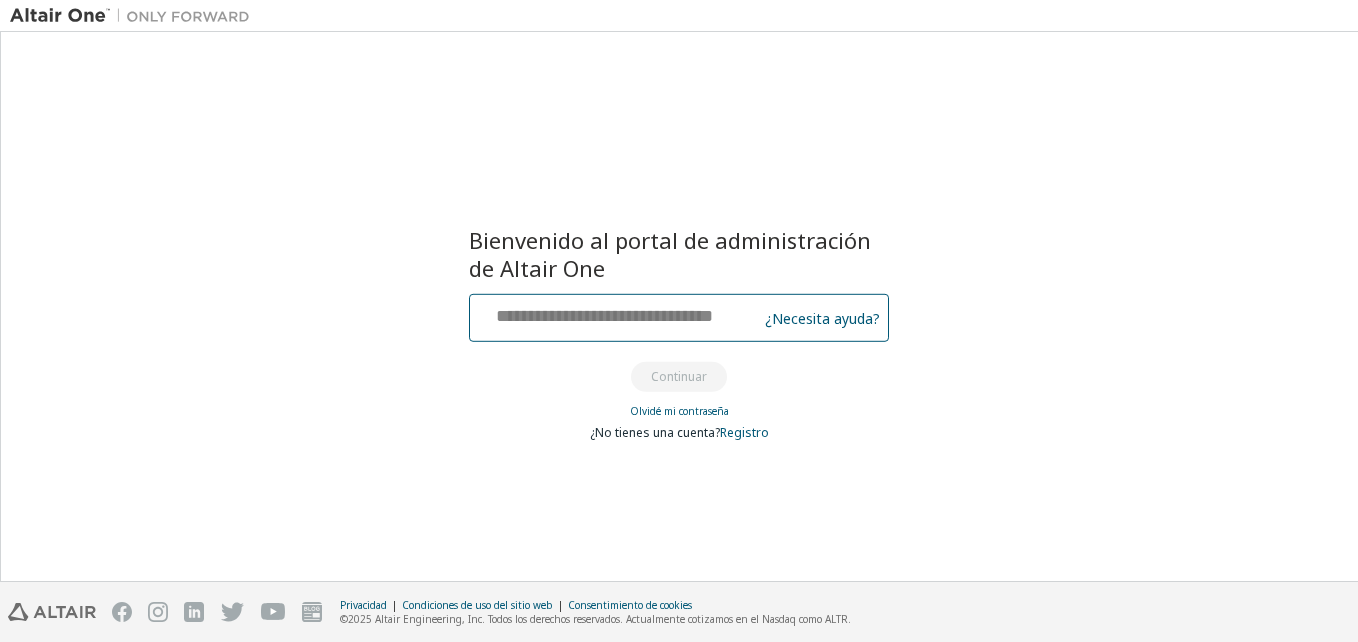 click at bounding box center (616, 313) 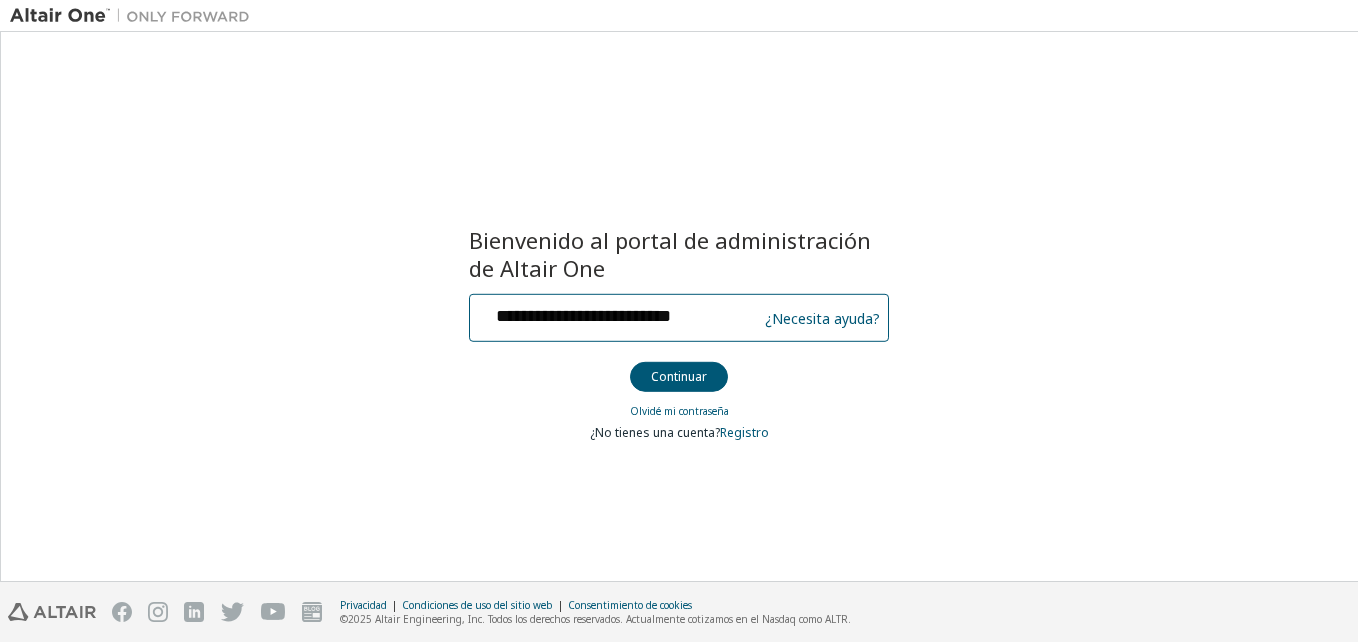 click on "**********" at bounding box center [616, 313] 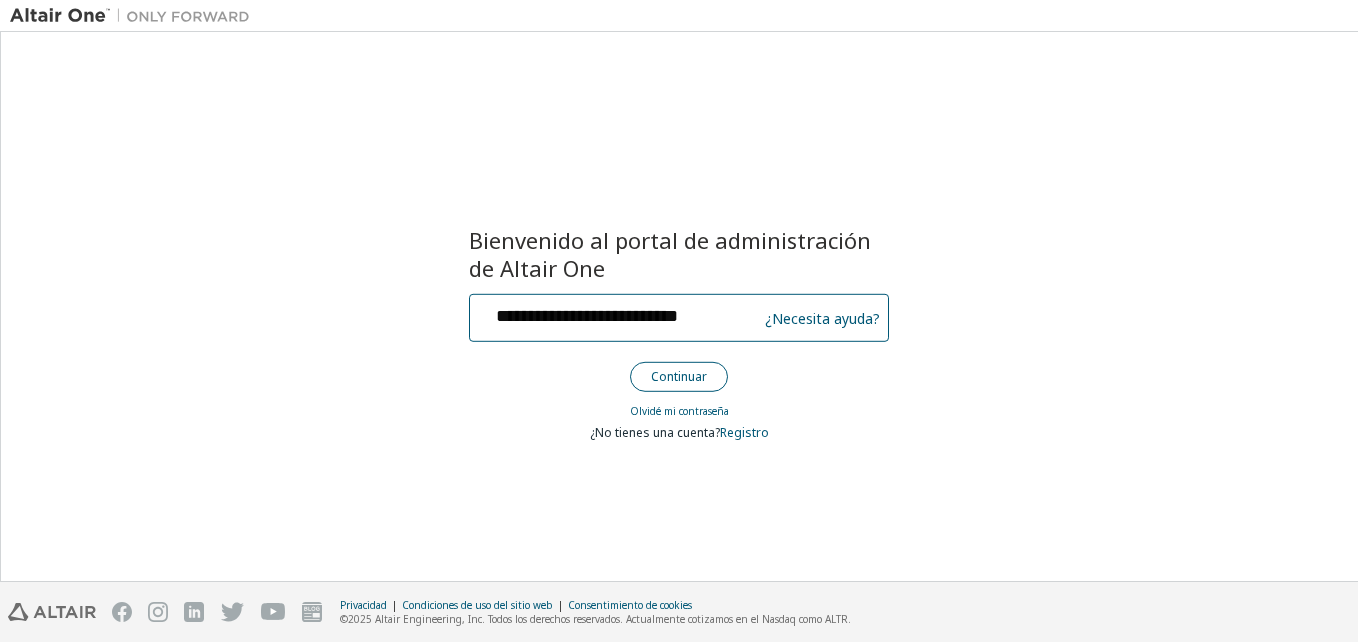type on "**********" 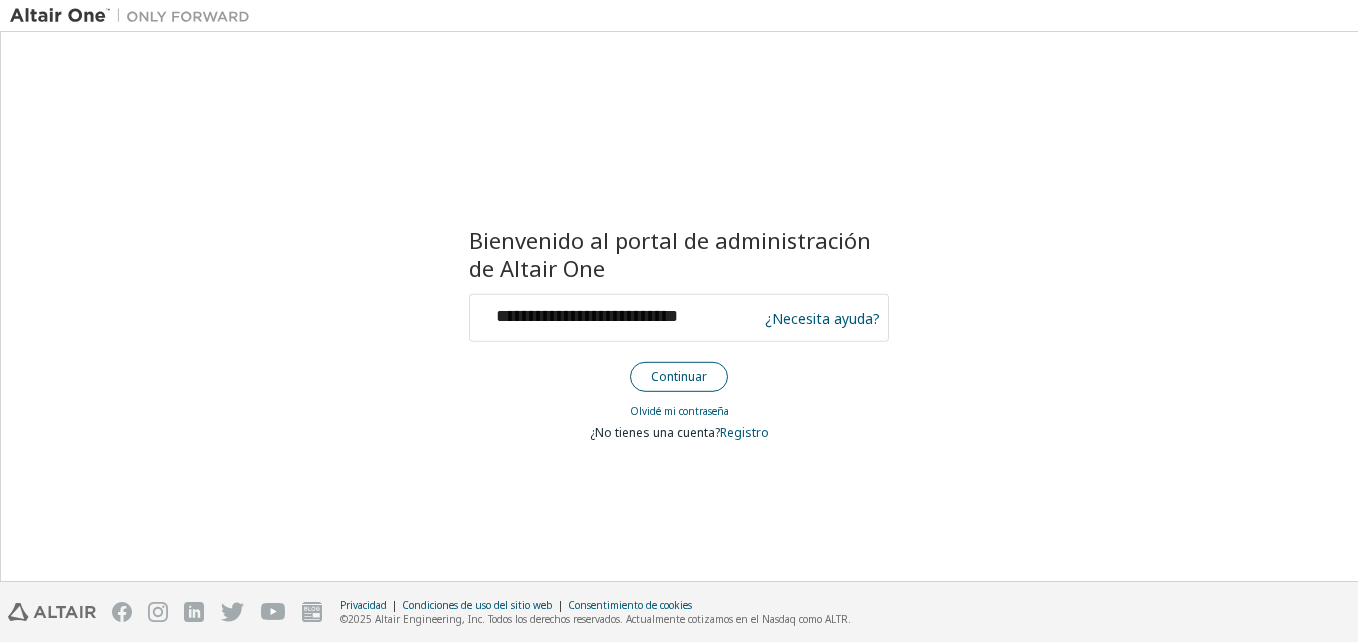 click on "Continuar" at bounding box center [679, 377] 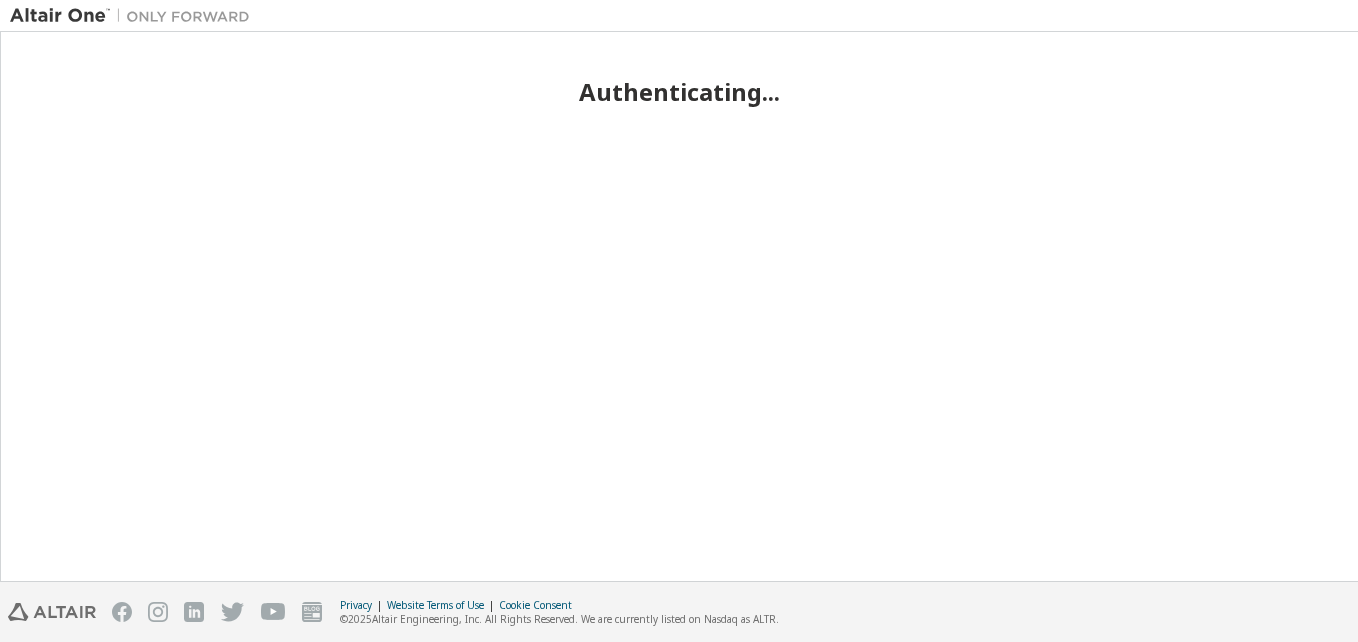 scroll, scrollTop: 0, scrollLeft: 0, axis: both 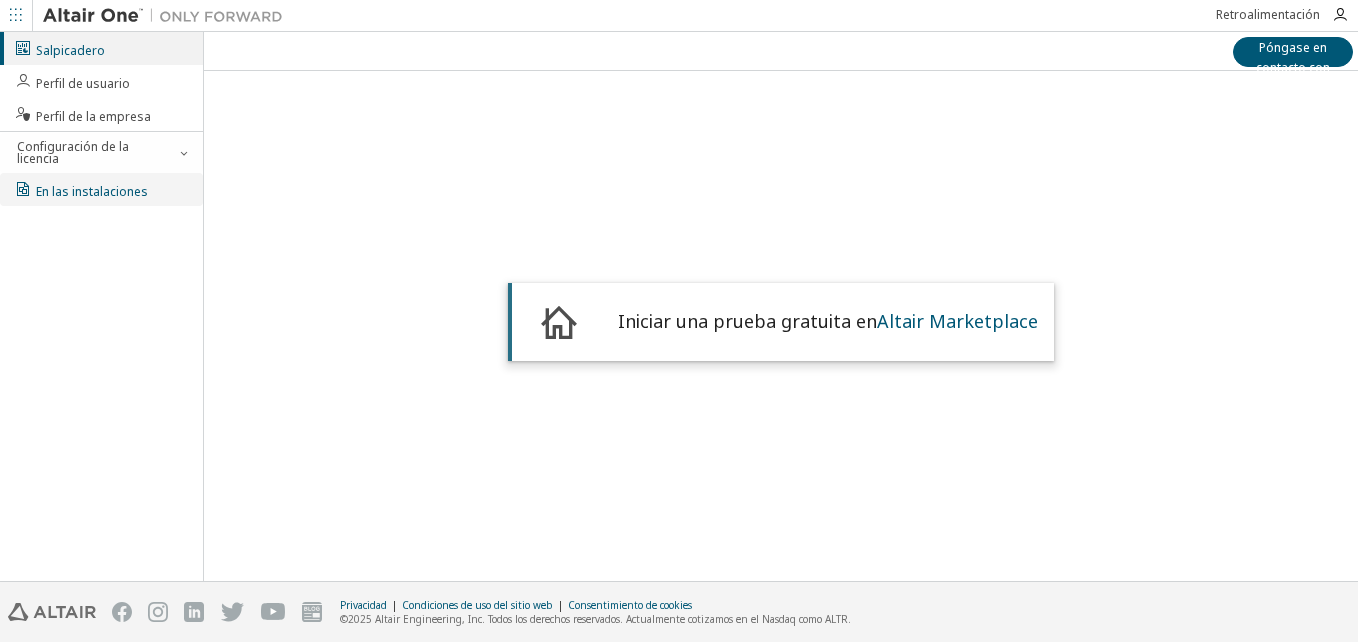 click on "En las instalaciones" at bounding box center (101, 189) 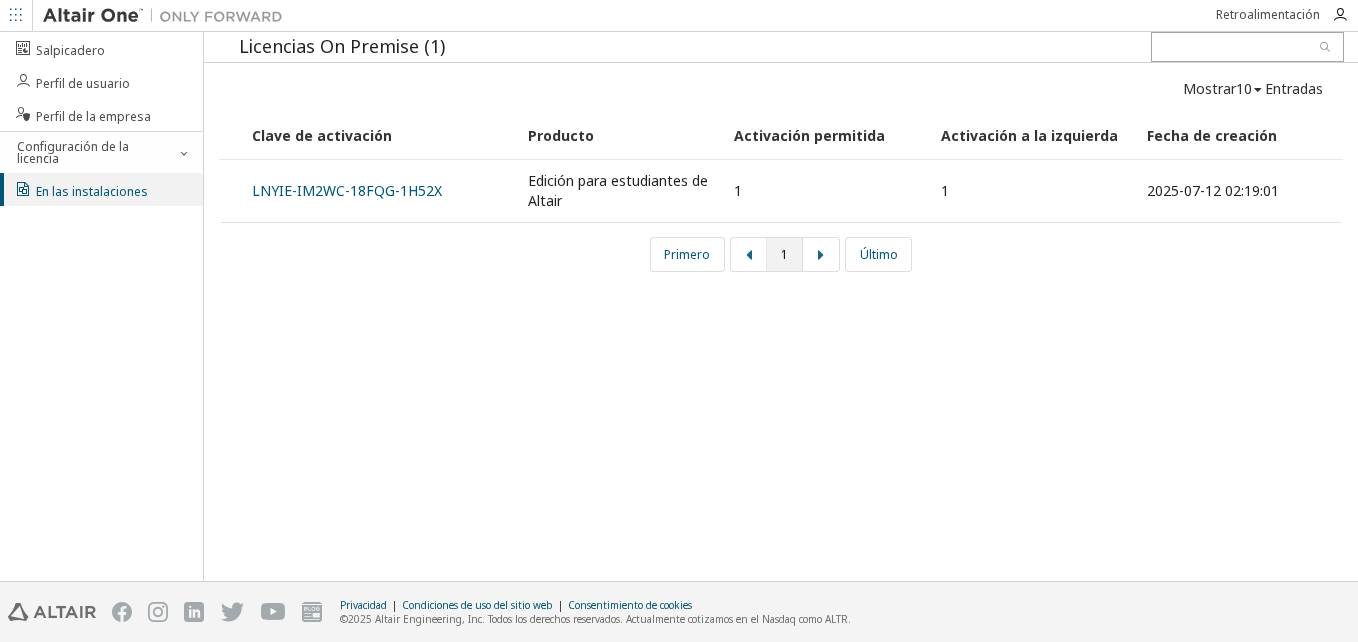 click on "Edición para estudiantes de Altair" at bounding box center (620, 191) 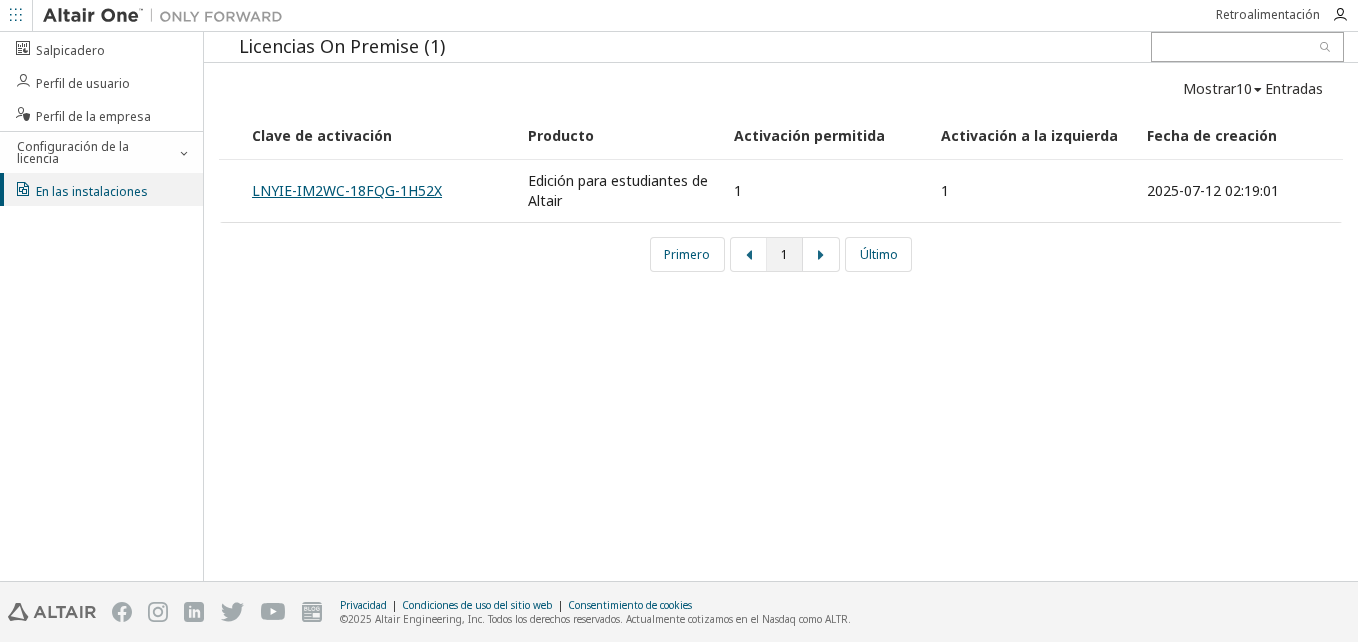 click on "LNYIE-IM2WC-18FQG-1H52X" at bounding box center [347, 190] 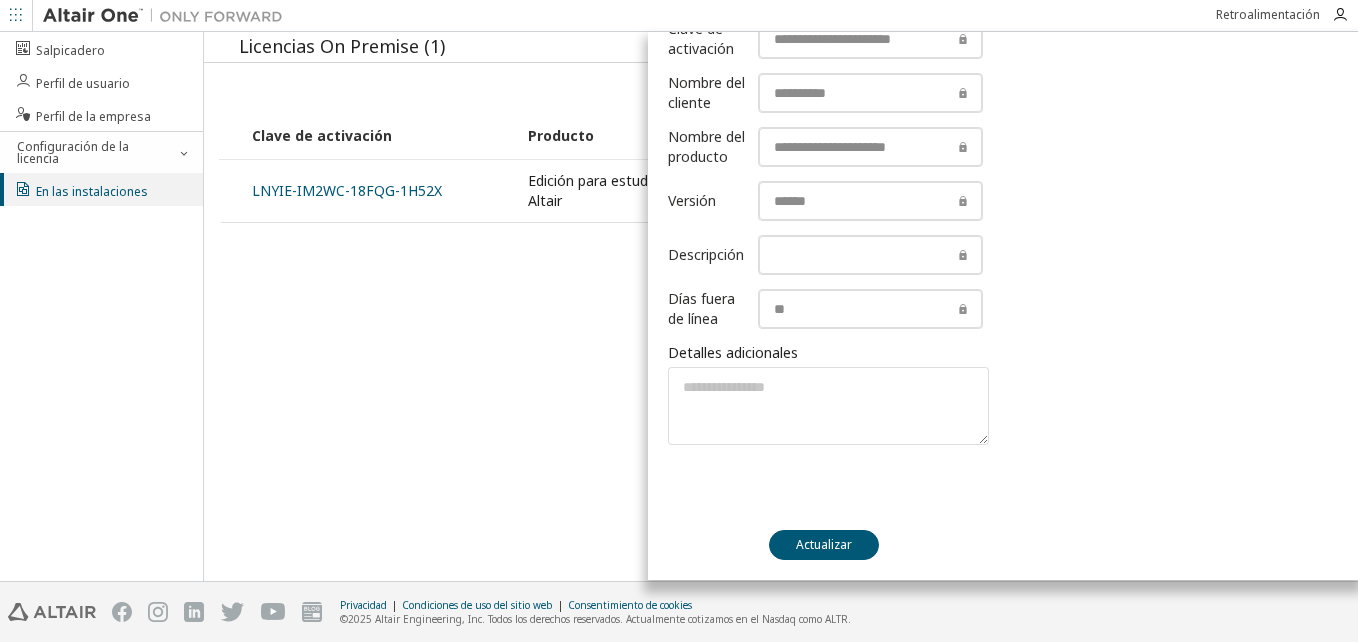 scroll, scrollTop: 805, scrollLeft: 0, axis: vertical 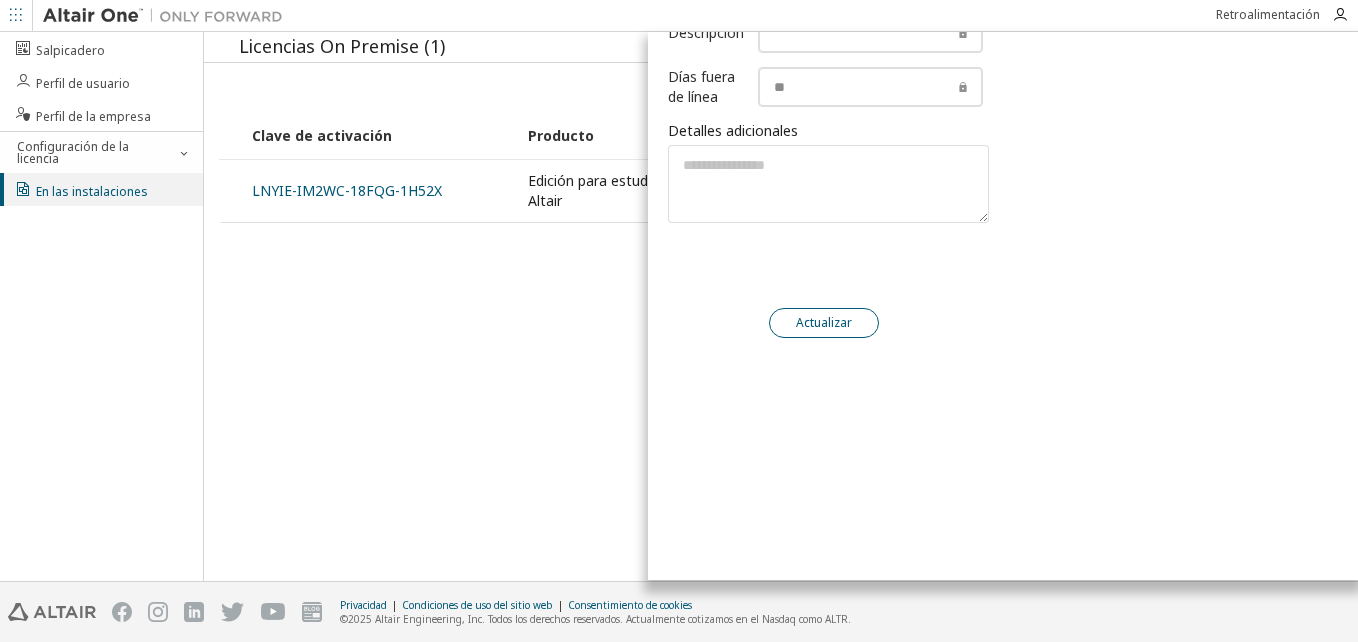 click on "Actualizar" at bounding box center [824, 323] 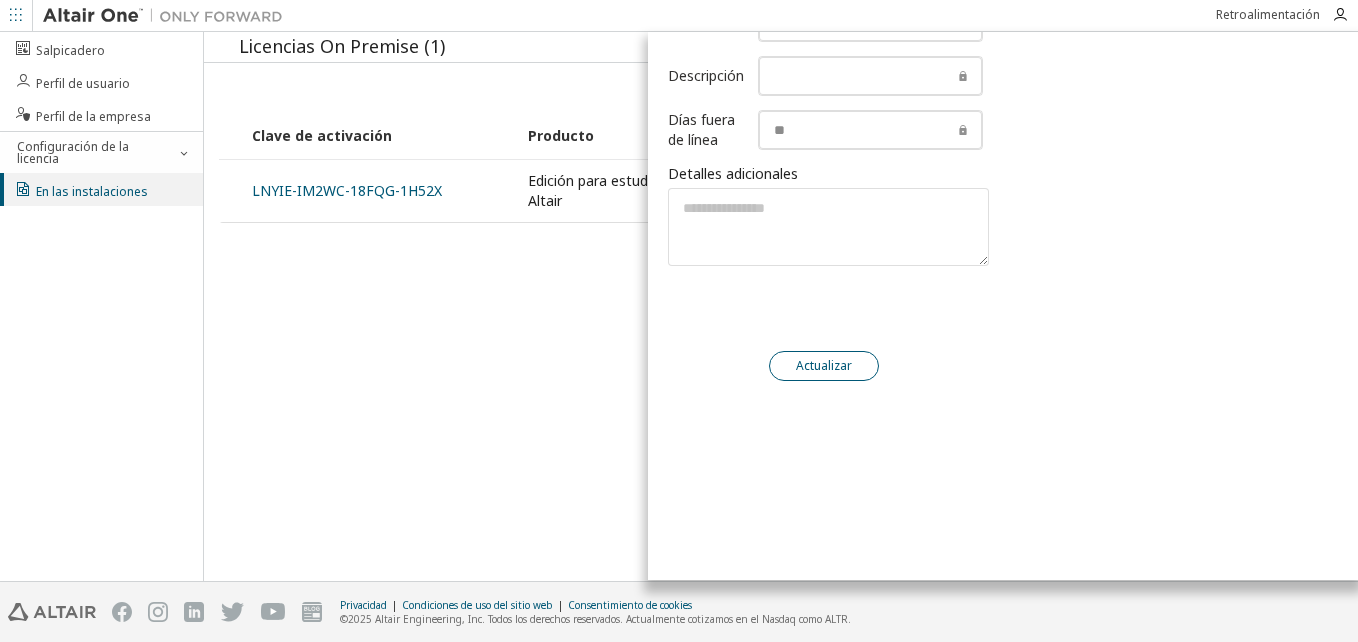 click on "Actualizar" at bounding box center (824, 366) 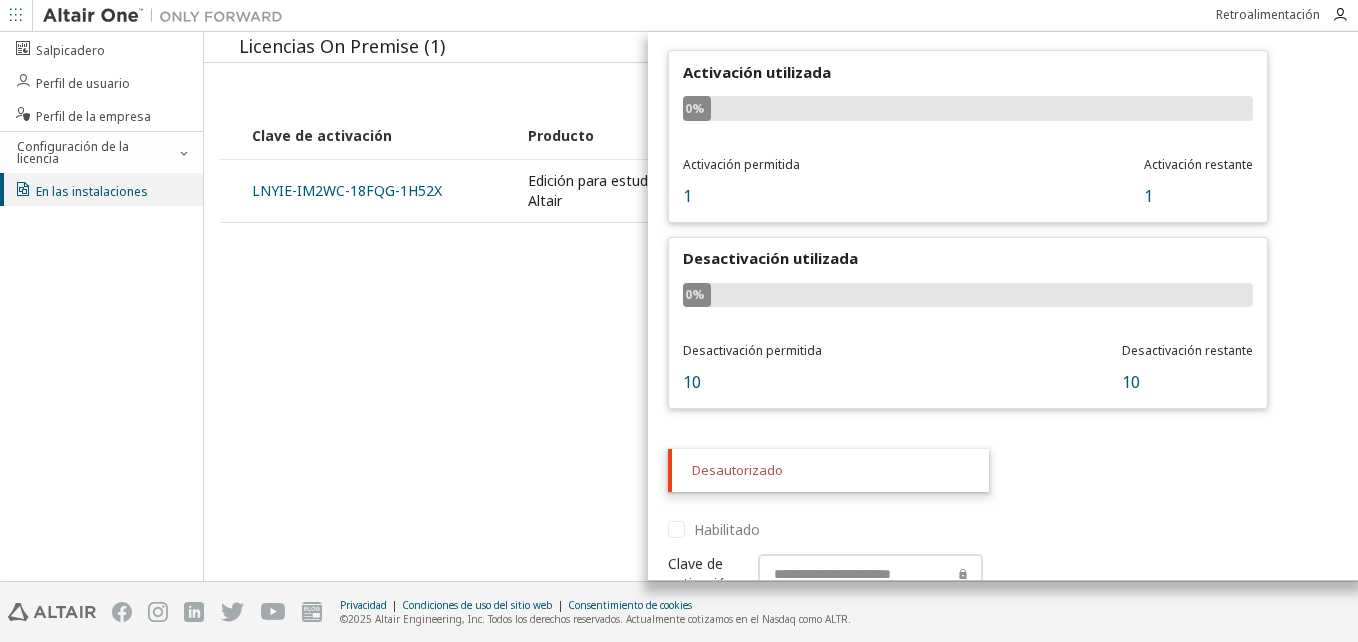 scroll, scrollTop: 71, scrollLeft: 0, axis: vertical 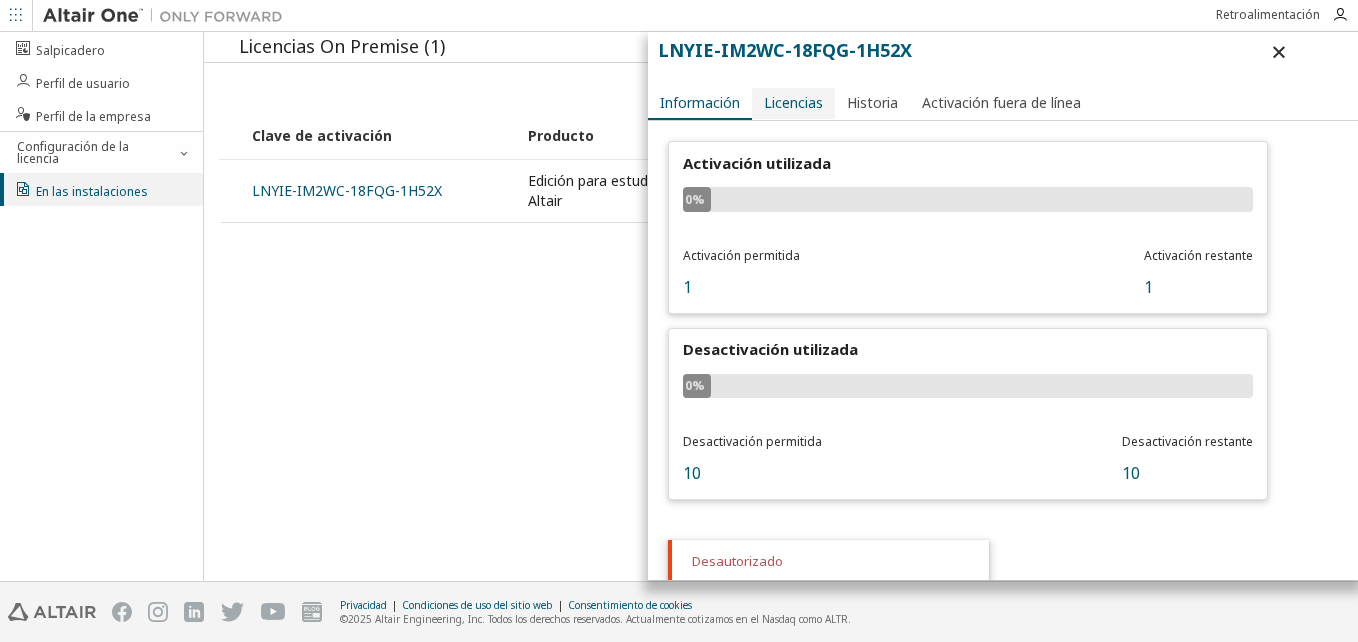 click on "Licencias" at bounding box center [793, 103] 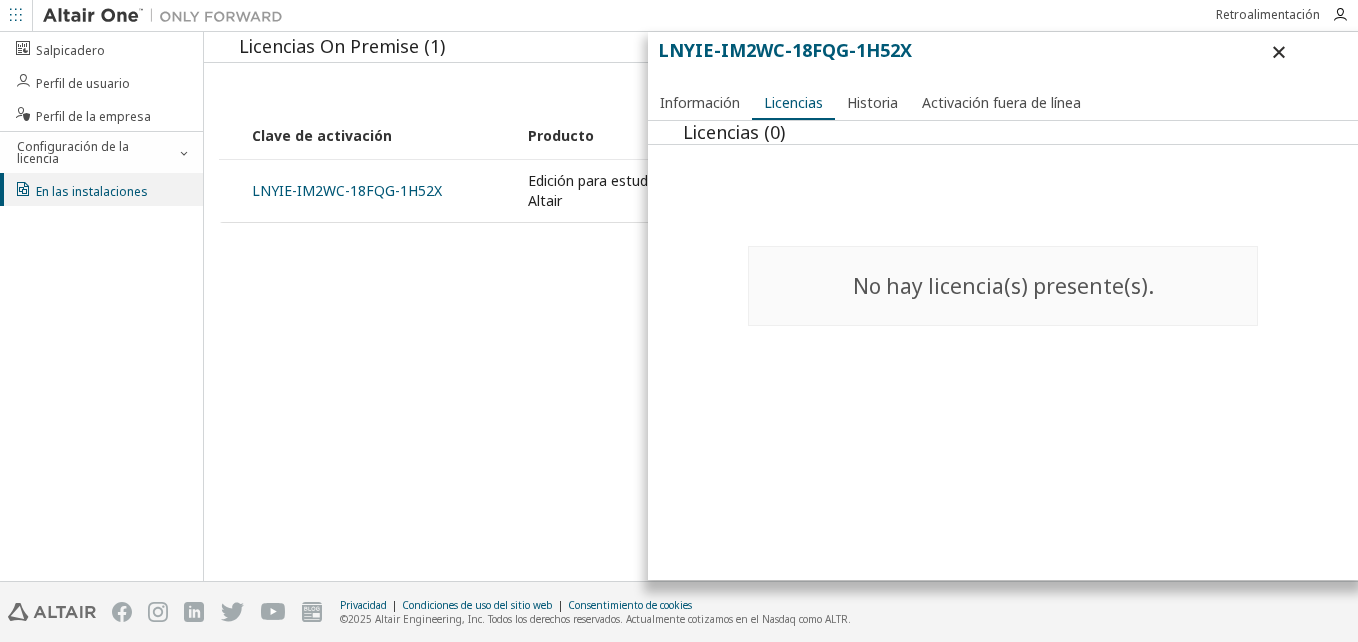 click at bounding box center (1279, 52) 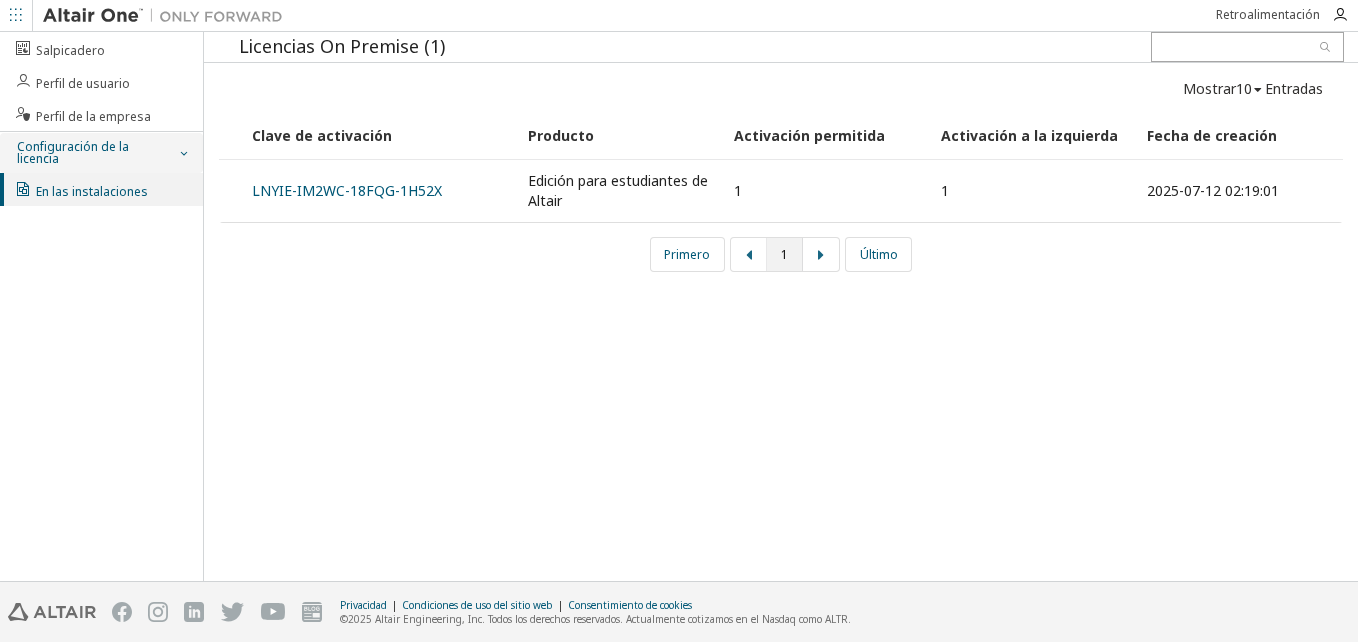 click on "Configuración de la licencia" at bounding box center (101, 153) 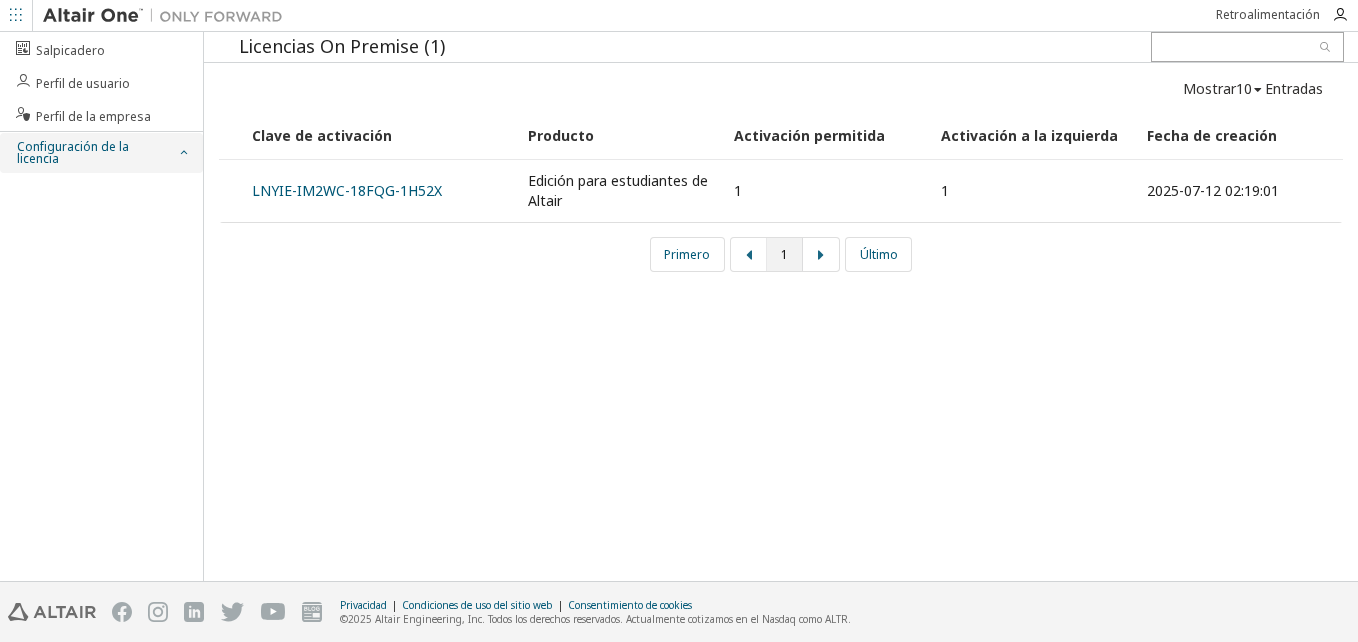 click on "Configuración de la licencia" at bounding box center [101, 153] 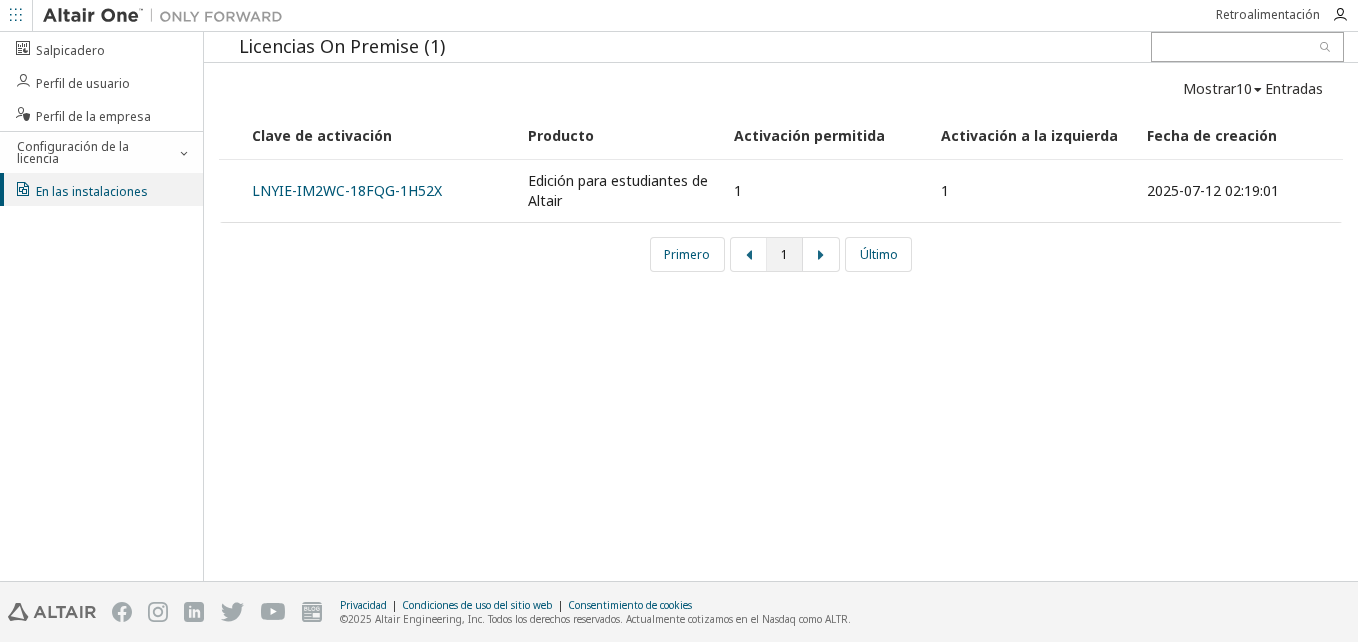 click at bounding box center [168, 16] 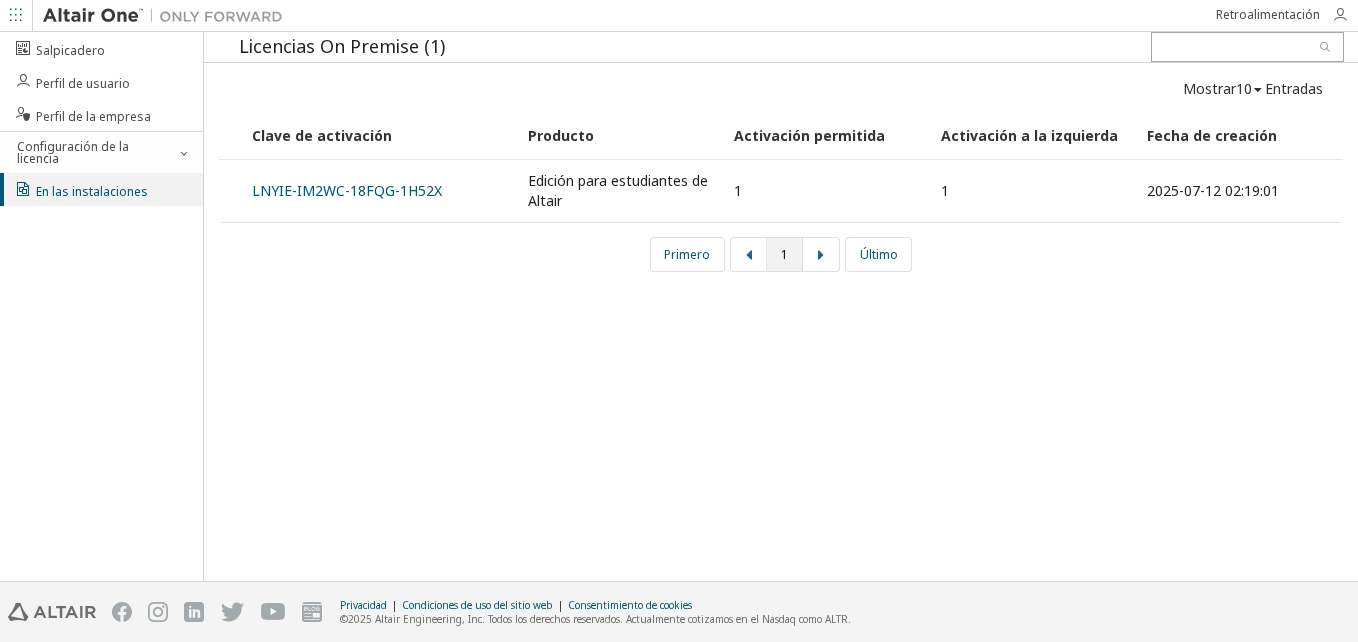 click at bounding box center [1340, 15] 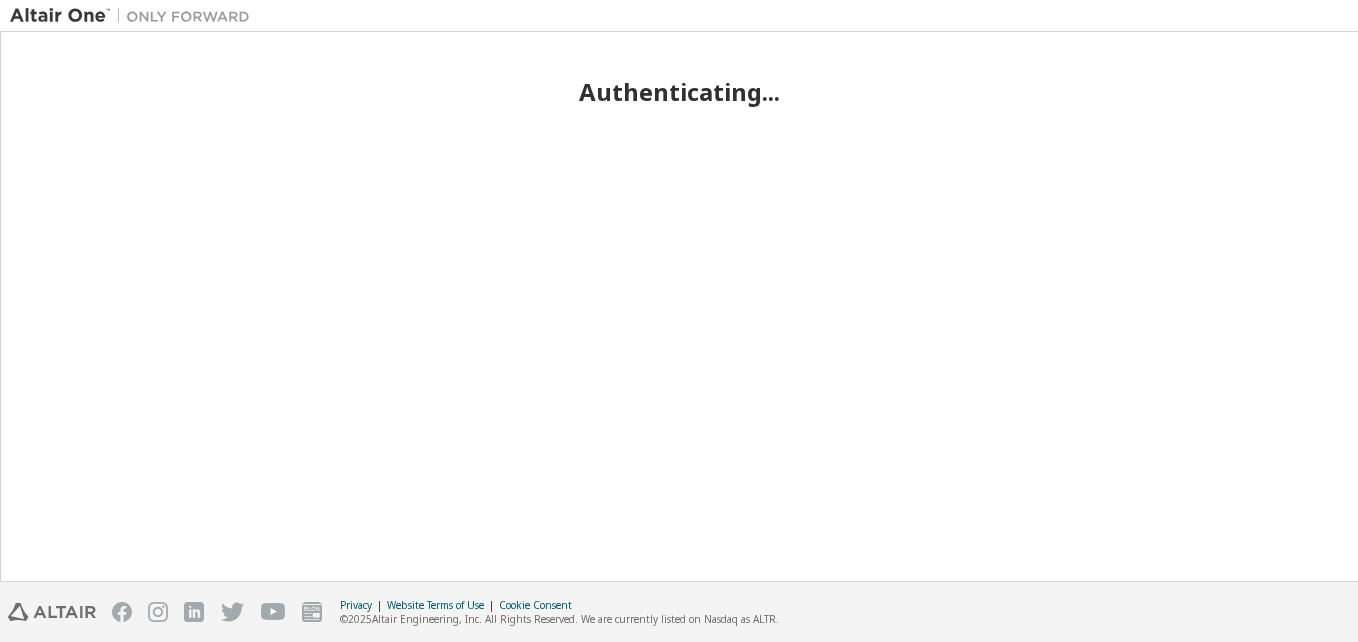 scroll, scrollTop: 0, scrollLeft: 0, axis: both 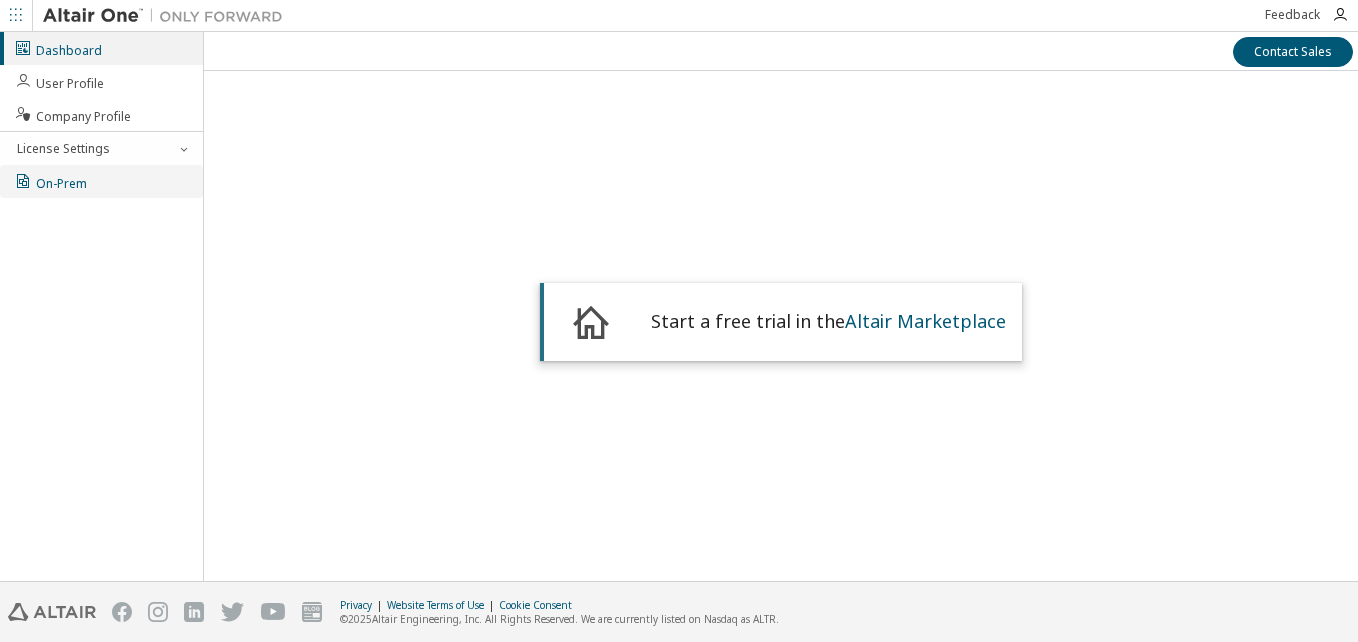 click on "On-Prem" at bounding box center [101, 181] 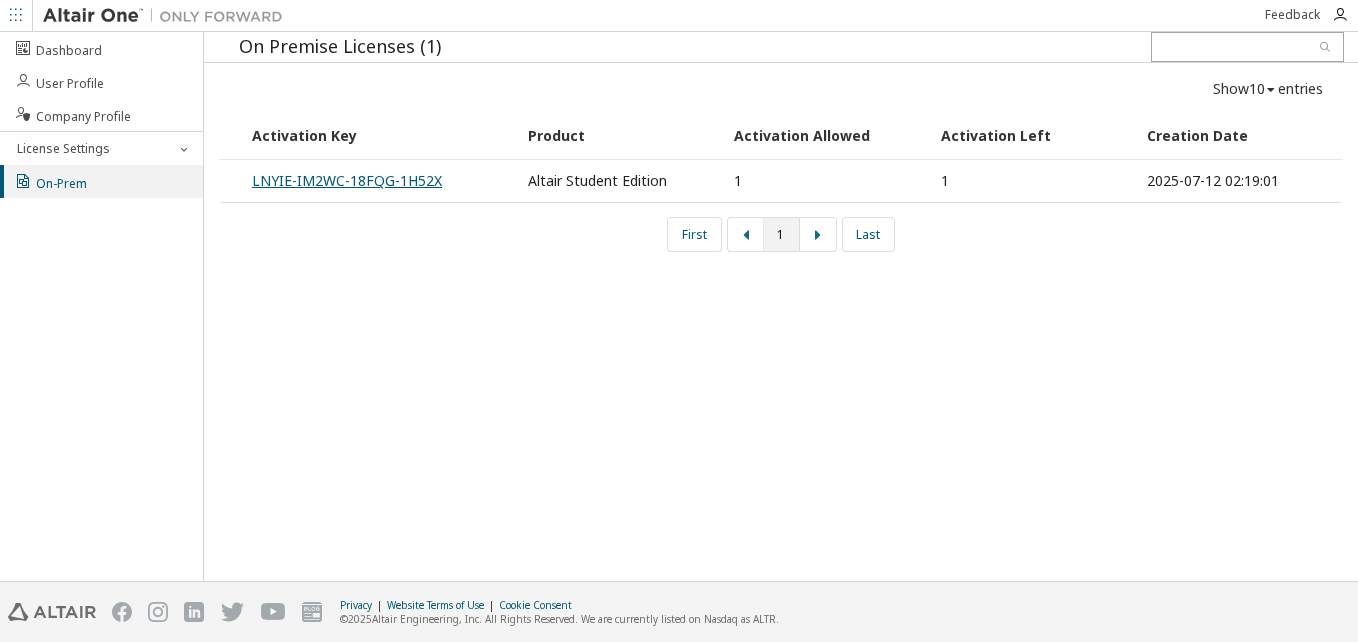 click on "LNYIE-IM2WC-18FQG-1H52X" at bounding box center (347, 180) 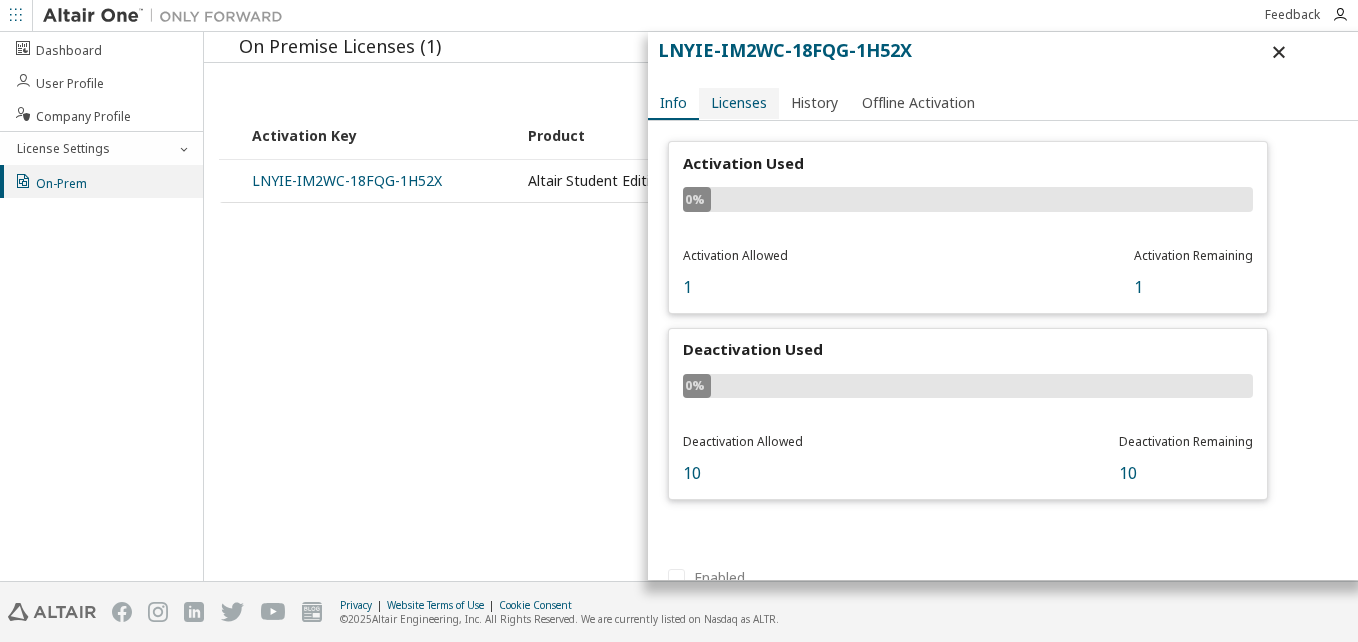 click on "Licenses" at bounding box center (739, 103) 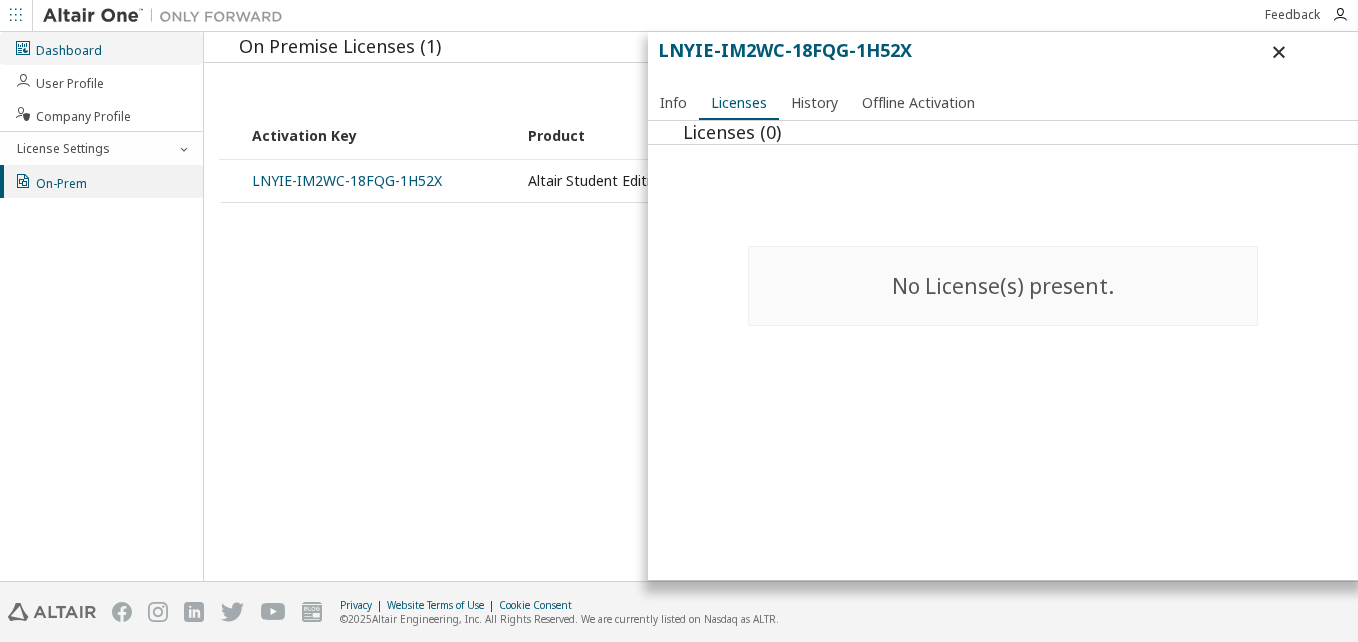 click on "Dashboard" at bounding box center (58, 48) 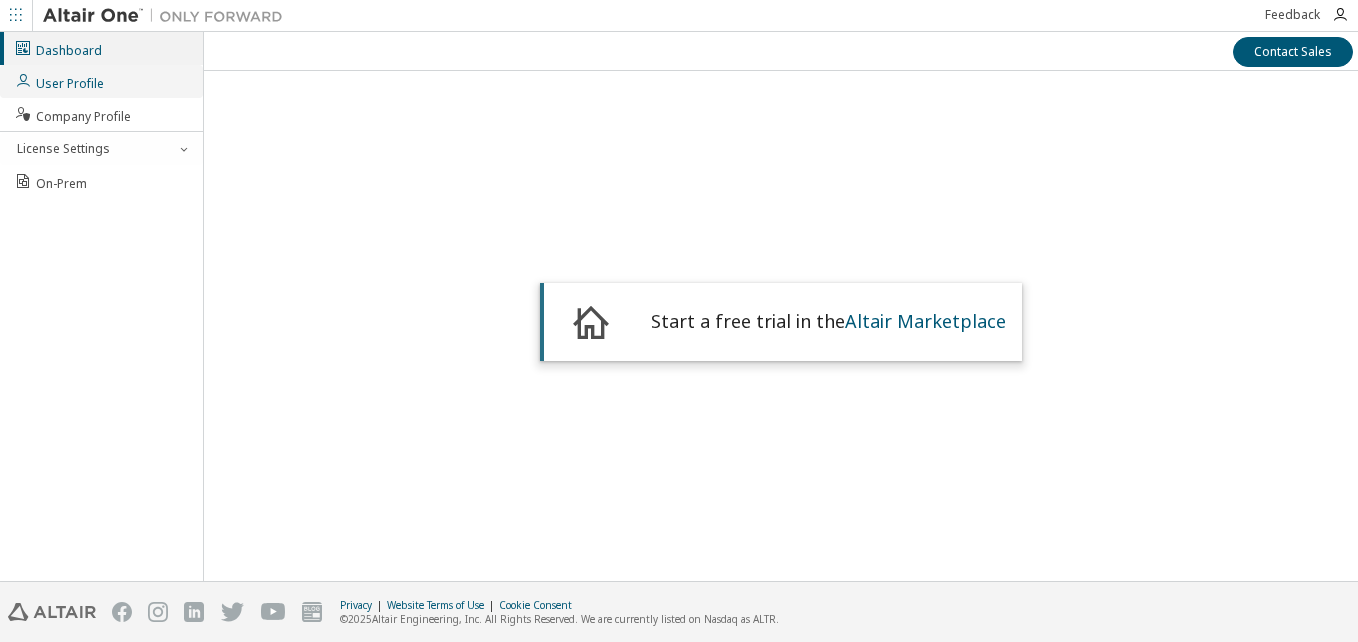 click on "User Profile" at bounding box center [59, 81] 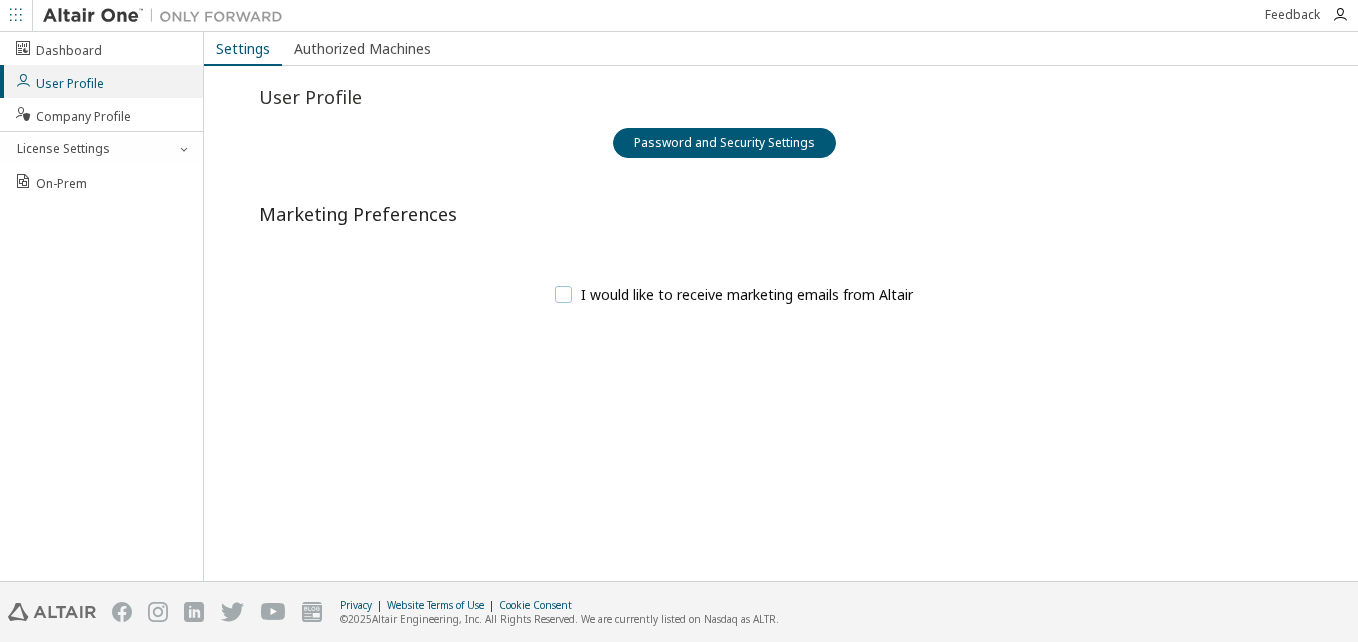 click on "I would like to receive marketing emails from Altair" at bounding box center (734, 294) 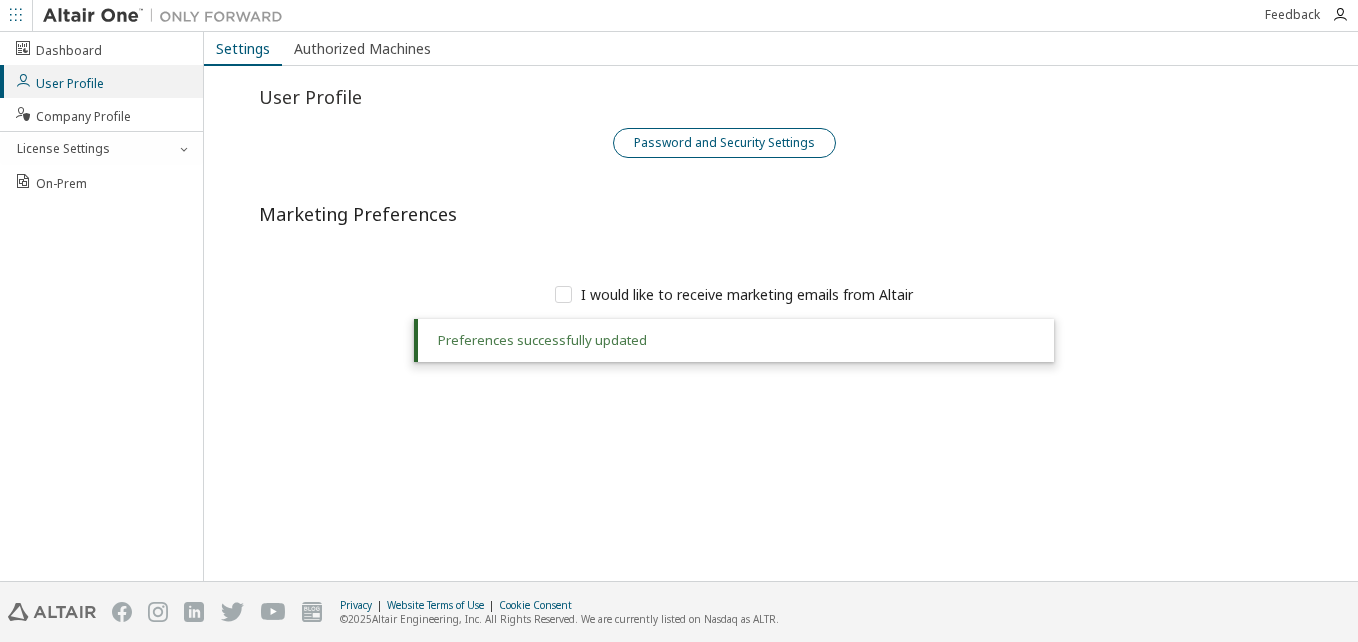 click on "Password and Security Settings" at bounding box center [724, 143] 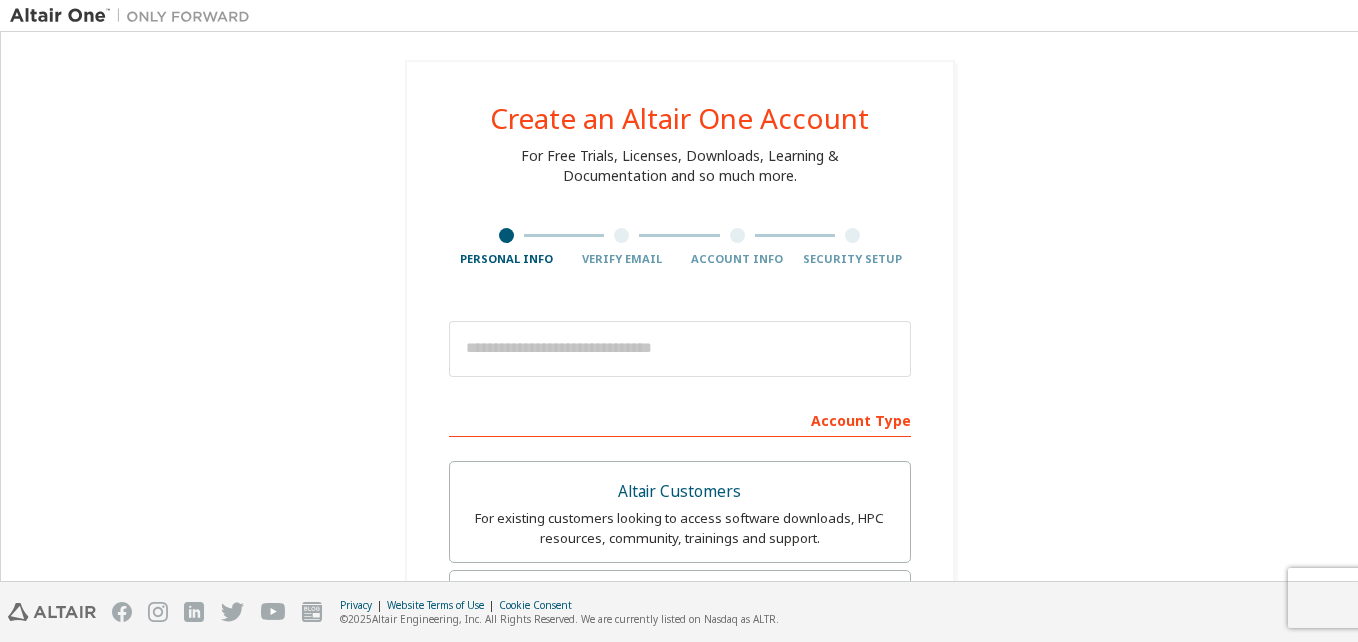 scroll, scrollTop: 0, scrollLeft: 0, axis: both 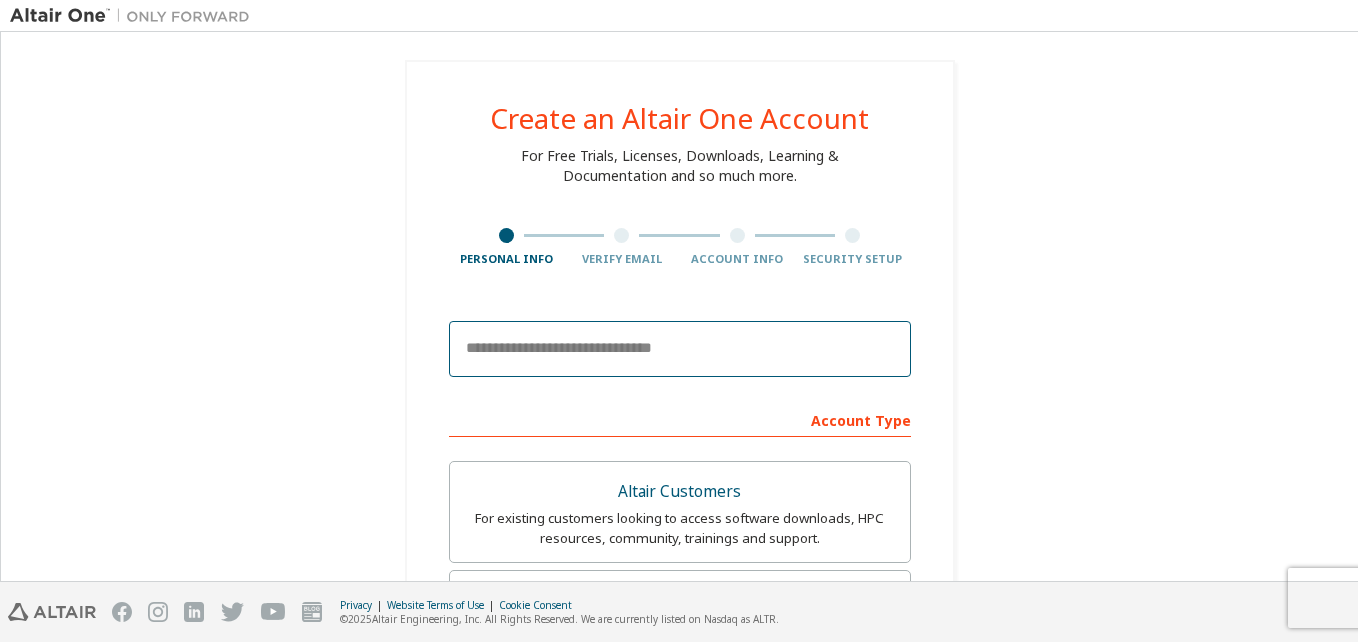 click at bounding box center [680, 349] 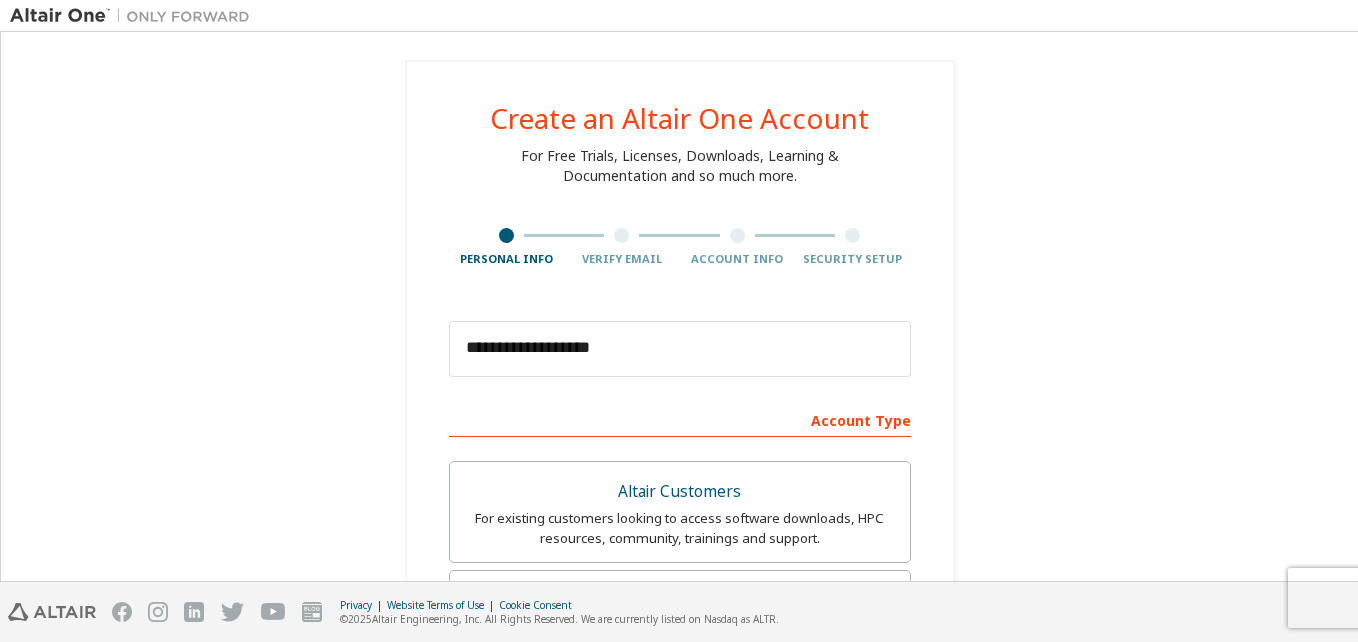 type on "**********" 